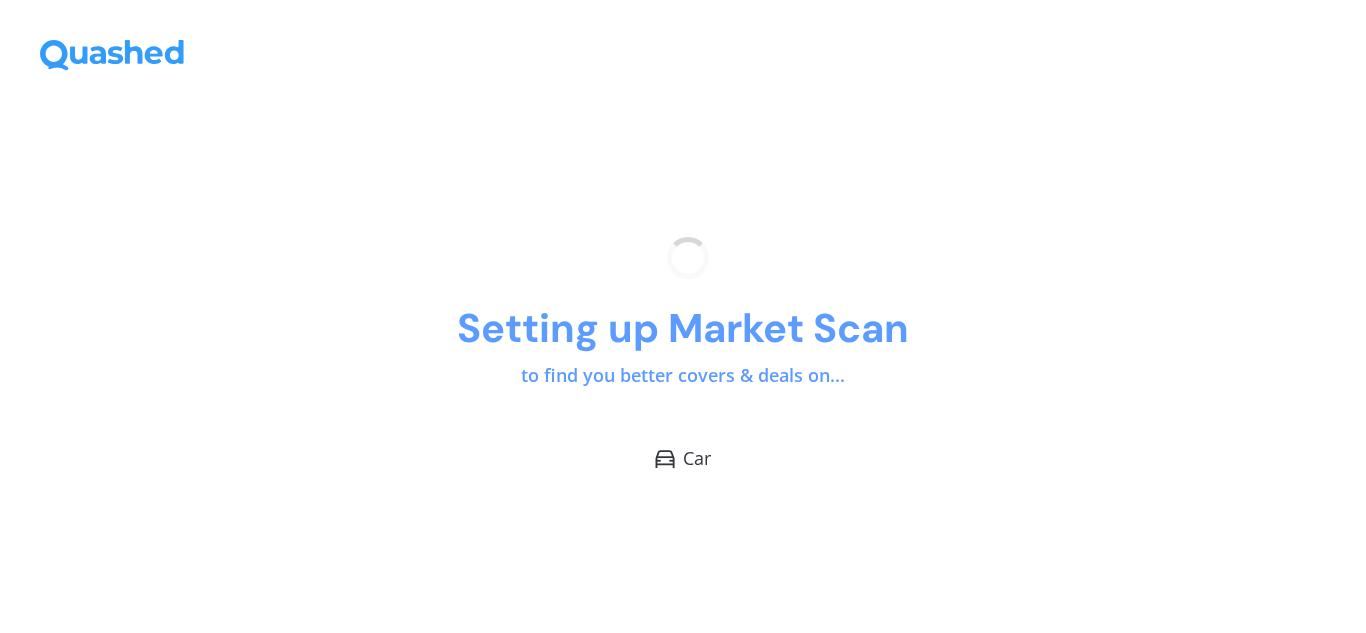 scroll, scrollTop: 0, scrollLeft: 0, axis: both 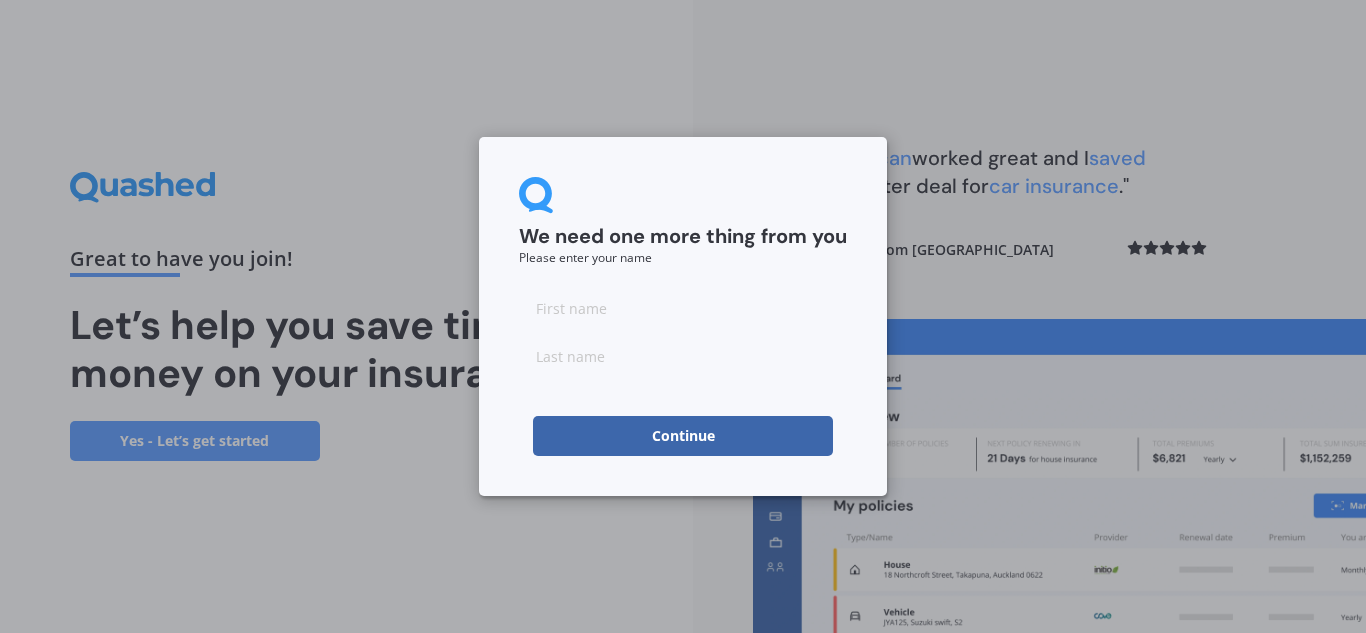 click at bounding box center [683, 308] 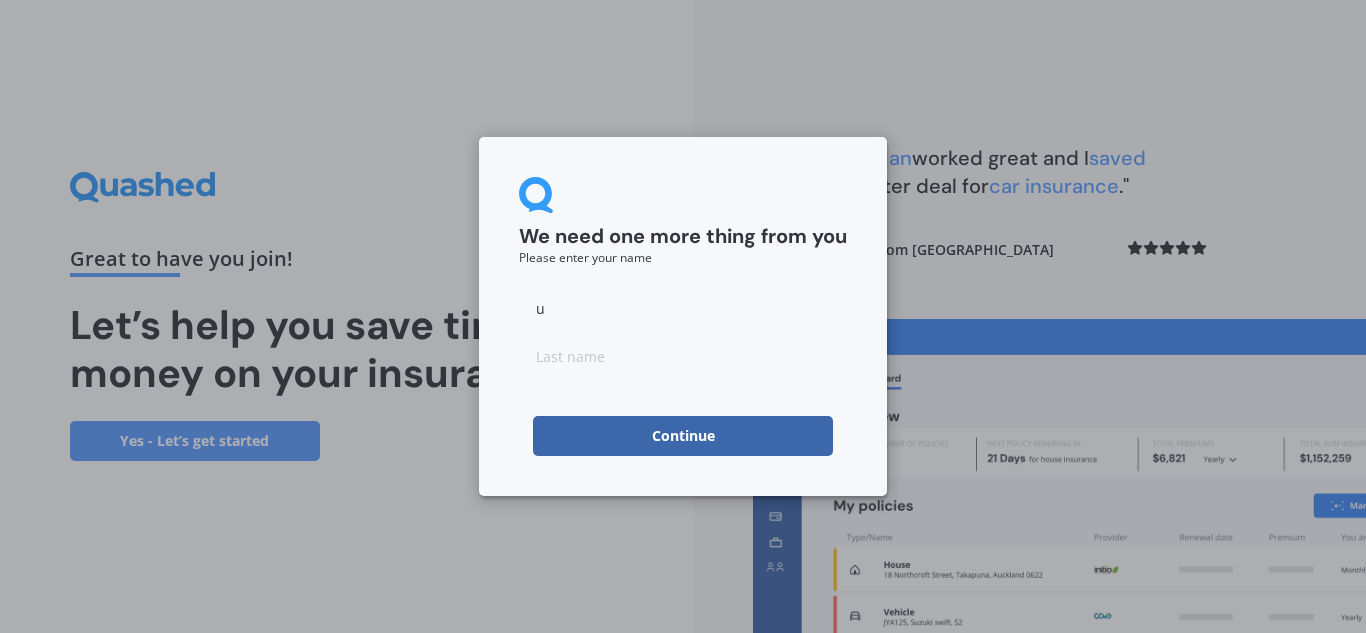 type on "u" 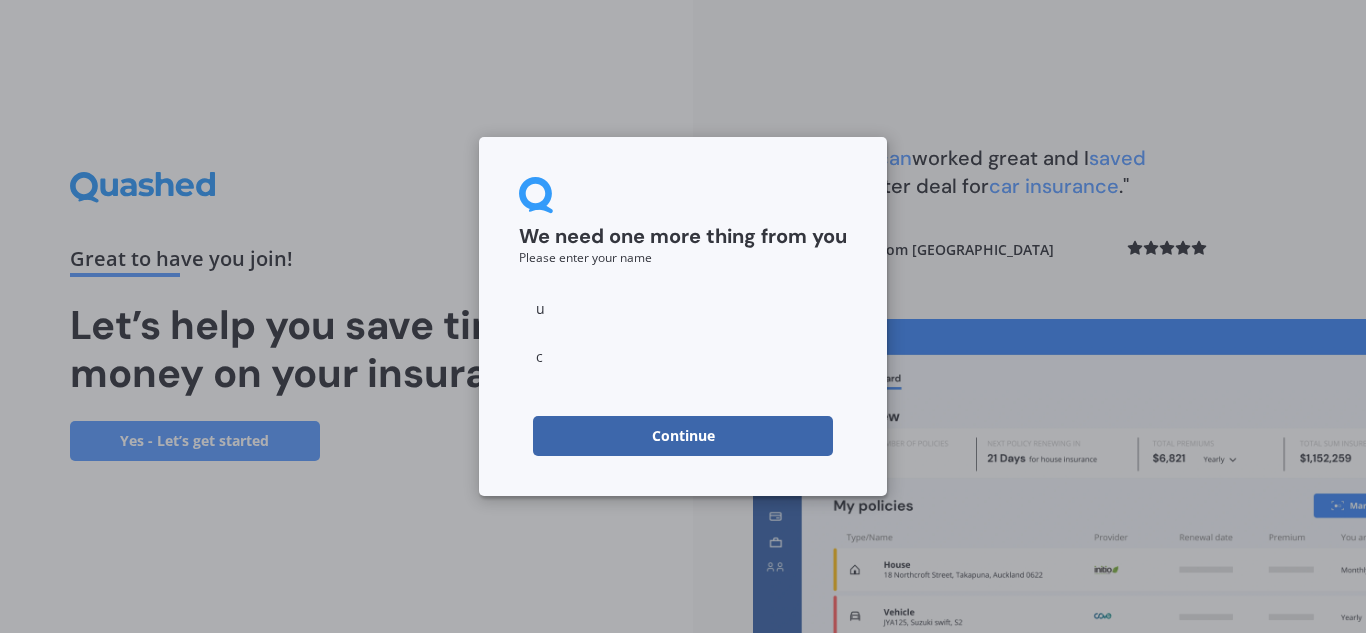 click on "Continue" at bounding box center [683, 436] 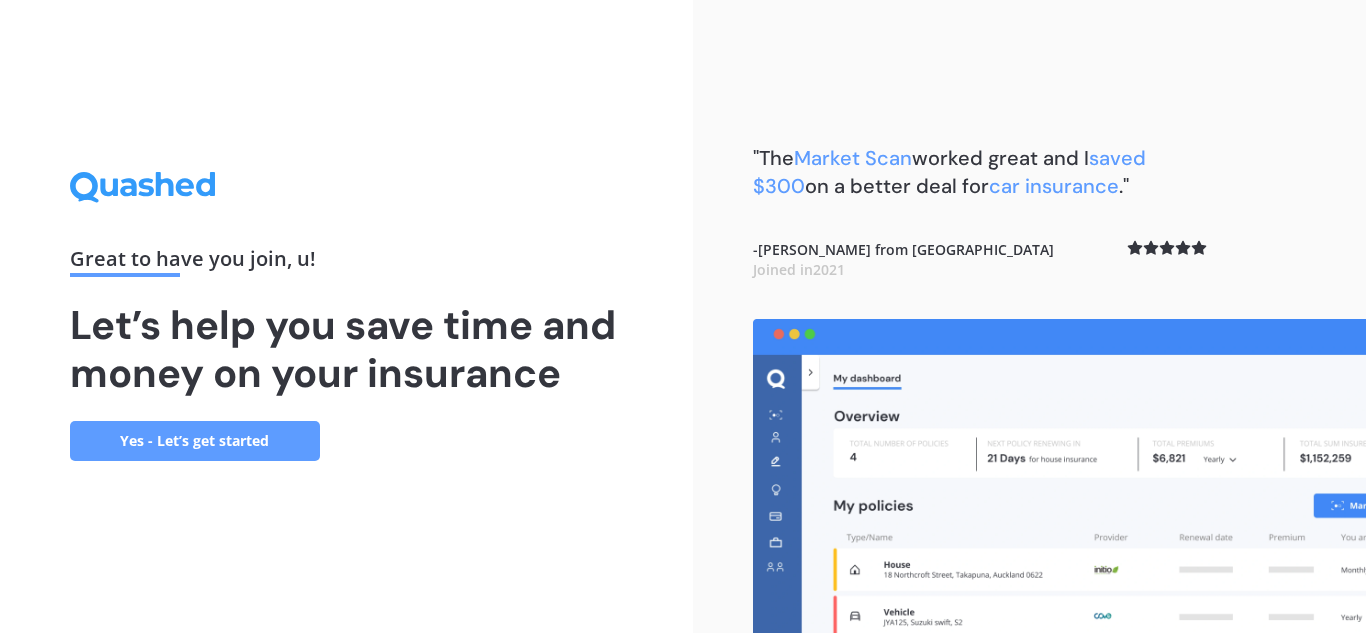 click on "Yes - Let’s get started" at bounding box center [195, 441] 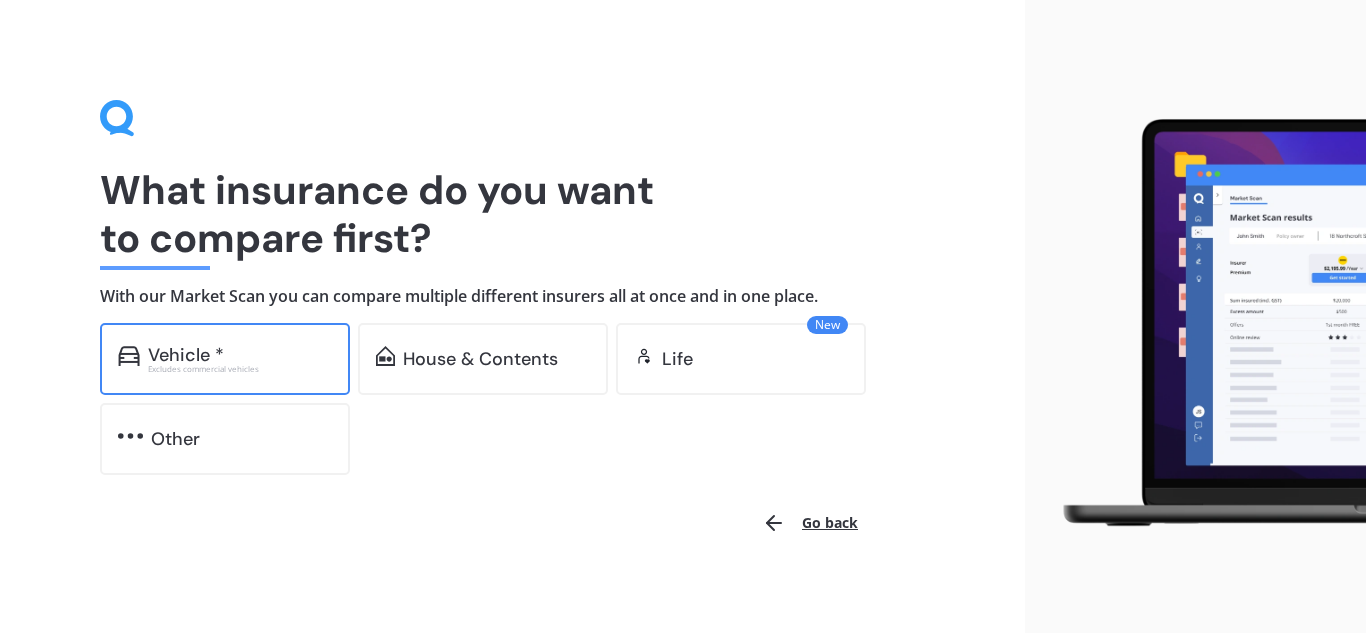 click on "Vehicle *" at bounding box center [240, 355] 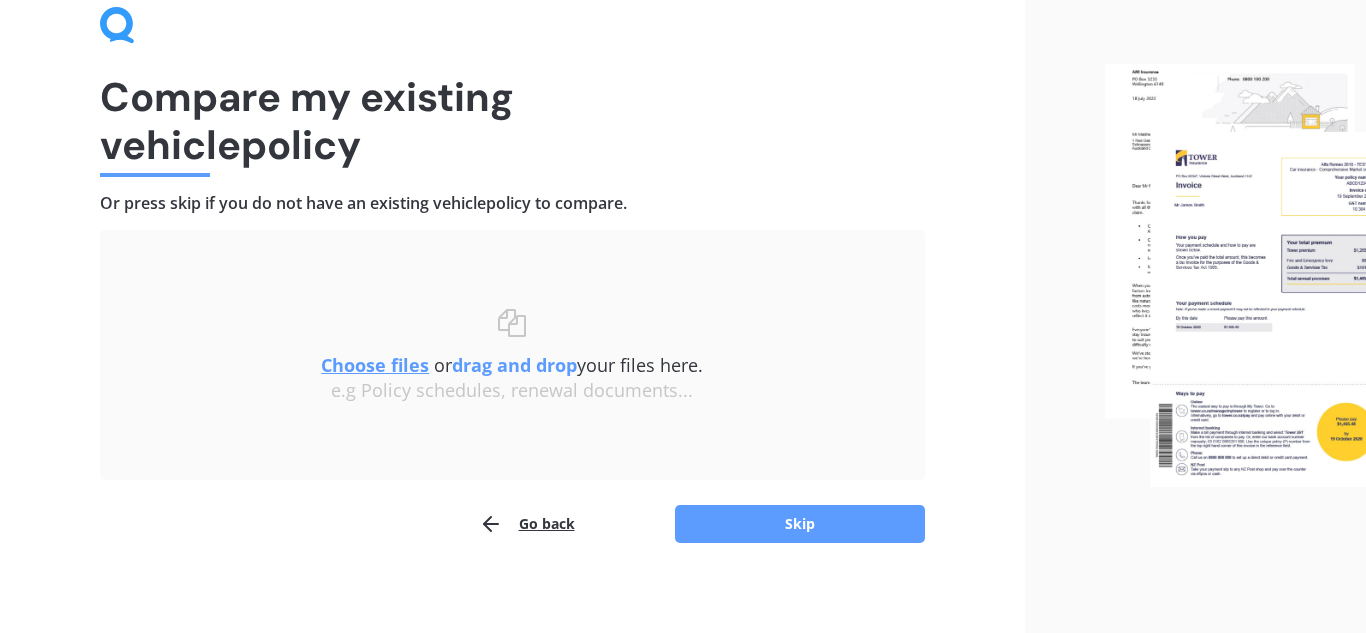 scroll, scrollTop: 94, scrollLeft: 0, axis: vertical 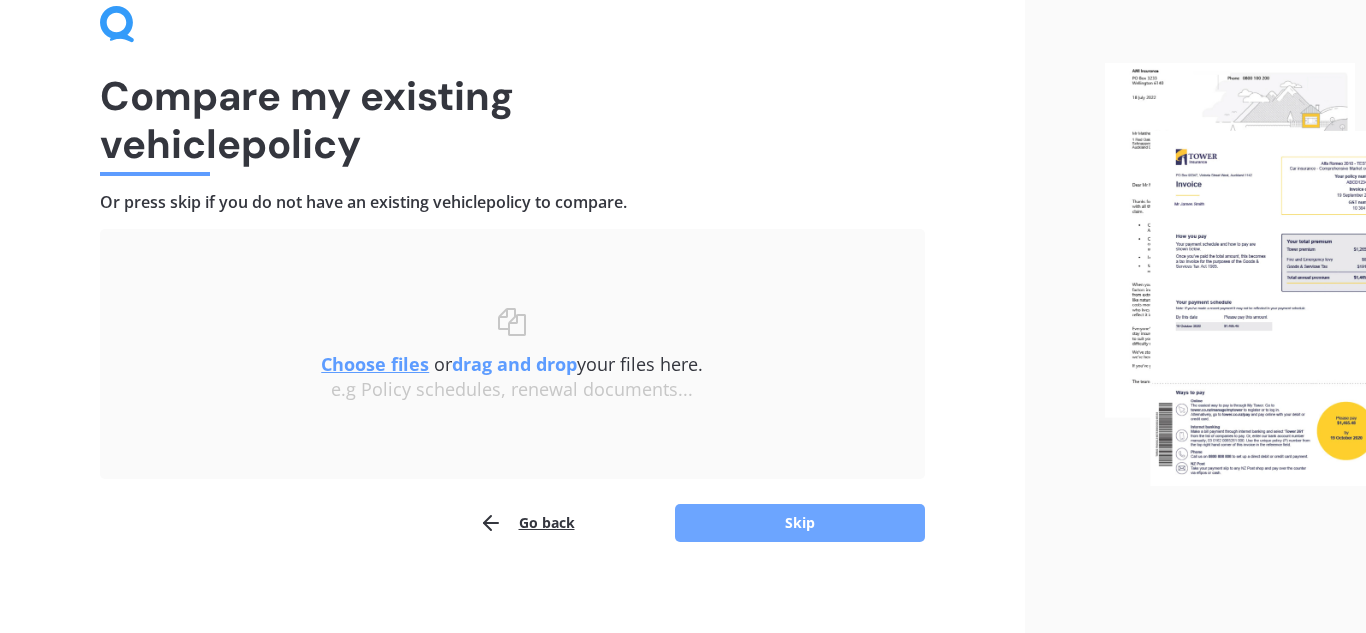 click on "Skip" at bounding box center (800, 523) 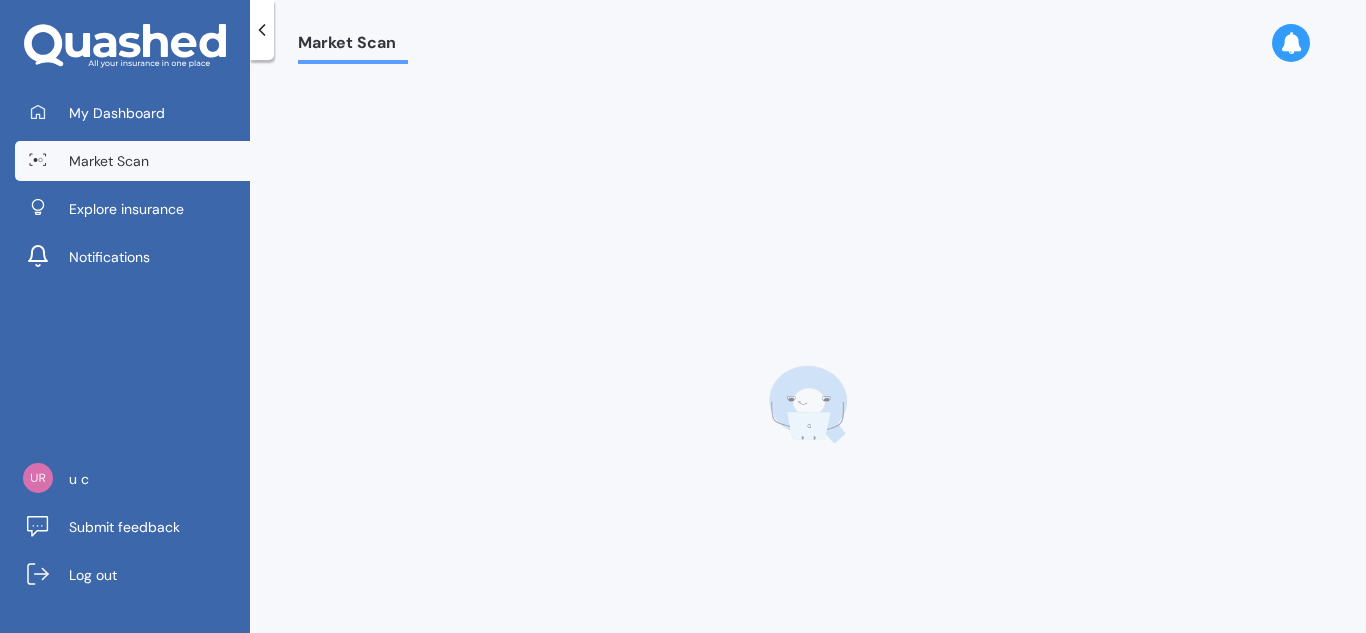 scroll, scrollTop: 0, scrollLeft: 0, axis: both 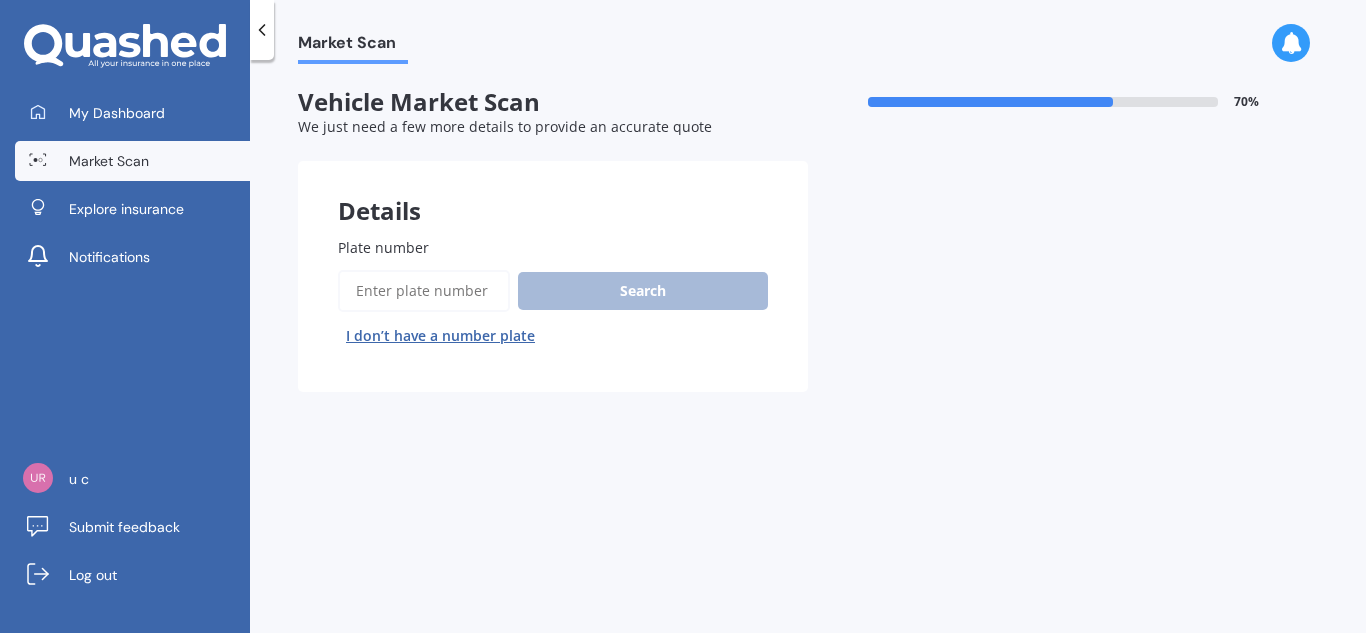 click on "I don’t have a number plate" at bounding box center (440, 336) 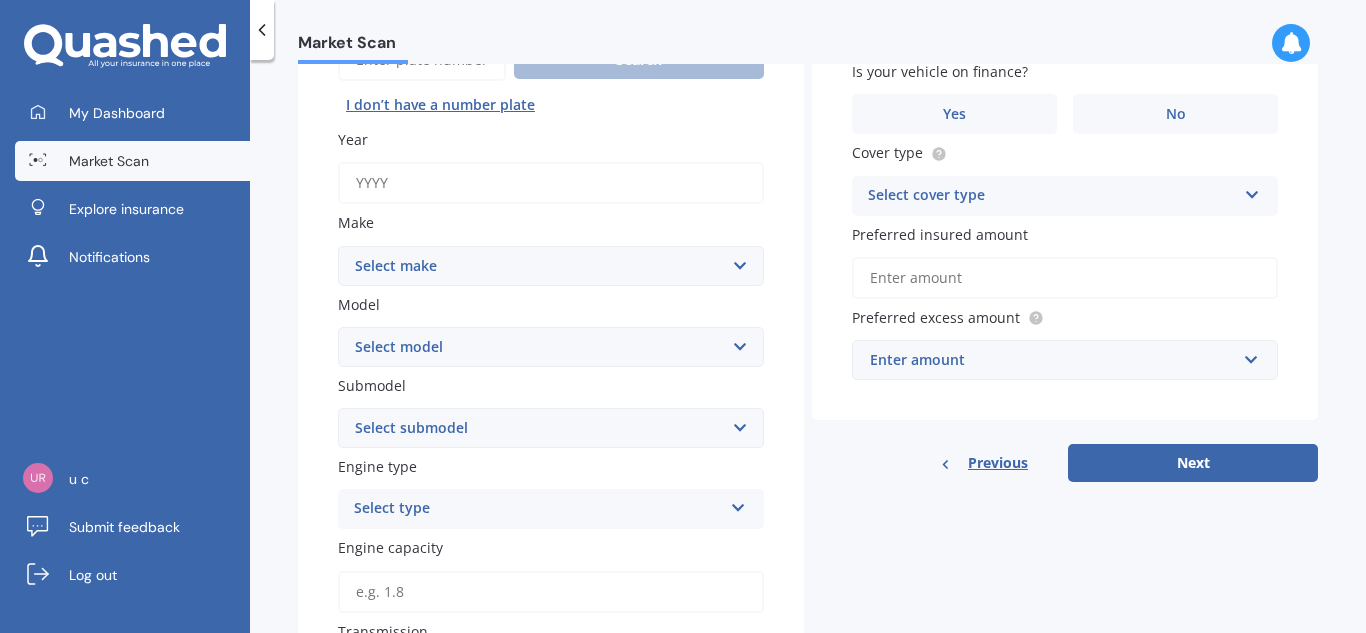 scroll, scrollTop: 228, scrollLeft: 0, axis: vertical 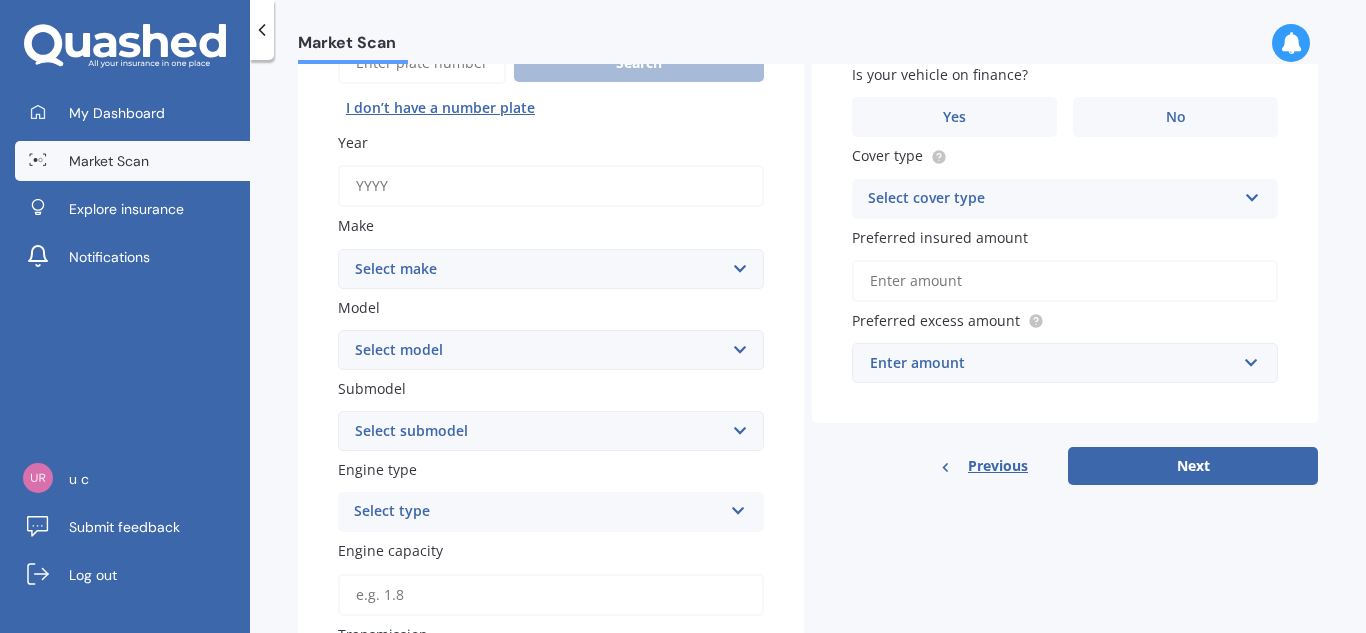 click on "Year" at bounding box center (551, 186) 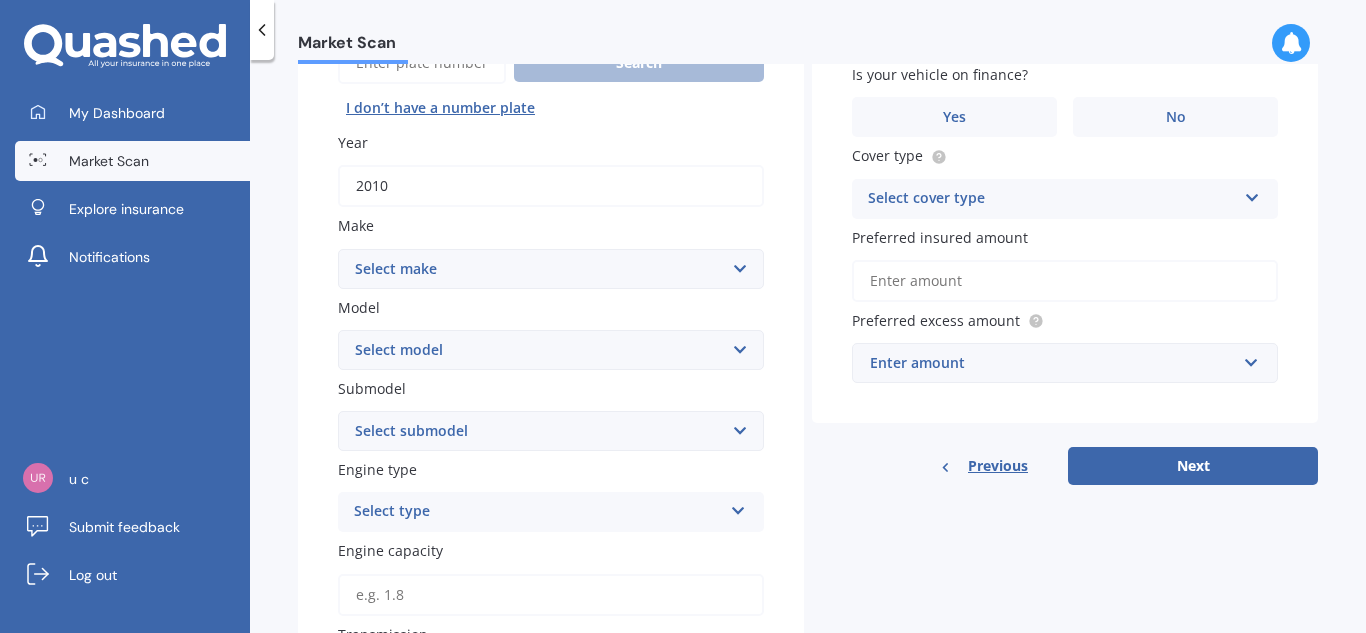 click on "Select make AC ALFA ROMEO ASTON [PERSON_NAME] AUDI AUSTIN BEDFORD Bentley BMW BYD CADILLAC CAN-AM CHERY CHEVROLET CHRYSLER Citroen CRUISEAIR CUPRA DAEWOO DAIHATSU DAIMLER DAMON DIAHATSU DODGE EXOCET FACTORY FIVE FERRARI FIAT Fiord FLEETWOOD FORD FOTON FRASER GEELY GENESIS GEORGIE BOY GMC GREAT WALL GWM [PERSON_NAME] HINO [PERSON_NAME] HOLIDAY RAMBLER HONDA HUMMER HYUNDAI INFINITI ISUZU IVECO JAC JAECOO JAGUAR JEEP KGM KIA LADA LAMBORGHINI LANCIA LANDROVER LDV LEXUS LINCOLN LOTUS LUNAR M.G M.G. MAHINDRA MASERATI MAZDA MCLAREN MERCEDES AMG Mercedes Benz MERCEDES-AMG MERCURY MINI MITSUBISHI [PERSON_NAME] NEWMAR Nissan OMODA OPEL OXFORD PEUGEOT Plymouth Polestar PONTIAC PORSCHE PROTON RAM Range Rover Rayne RENAULT ROLLS ROYCE ROVER SAAB SATURN SEAT SHELBY SKODA SMART SSANGYONG SUBARU SUZUKI TATA TESLA TIFFIN Toyota TRIUMPH TVR Vauxhall VOLKSWAGEN VOLVO WESTFIELD WINNEBAGO ZX" at bounding box center (551, 269) 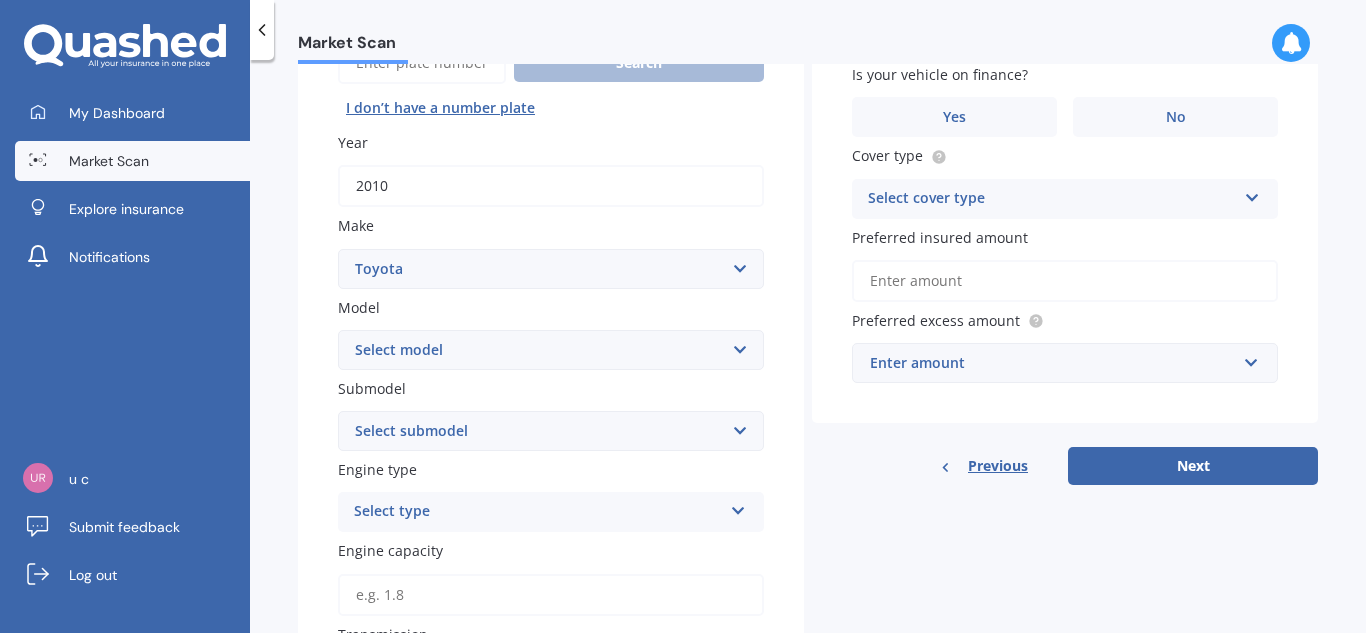 click on "Select make AC ALFA ROMEO ASTON [PERSON_NAME] AUDI AUSTIN BEDFORD Bentley BMW BYD CADILLAC CAN-AM CHERY CHEVROLET CHRYSLER Citroen CRUISEAIR CUPRA DAEWOO DAIHATSU DAIMLER DAMON DIAHATSU DODGE EXOCET FACTORY FIVE FERRARI FIAT Fiord FLEETWOOD FORD FOTON FRASER GEELY GENESIS GEORGIE BOY GMC GREAT WALL GWM [PERSON_NAME] HINO [PERSON_NAME] HOLIDAY RAMBLER HONDA HUMMER HYUNDAI INFINITI ISUZU IVECO JAC JAECOO JAGUAR JEEP KGM KIA LADA LAMBORGHINI LANCIA LANDROVER LDV LEXUS LINCOLN LOTUS LUNAR M.G M.G. MAHINDRA MASERATI MAZDA MCLAREN MERCEDES AMG Mercedes Benz MERCEDES-AMG MERCURY MINI MITSUBISHI [PERSON_NAME] NEWMAR Nissan OMODA OPEL OXFORD PEUGEOT Plymouth Polestar PONTIAC PORSCHE PROTON RAM Range Rover Rayne RENAULT ROLLS ROYCE ROVER SAAB SATURN SEAT SHELBY SKODA SMART SSANGYONG SUBARU SUZUKI TATA TESLA TIFFIN Toyota TRIUMPH TVR Vauxhall VOLKSWAGEN VOLVO WESTFIELD WINNEBAGO ZX" at bounding box center [551, 269] 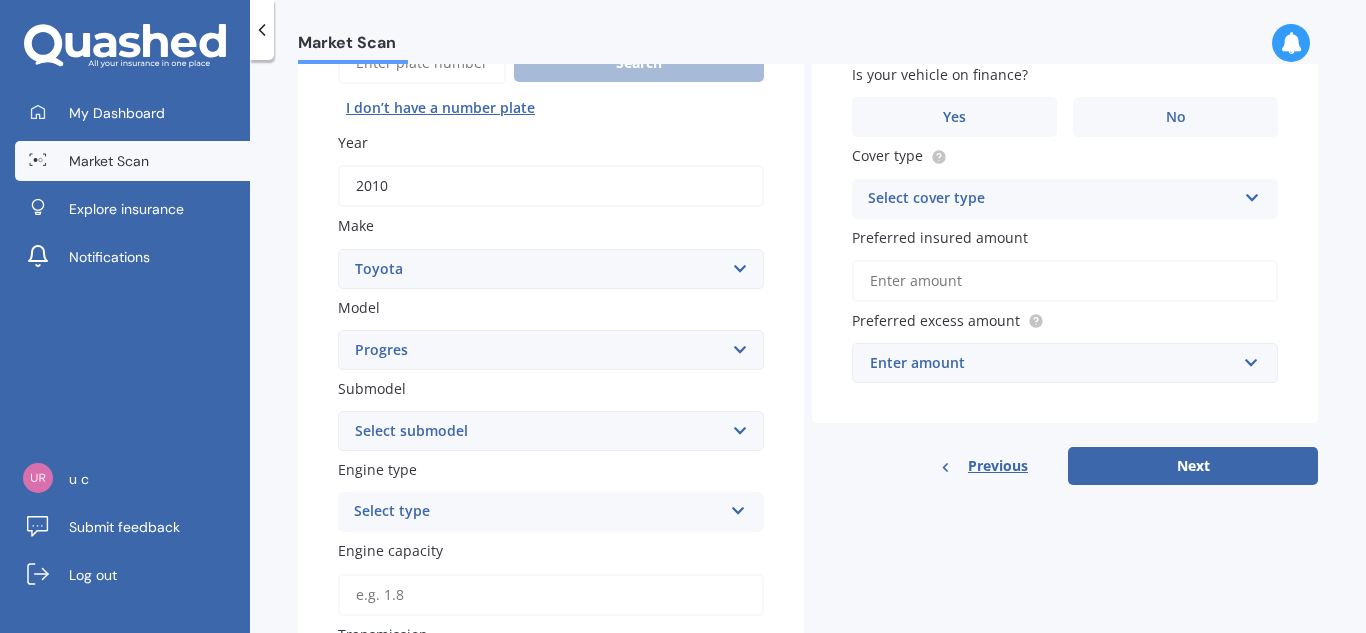 click on "Select model 4 Runner 86 [PERSON_NAME] Alphard Altezza Aqua Aristo Aurion Auris Avalon Avensis AYGO bB Belta Blade Blizzard 4WD Brevis Bundera 4WD C-HR Caldina Cami Camry Carib [PERSON_NAME] Celica Celsior Century Ceres Chaser Coaster Corolla Corona Corsa Cressida Cresta Crown Curren Cynos Deliboy Duet Dyna Echo Esquire Estima FJ Fortuner Funcargo Gaia [PERSON_NAME] Granvia Harrier Hiace Highlander HILUX Ipsum iQ Isis IST Kluger Landcruiser LANDCRUISER [PERSON_NAME] [PERSON_NAME] Liteace [PERSON_NAME] 2 Mark X Mirai MR-S MR2 [PERSON_NAME] Nova Opa Paseo Passo Pixis Platz Porte Premio Previa MPV Prius Probox Progres Qualis Ractis RAIZE Raum RAV-4 Regius Van Runx Rush Sai Scepter Sera Sienta Soarer Spacio Spade Sprinter Starlet Succeed Supra Surf Tank Tarago Tercel Townace Toyo-ace Trueno Tundra Vanguard Vellfire Verossa Vienta Vista Vitz [PERSON_NAME] Voxy Will [PERSON_NAME] Wish Yaris" at bounding box center (551, 350) 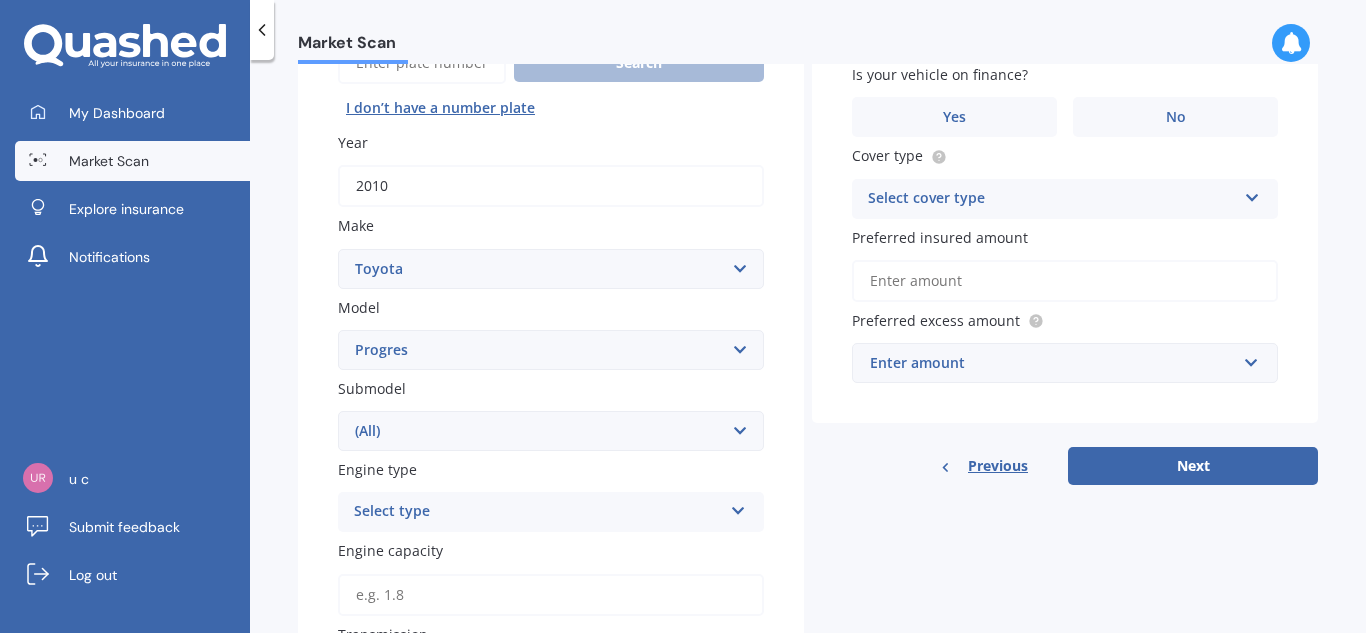 click on "Select submodel (All)" at bounding box center (551, 431) 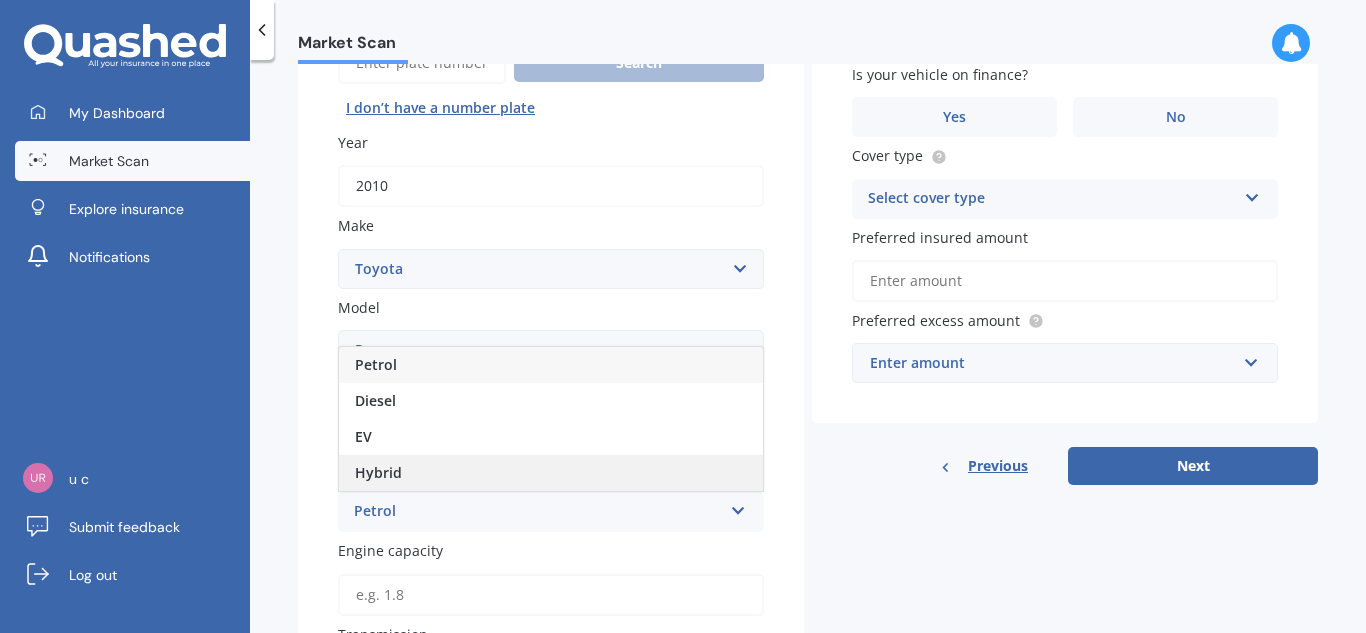 click on "Hybrid" at bounding box center (551, 473) 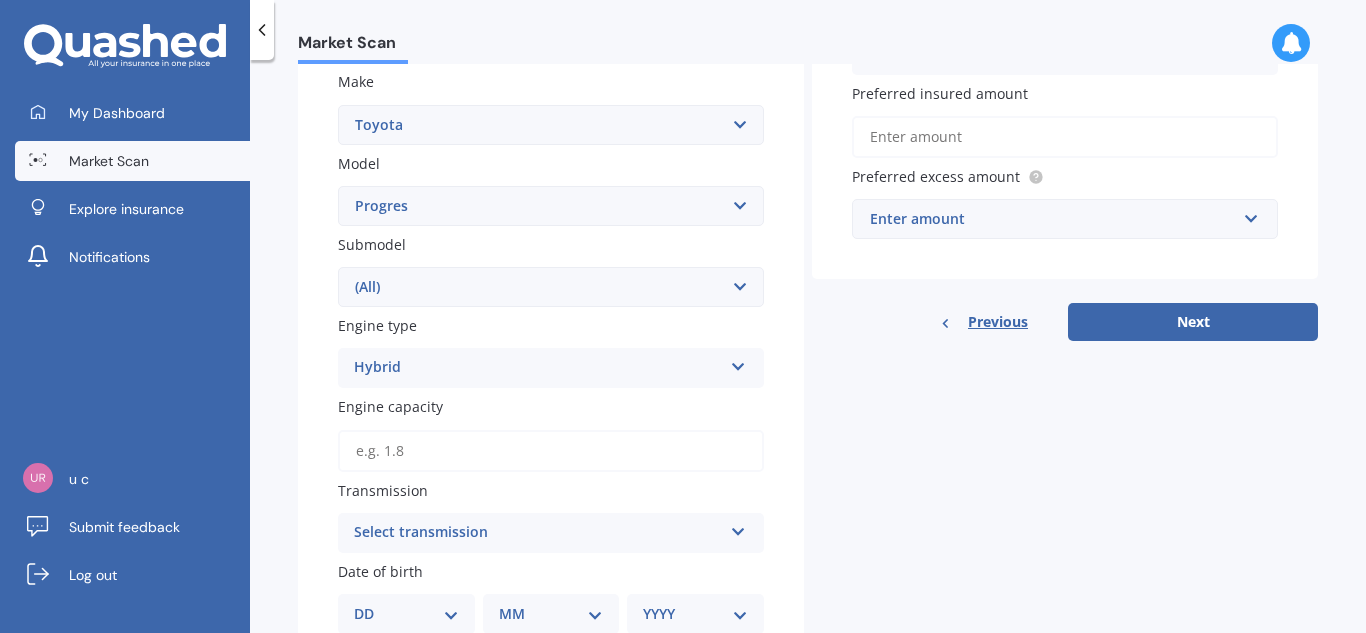 scroll, scrollTop: 372, scrollLeft: 0, axis: vertical 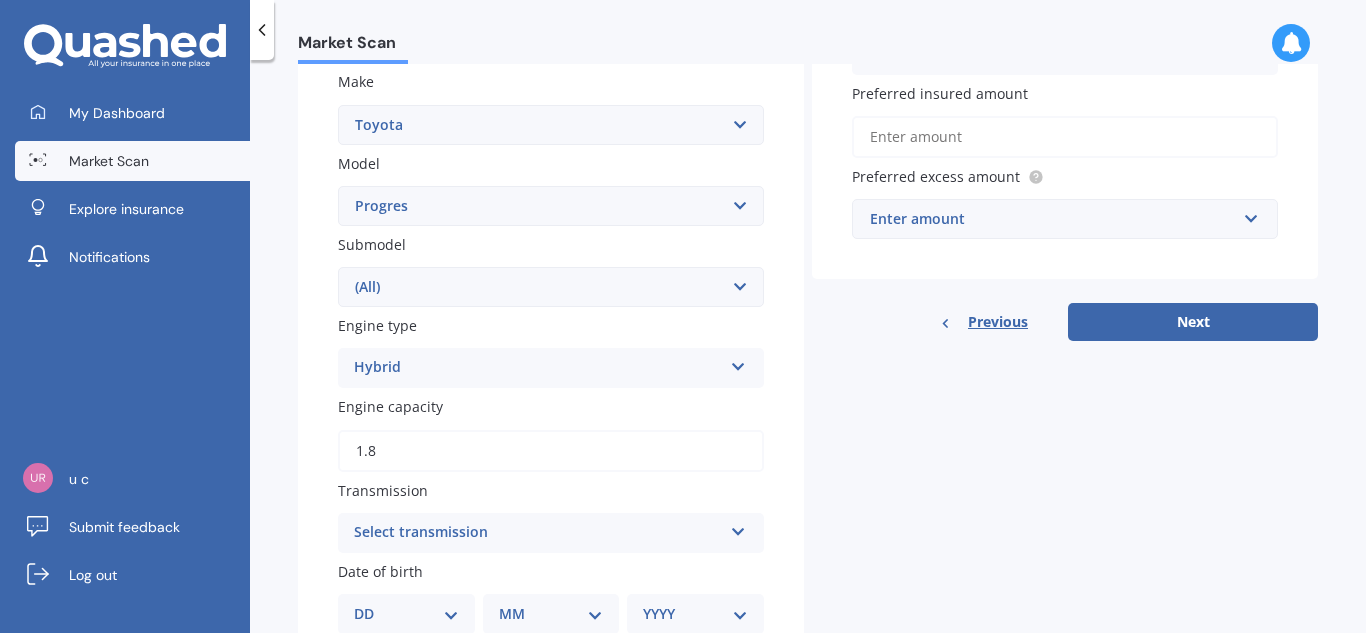 type on "1.8" 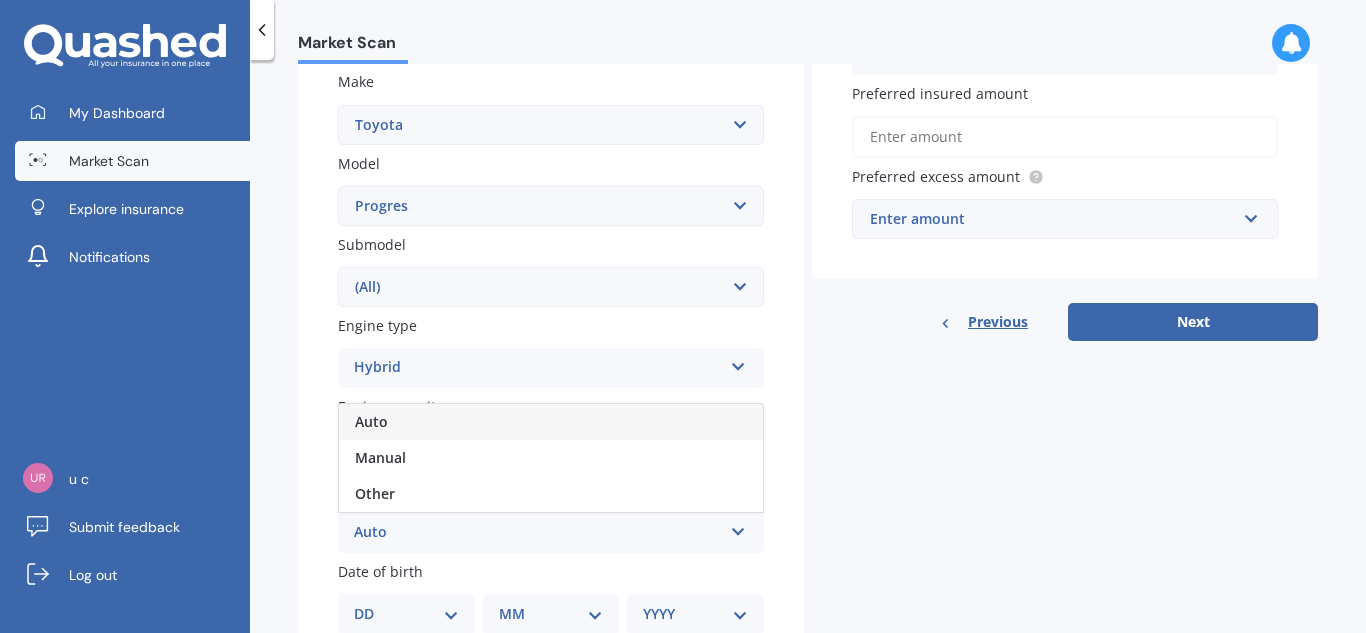 click on "Auto" at bounding box center (551, 422) 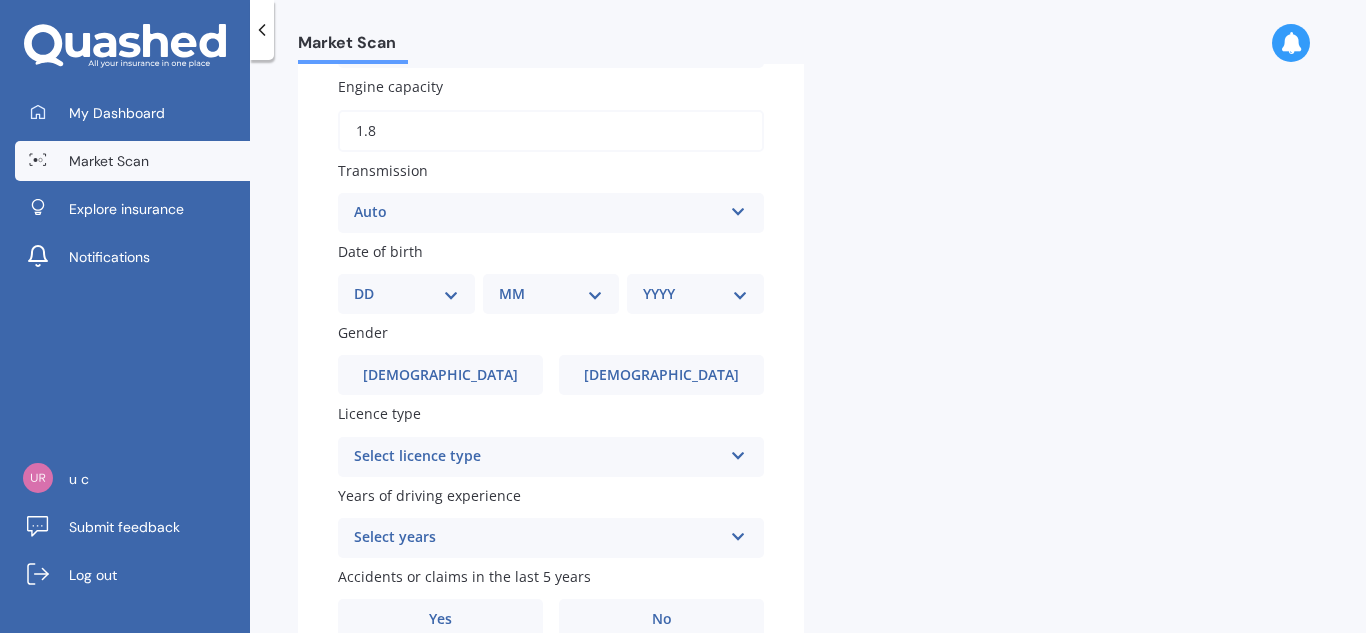 scroll, scrollTop: 731, scrollLeft: 0, axis: vertical 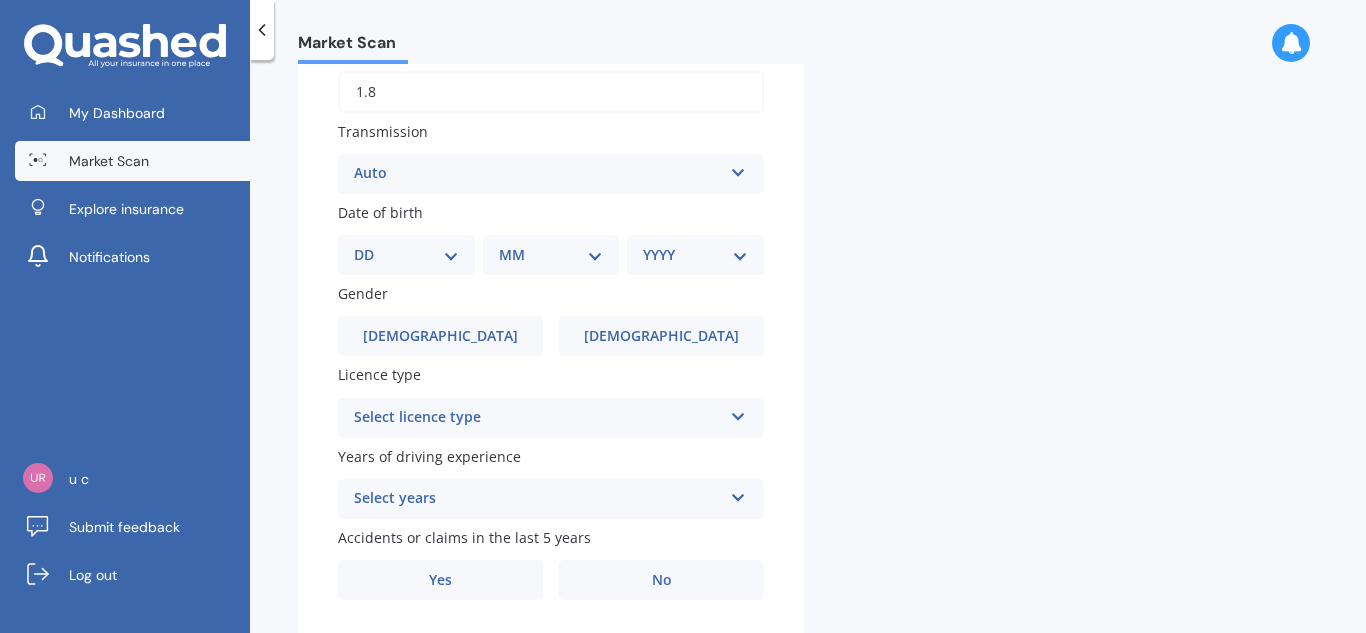 click on "DD 01 02 03 04 05 06 07 08 09 10 11 12 13 14 15 16 17 18 19 20 21 22 23 24 25 26 27 28 29 30 31" at bounding box center (406, 255) 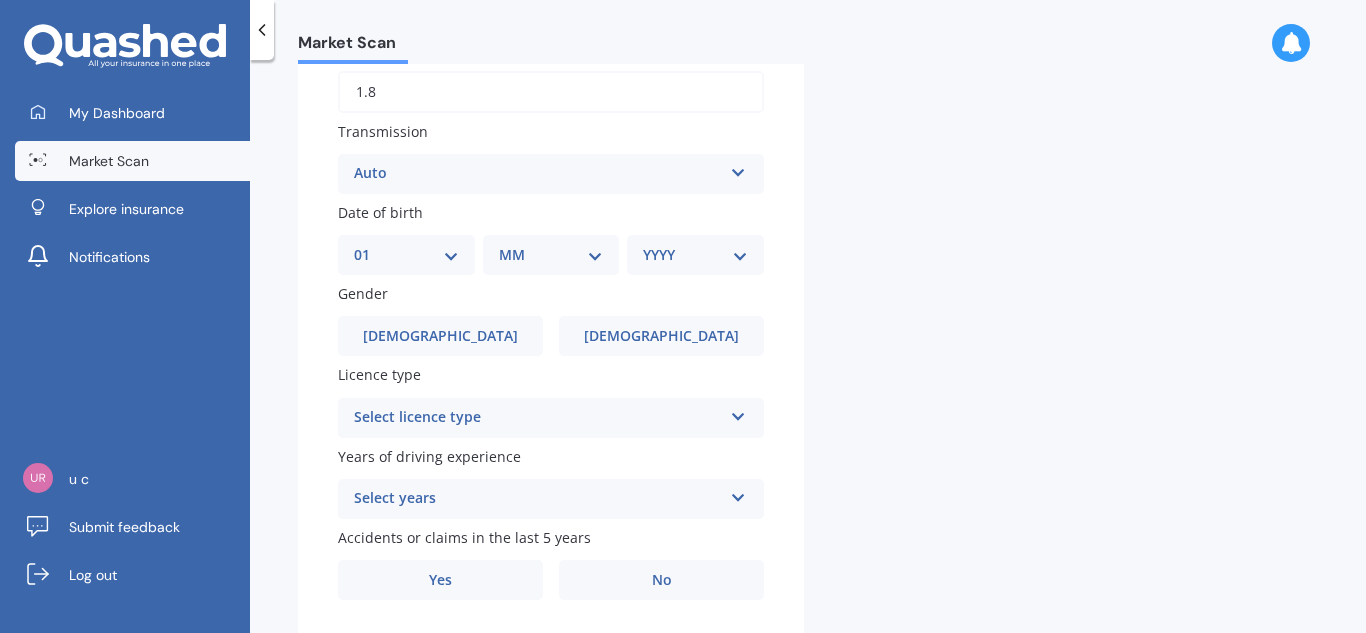 click on "DD 01 02 03 04 05 06 07 08 09 10 11 12 13 14 15 16 17 18 19 20 21 22 23 24 25 26 27 28 29 30 31" at bounding box center (406, 255) 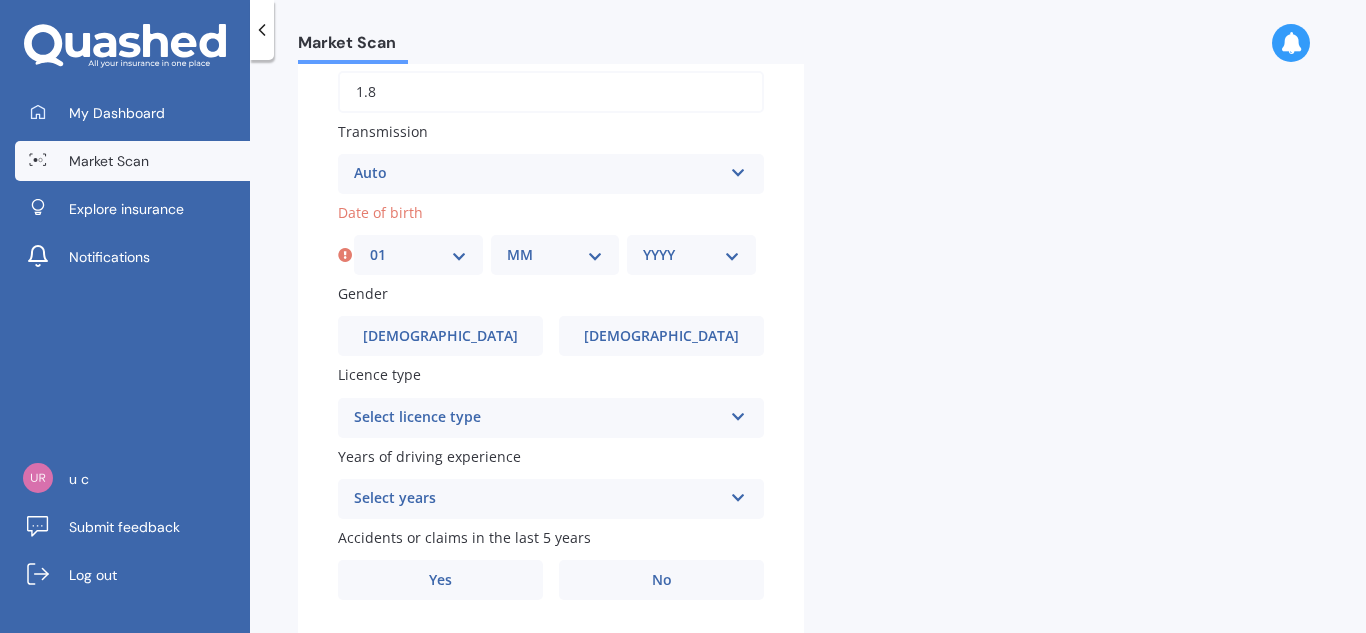 click on "MM 01 02 03 04 05 06 07 08 09 10 11 12" at bounding box center (555, 255) 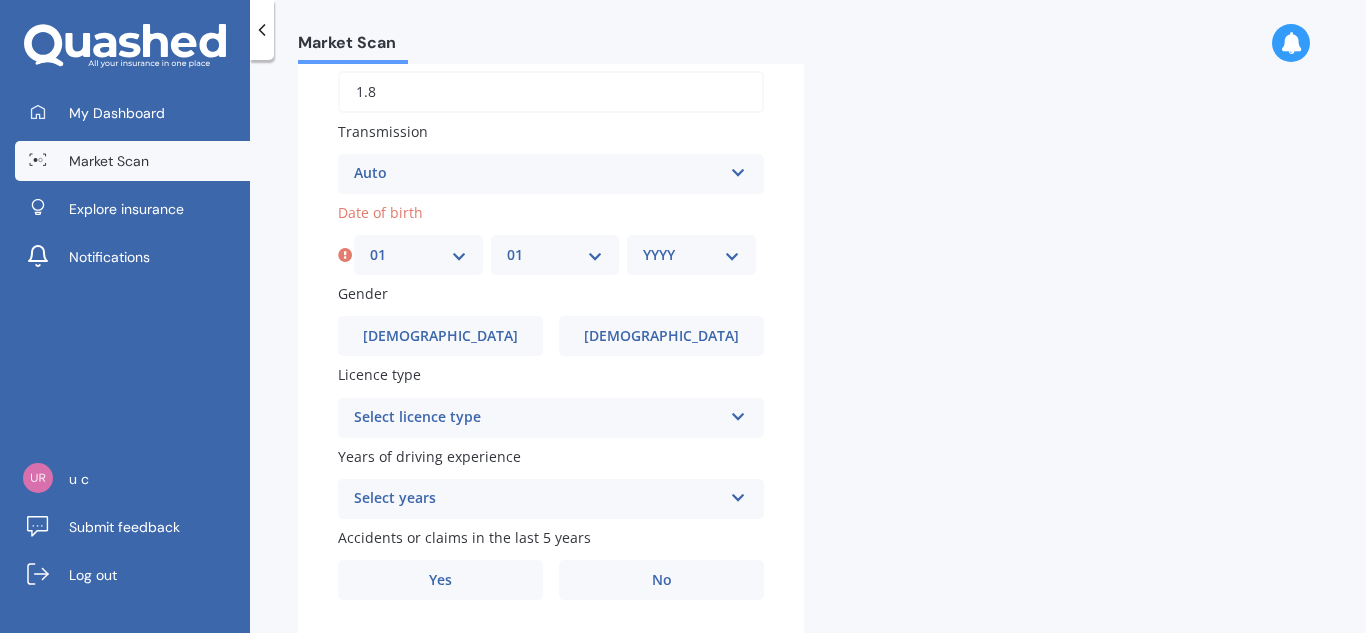 click on "MM 01 02 03 04 05 06 07 08 09 10 11 12" at bounding box center (555, 255) 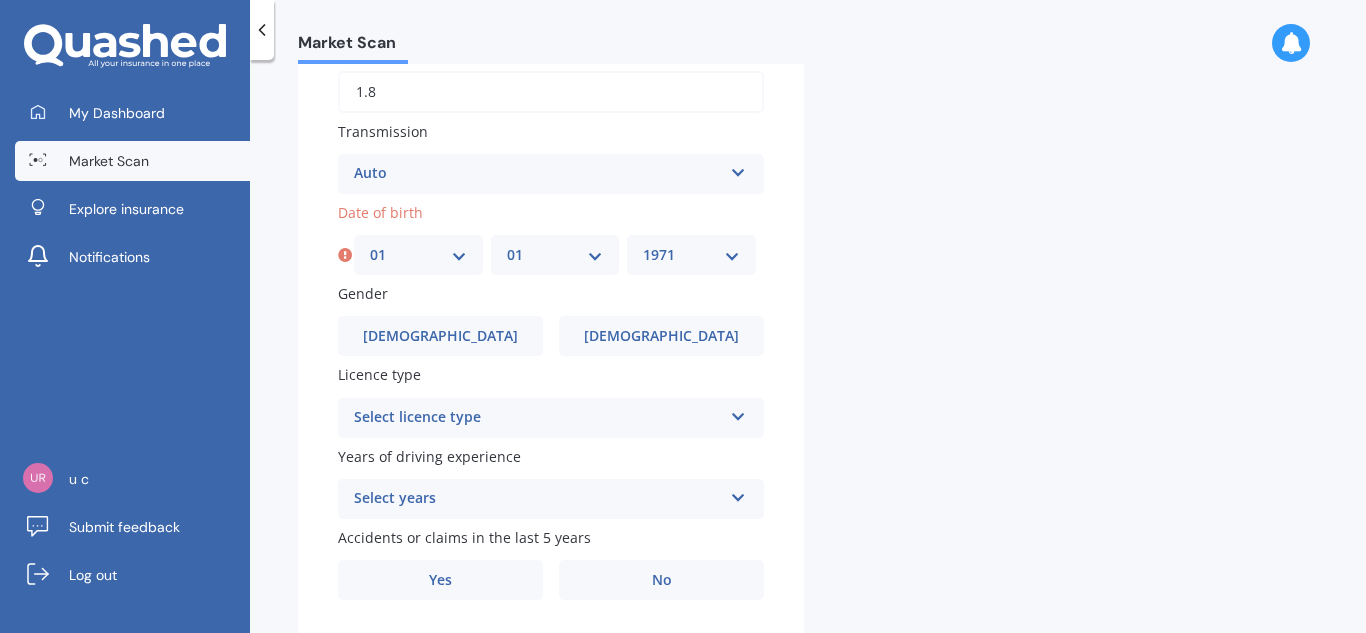 click on "YYYY 2025 2024 2023 2022 2021 2020 2019 2018 2017 2016 2015 2014 2013 2012 2011 2010 2009 2008 2007 2006 2005 2004 2003 2002 2001 2000 1999 1998 1997 1996 1995 1994 1993 1992 1991 1990 1989 1988 1987 1986 1985 1984 1983 1982 1981 1980 1979 1978 1977 1976 1975 1974 1973 1972 1971 1970 1969 1968 1967 1966 1965 1964 1963 1962 1961 1960 1959 1958 1957 1956 1955 1954 1953 1952 1951 1950 1949 1948 1947 1946 1945 1944 1943 1942 1941 1940 1939 1938 1937 1936 1935 1934 1933 1932 1931 1930 1929 1928 1927 1926" at bounding box center (691, 255) 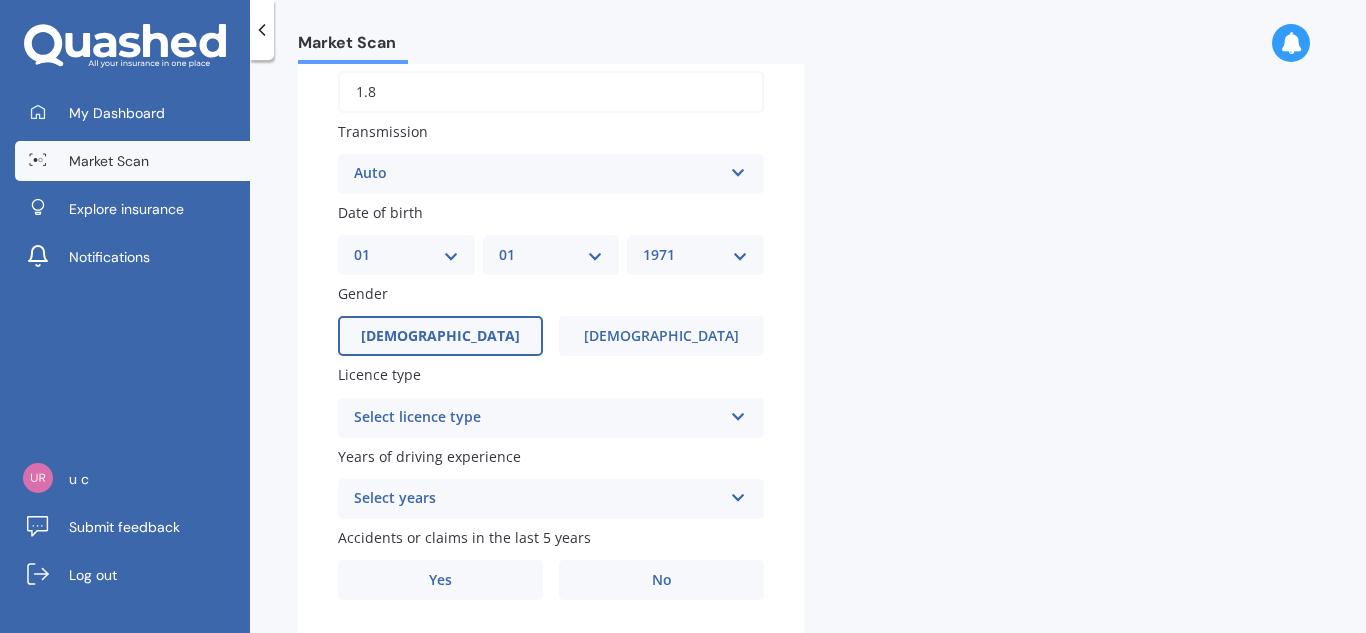 click on "[DEMOGRAPHIC_DATA]" at bounding box center [440, 336] 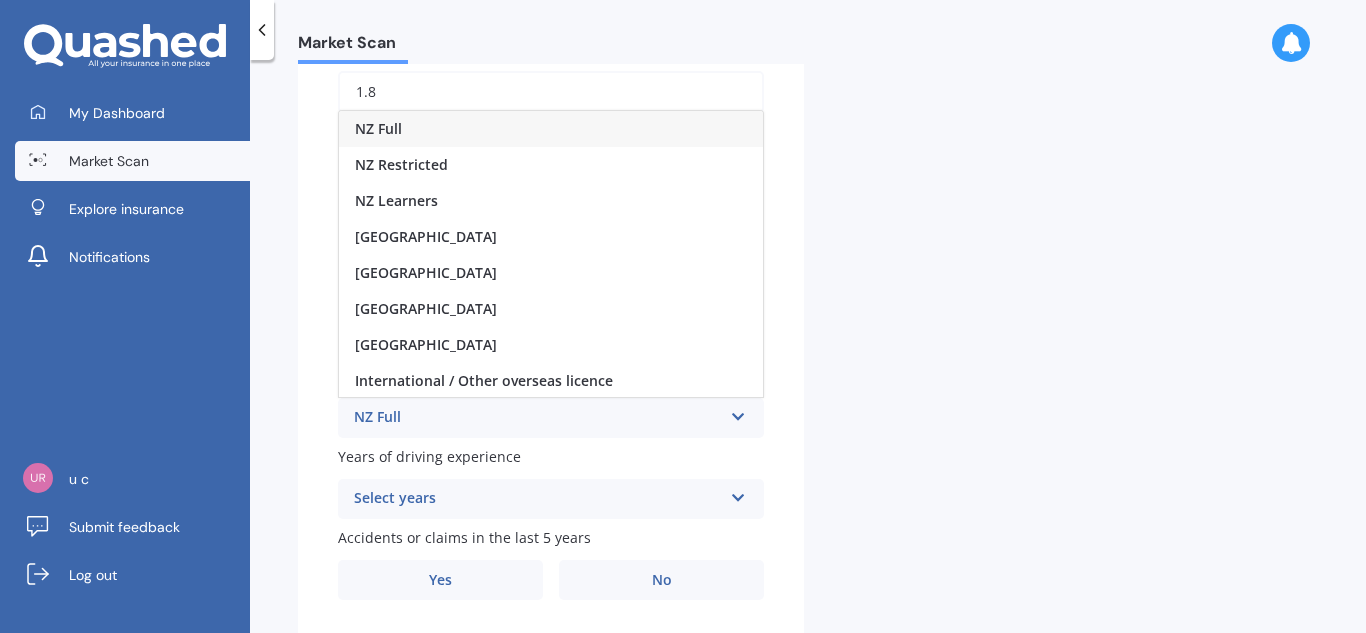 click on "NZ Full" at bounding box center (551, 129) 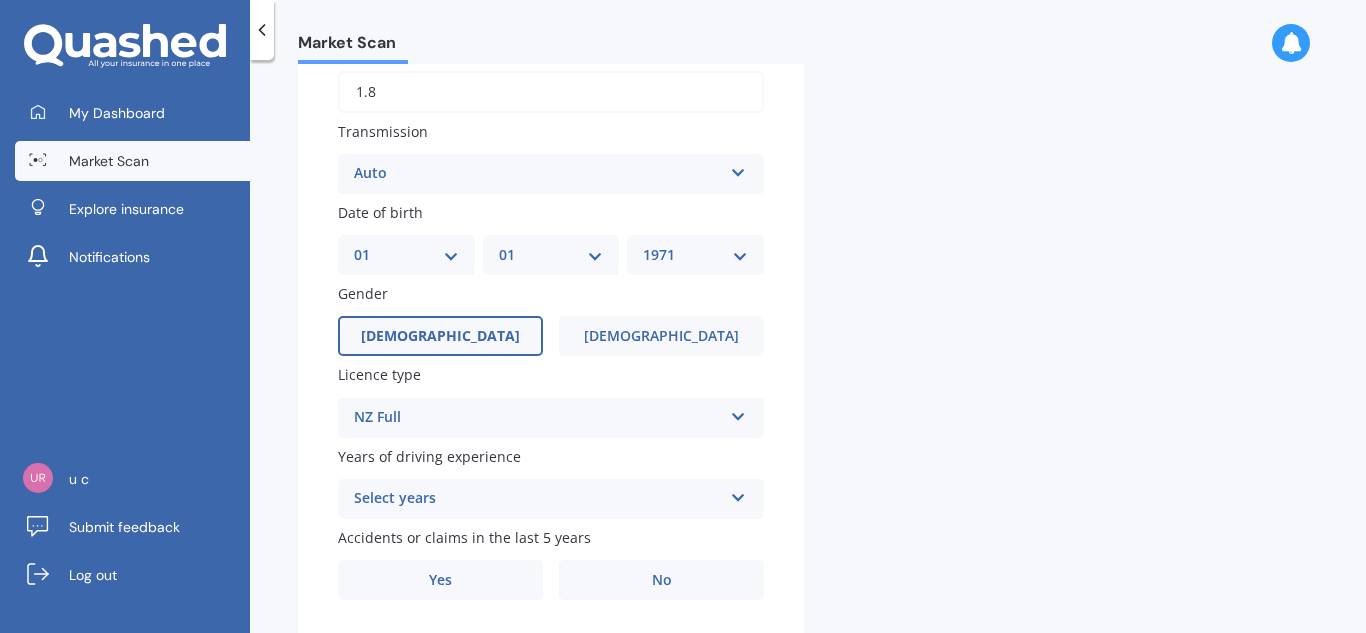 scroll, scrollTop: 790, scrollLeft: 0, axis: vertical 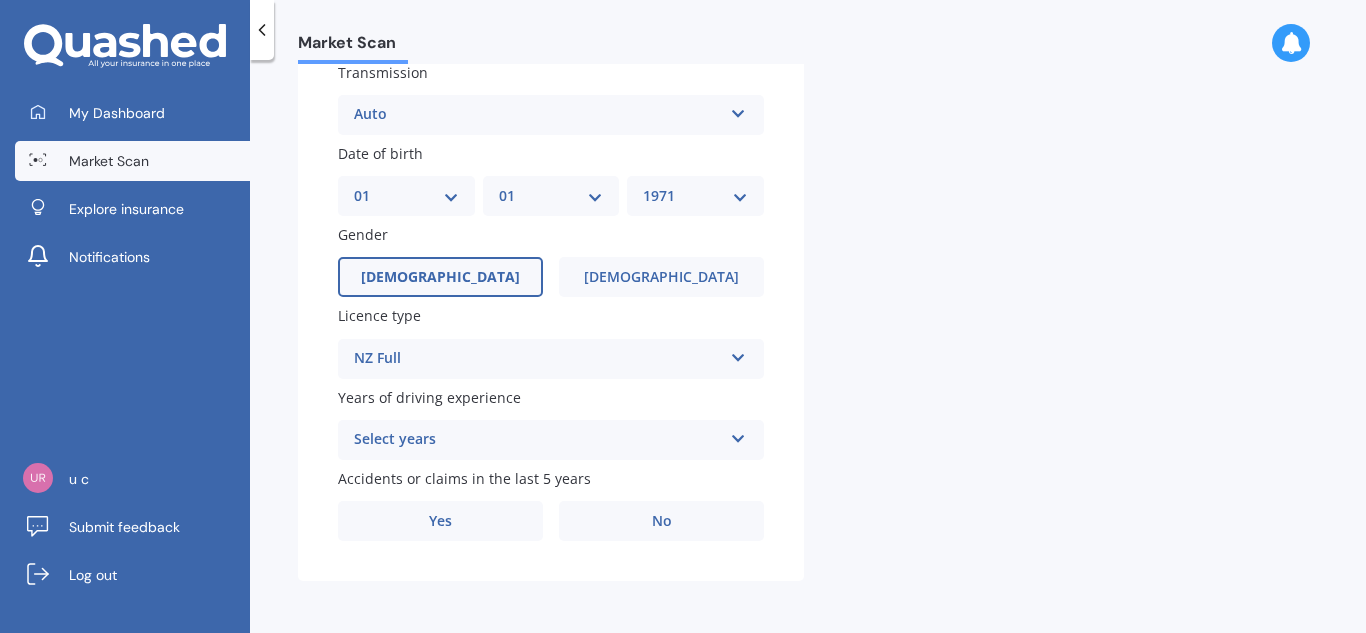 click at bounding box center [738, 435] 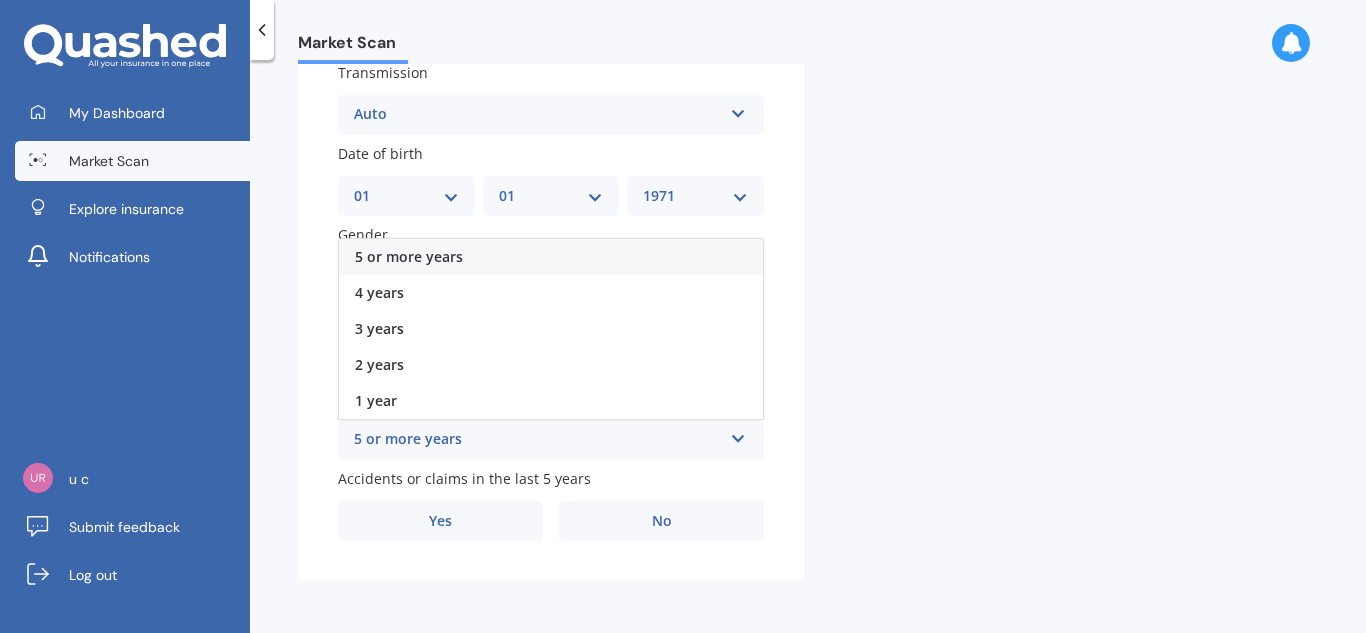 click on "5 or more years" at bounding box center (551, 257) 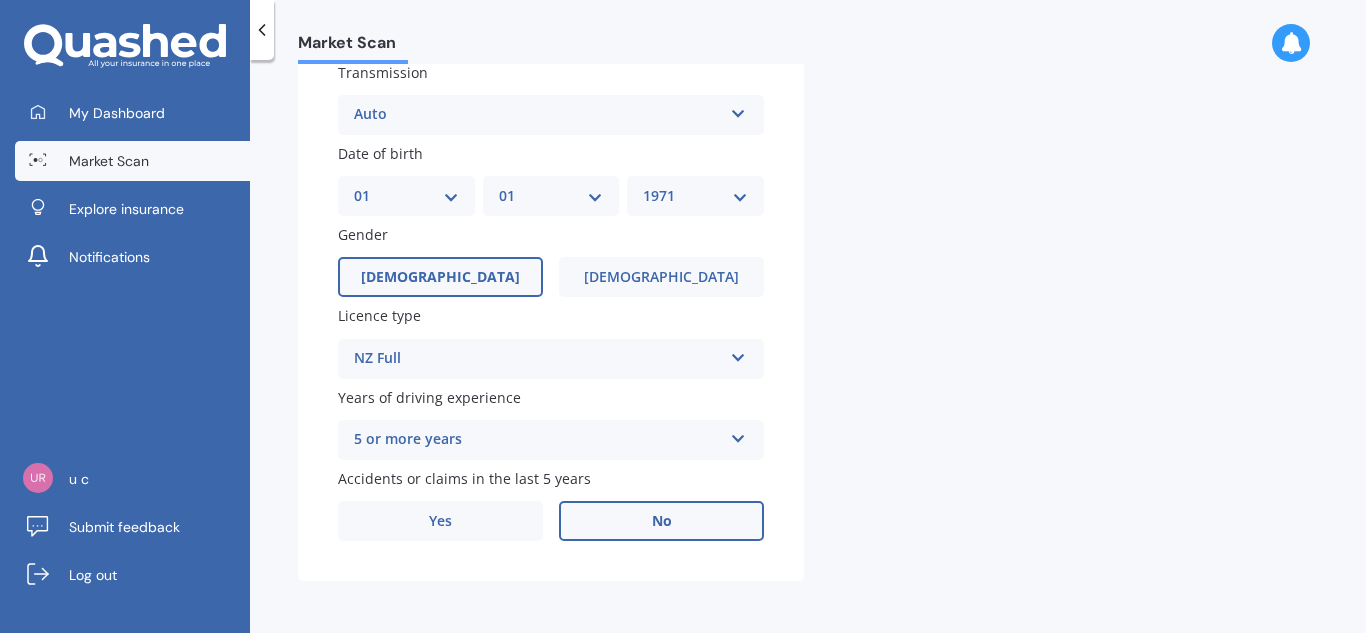click on "No" at bounding box center [662, 521] 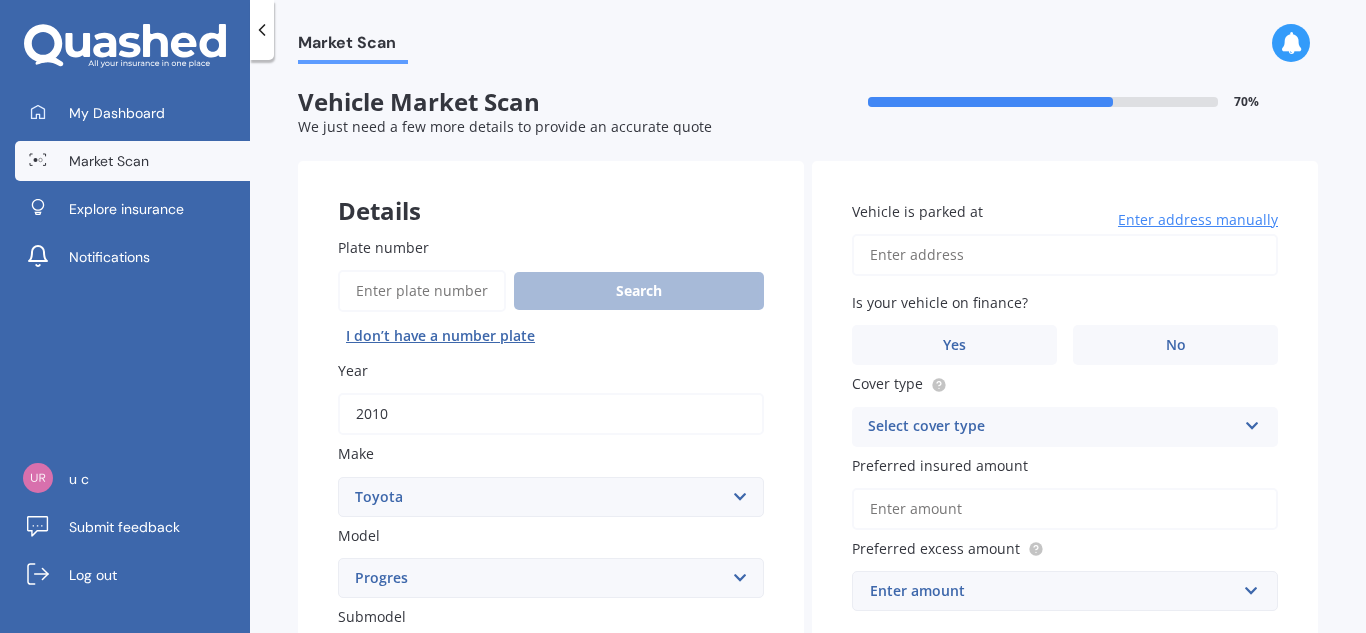 scroll, scrollTop: 4, scrollLeft: 0, axis: vertical 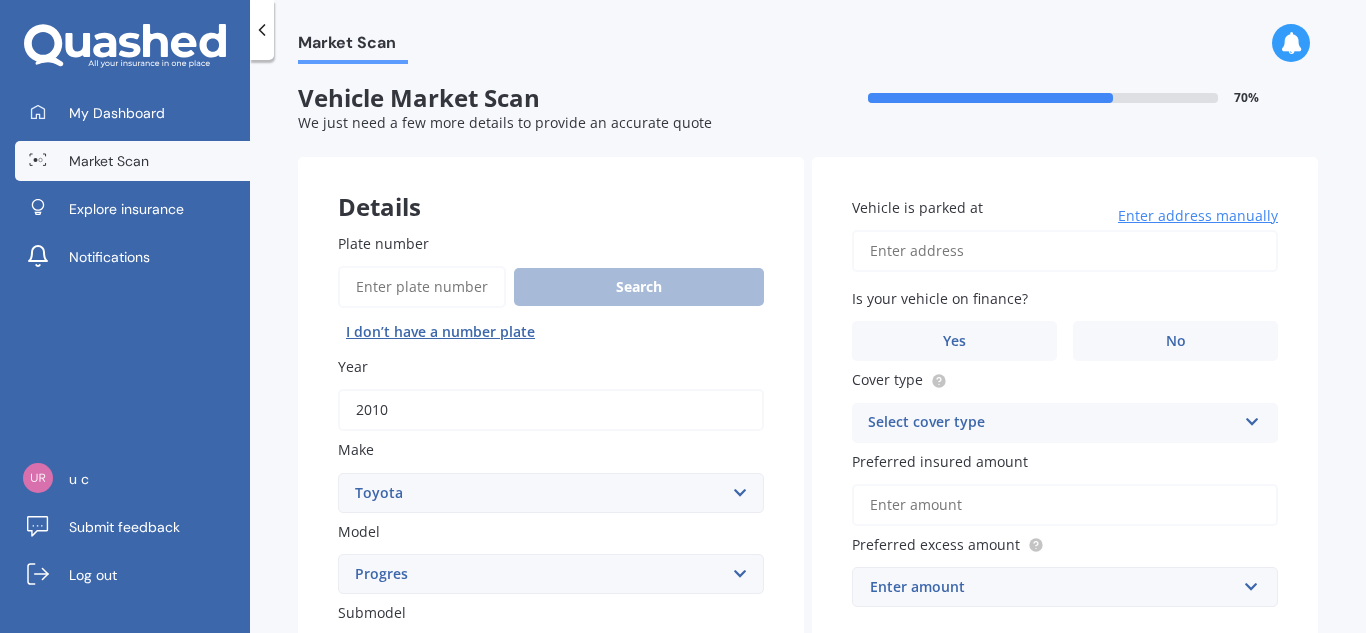 click on "Vehicle is parked at" at bounding box center [1065, 251] 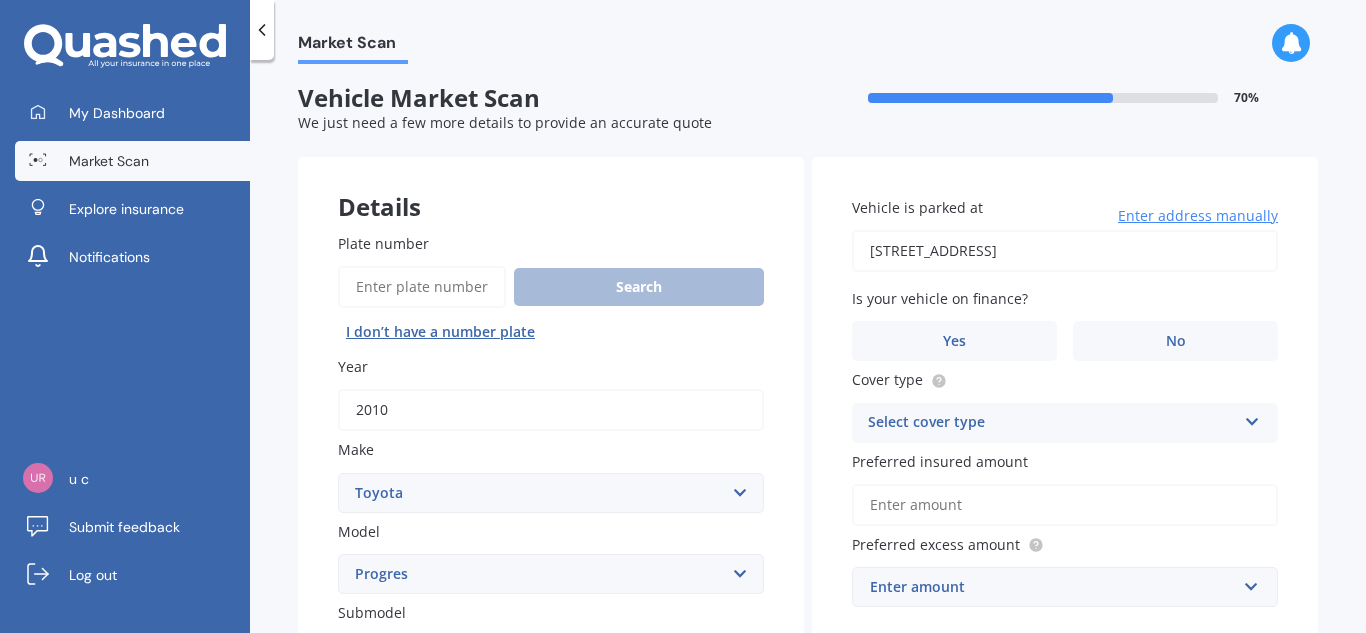 type on "[STREET_ADDRESS]" 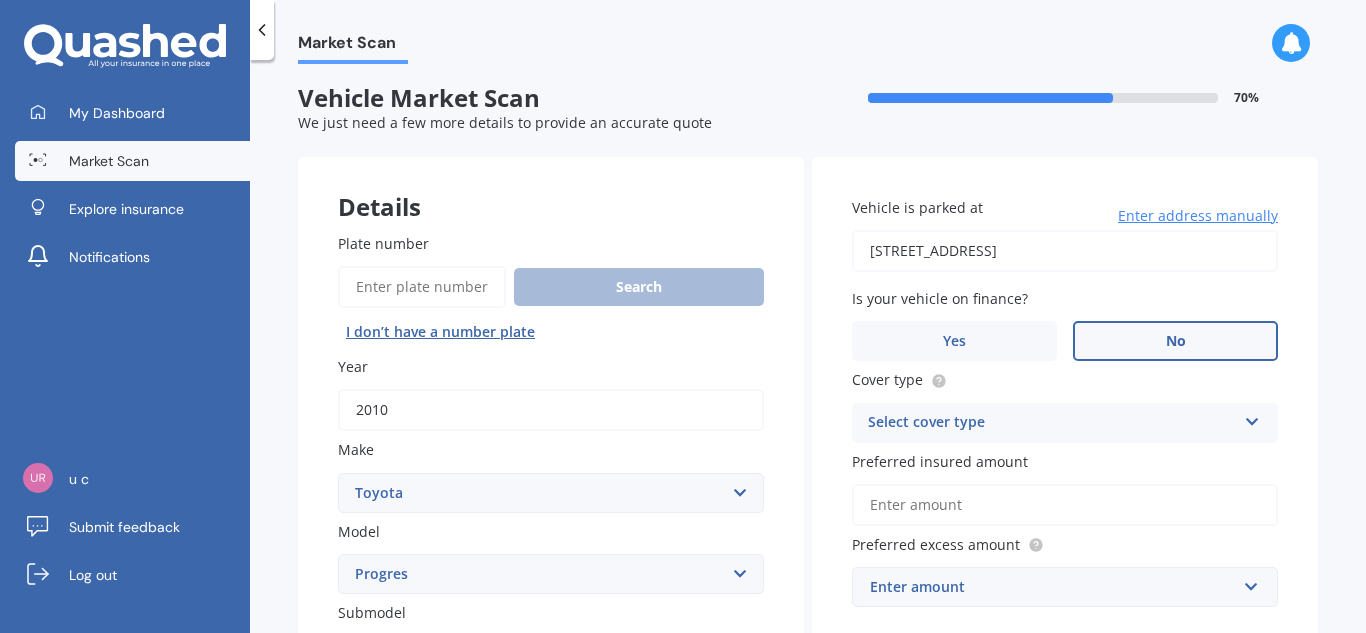 click on "No" at bounding box center (1175, 341) 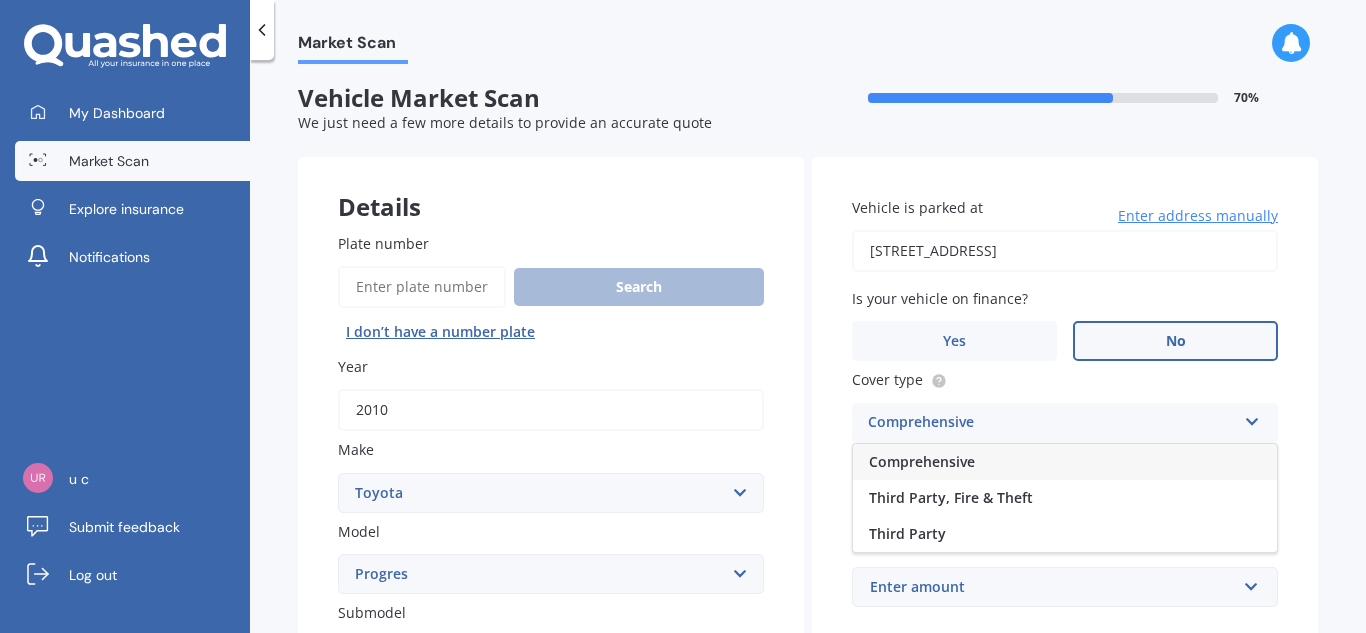 click on "Comprehensive" at bounding box center [1065, 462] 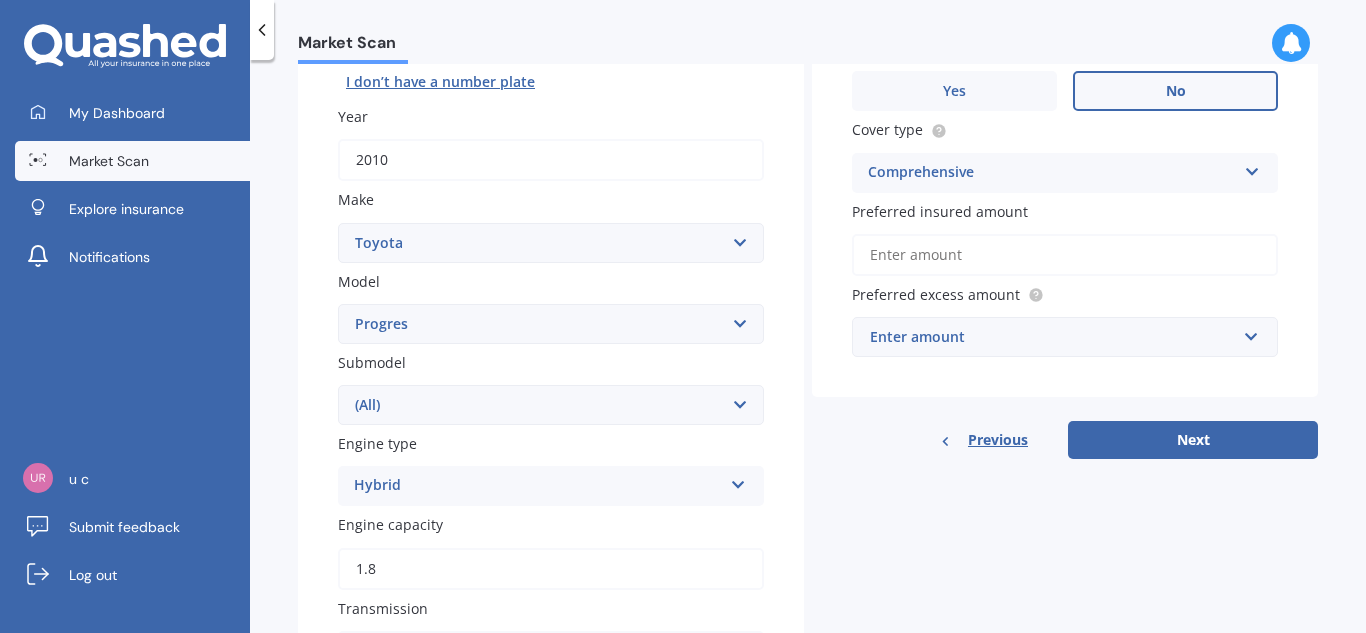 scroll, scrollTop: 256, scrollLeft: 0, axis: vertical 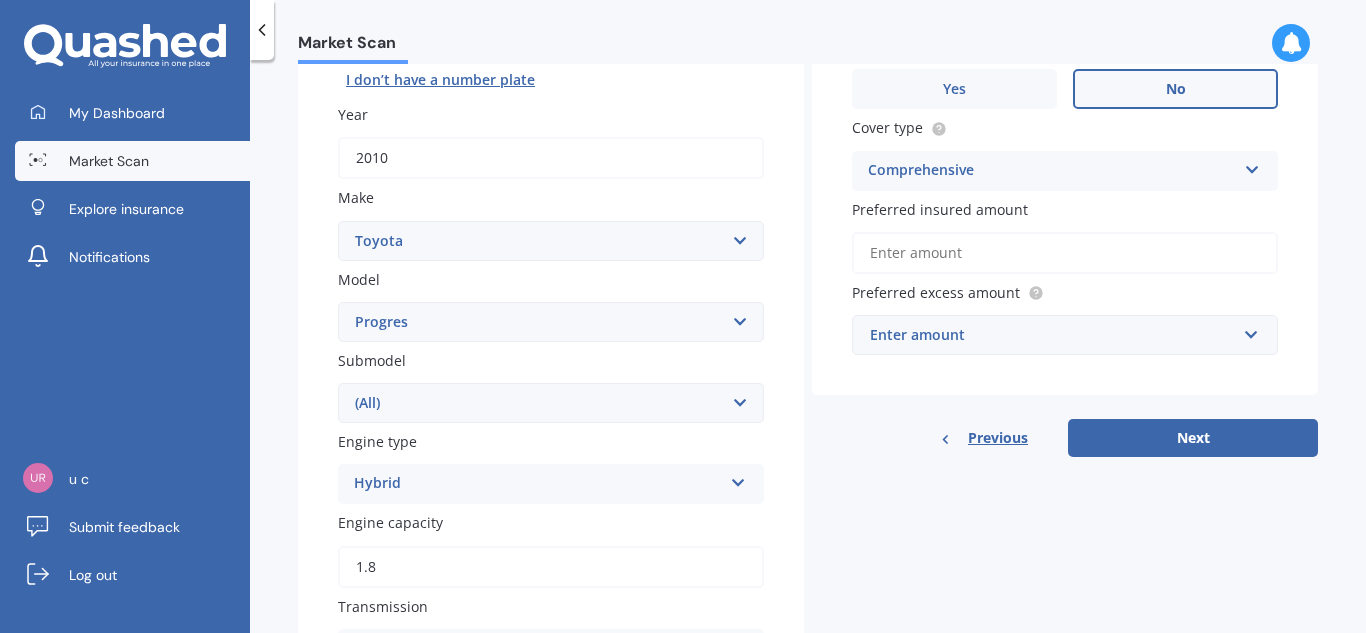 click on "Preferred insured amount" at bounding box center (1065, 253) 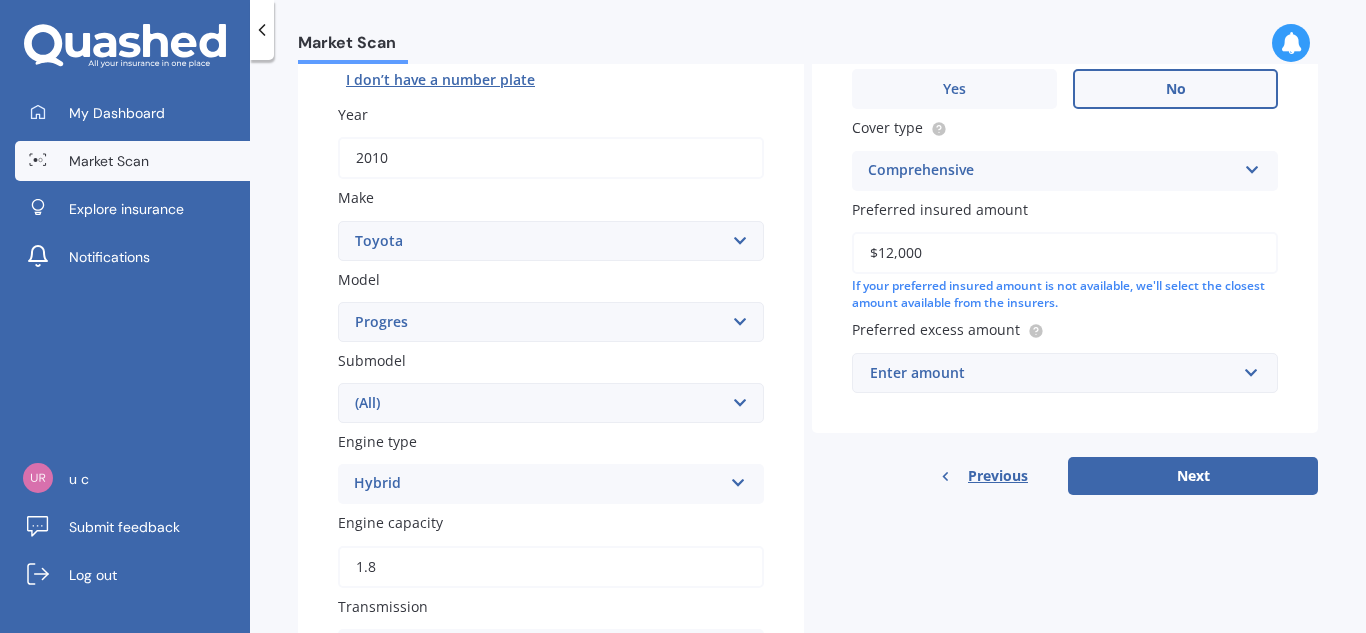 click on "Enter amount" at bounding box center (1053, 373) 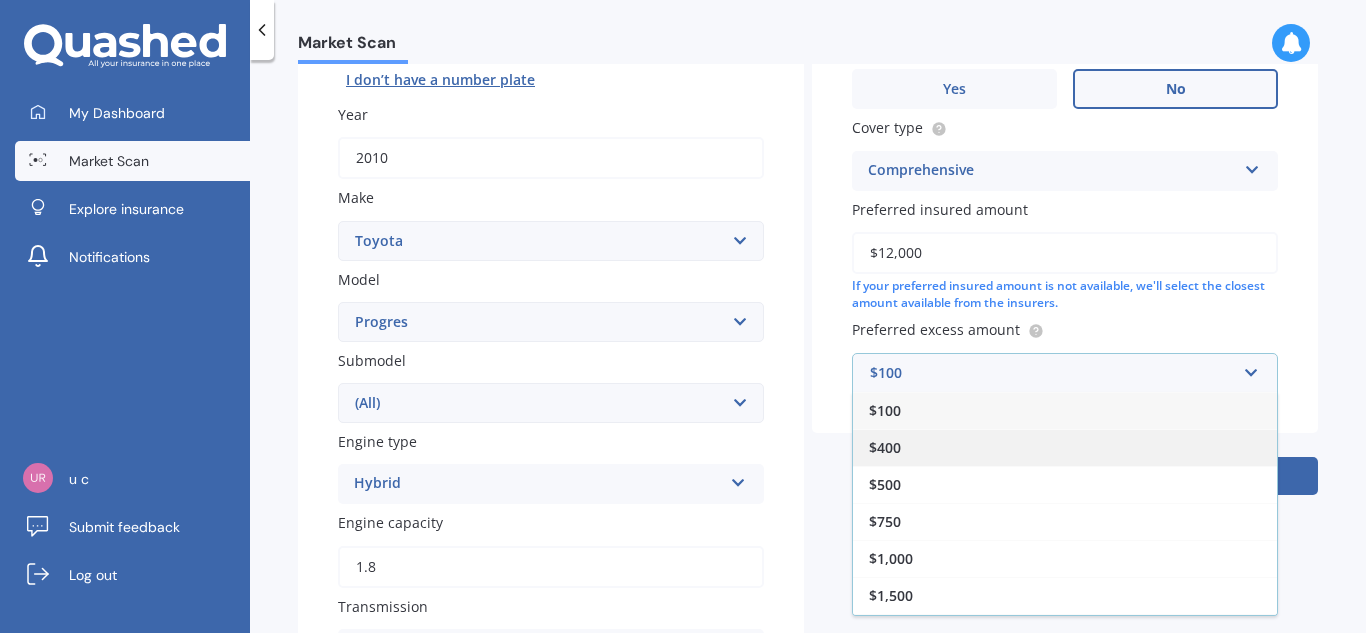 click on "$400" at bounding box center [1065, 447] 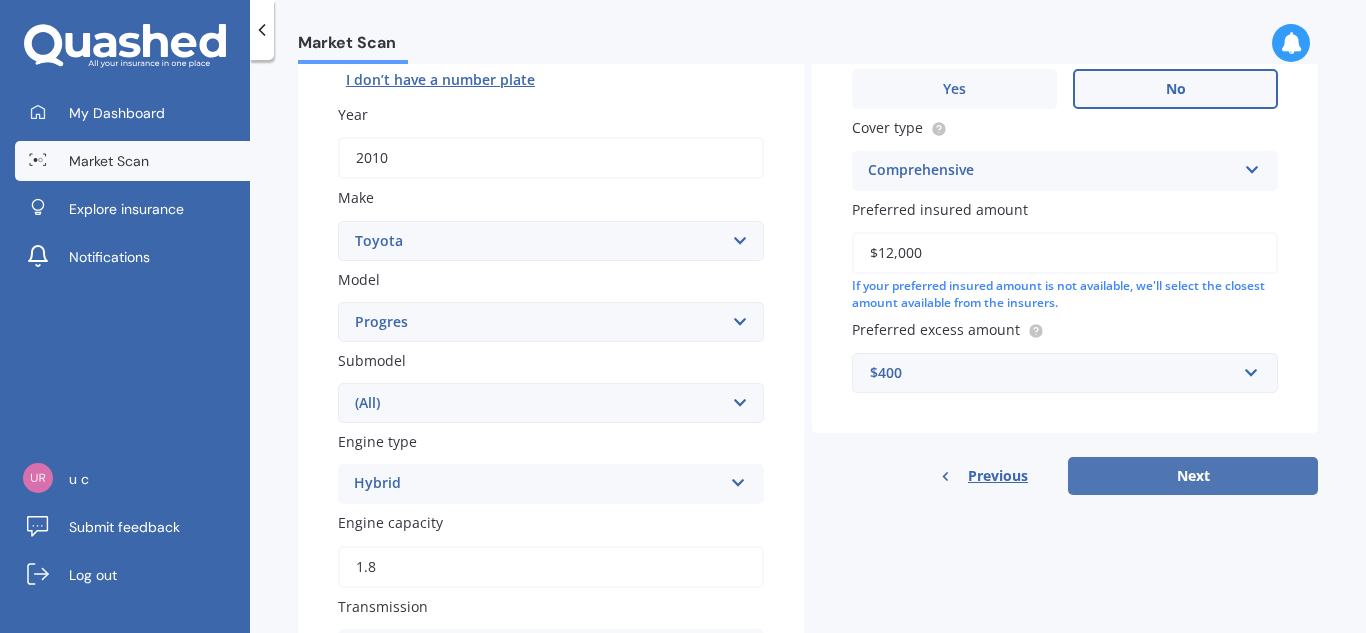 click on "Next" at bounding box center (1193, 476) 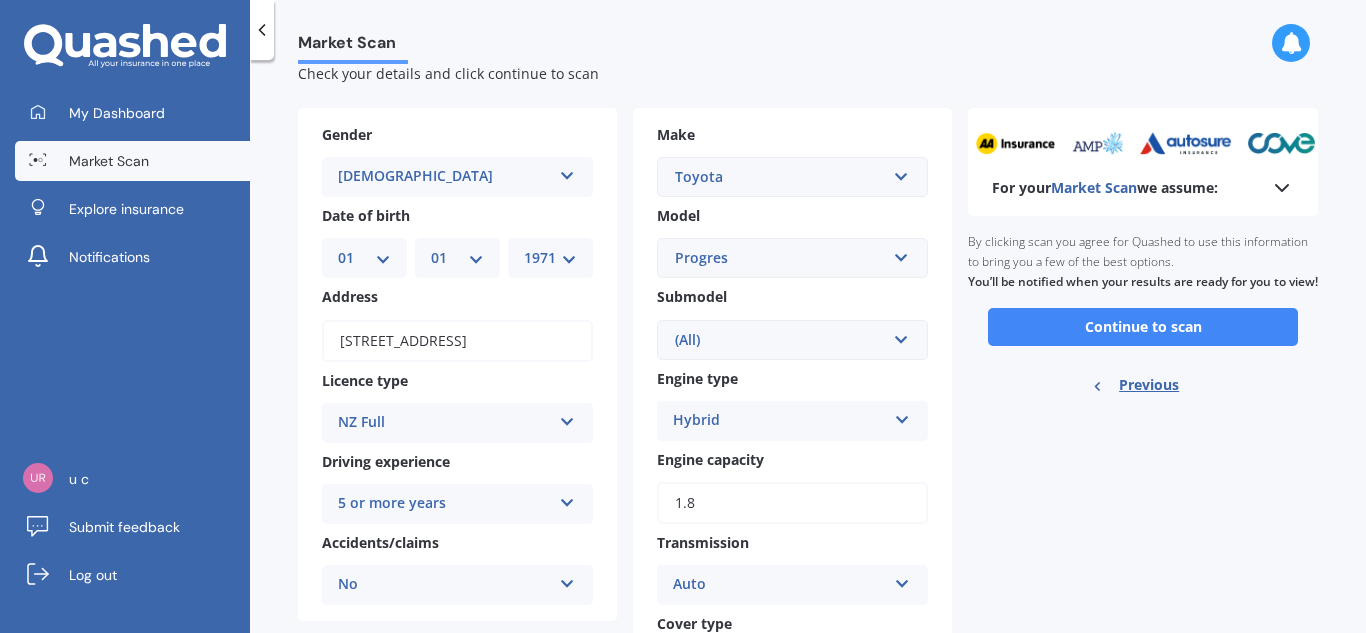 scroll, scrollTop: 0, scrollLeft: 0, axis: both 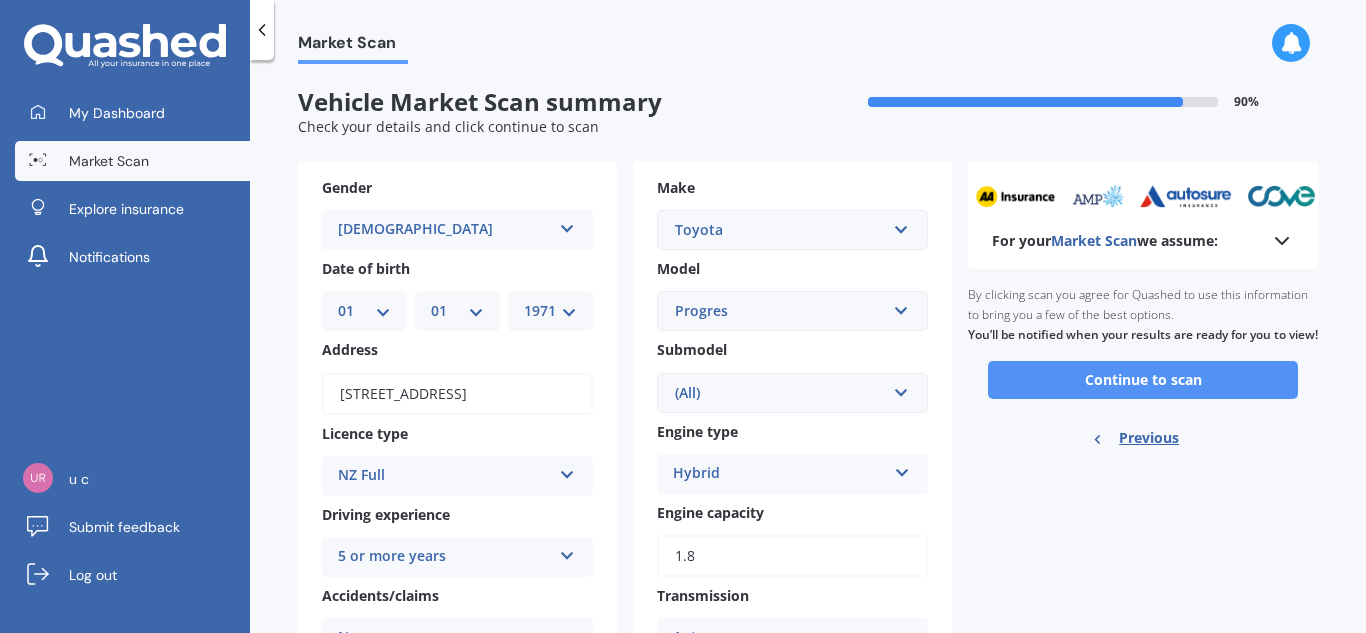 click on "Continue to scan" at bounding box center (1143, 380) 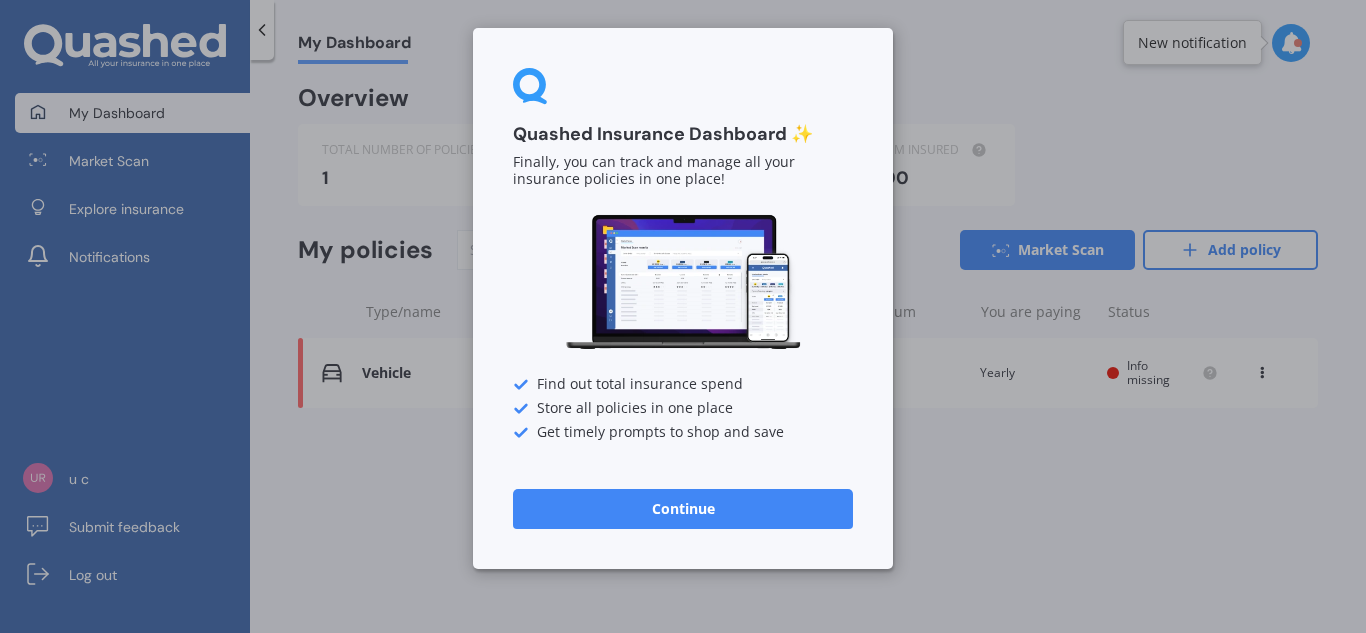 click on "Continue" at bounding box center (683, 509) 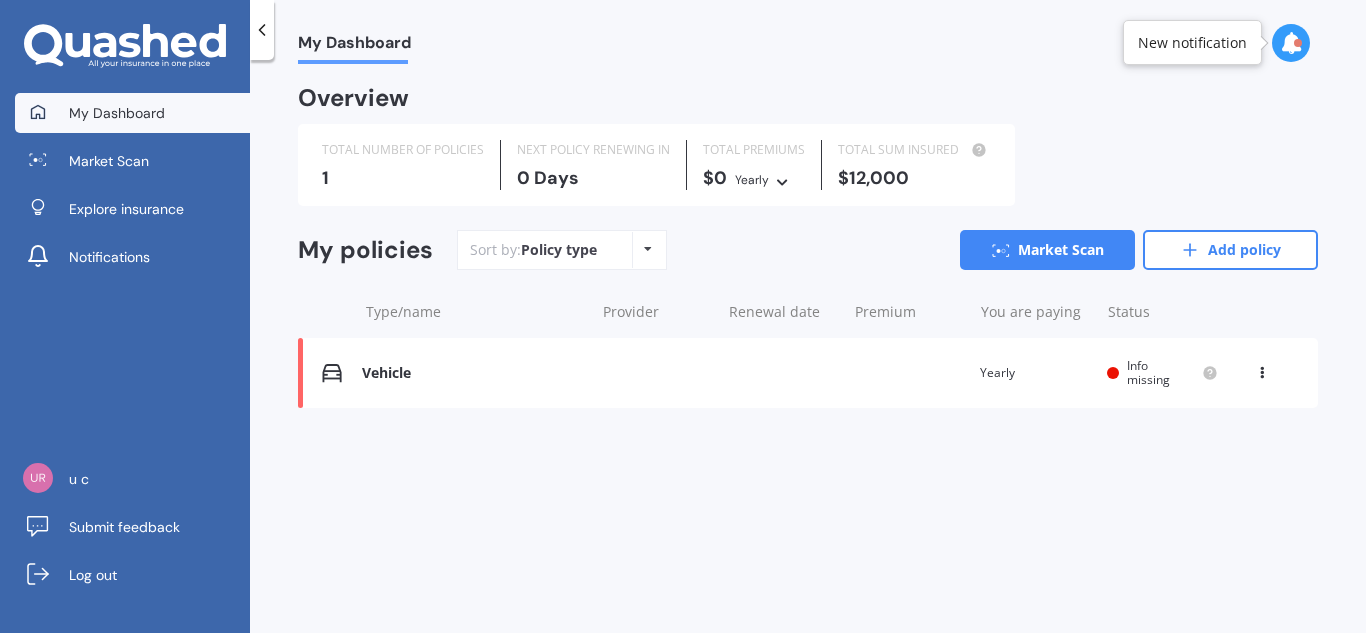 click at bounding box center (1262, 369) 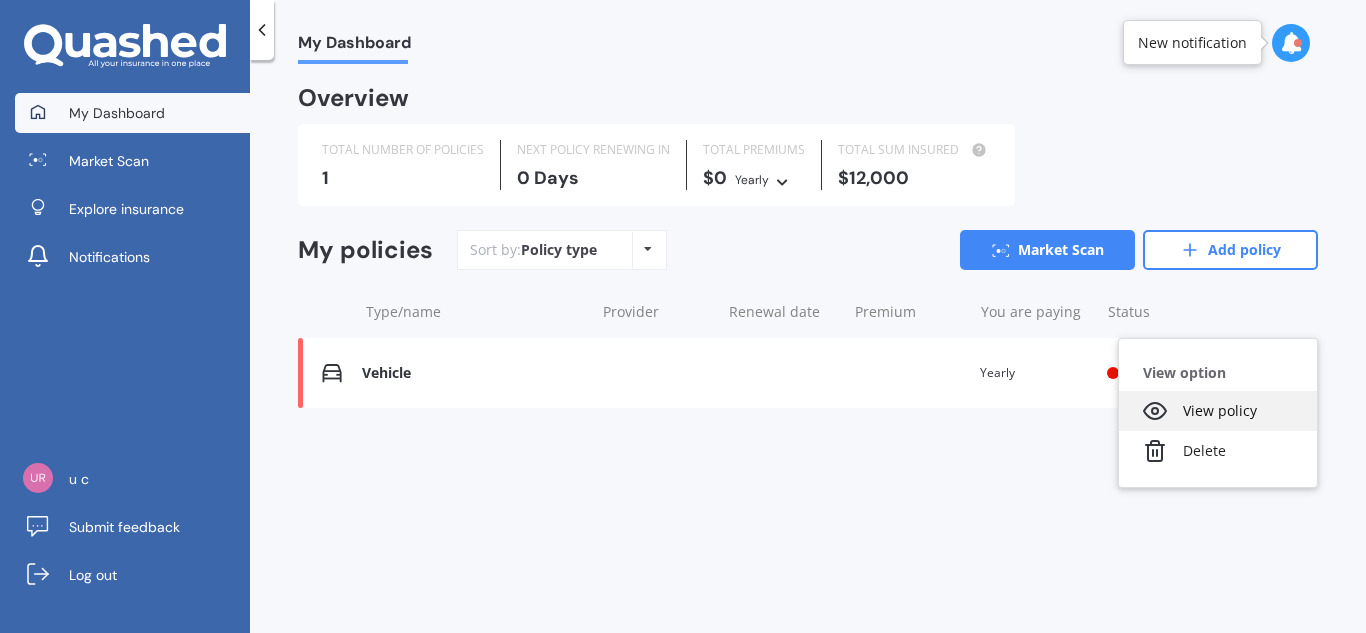 click on "View policy" at bounding box center (1218, 411) 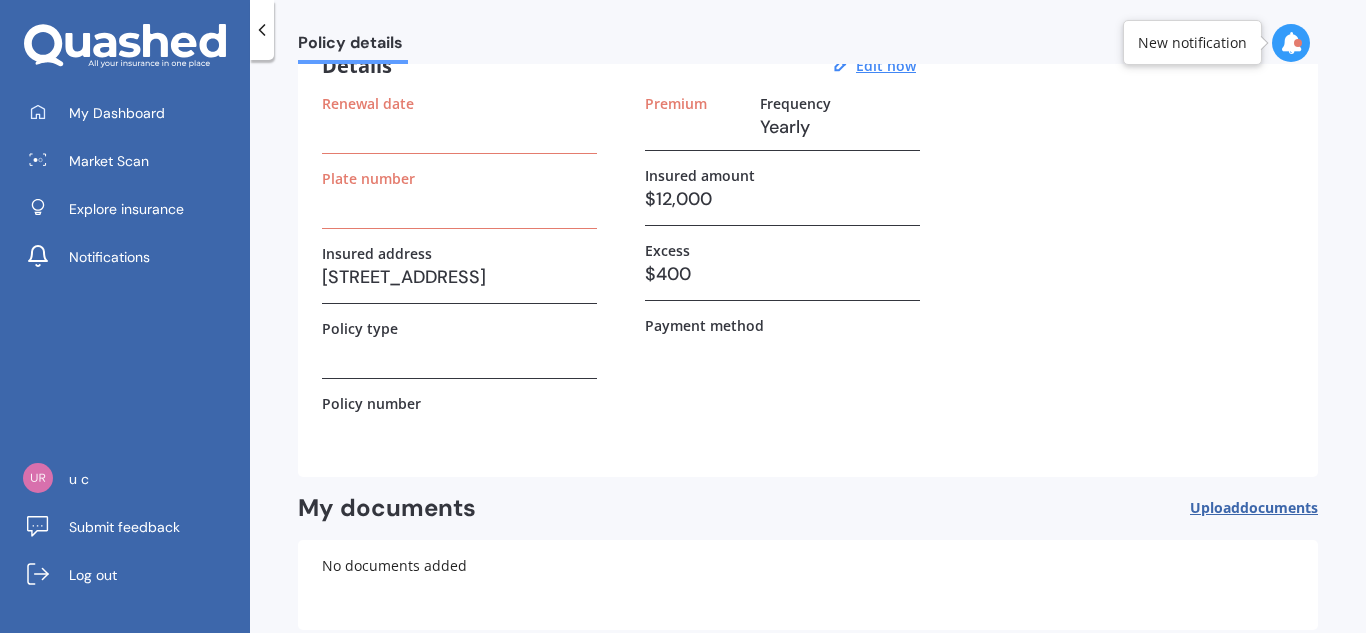 scroll, scrollTop: 101, scrollLeft: 0, axis: vertical 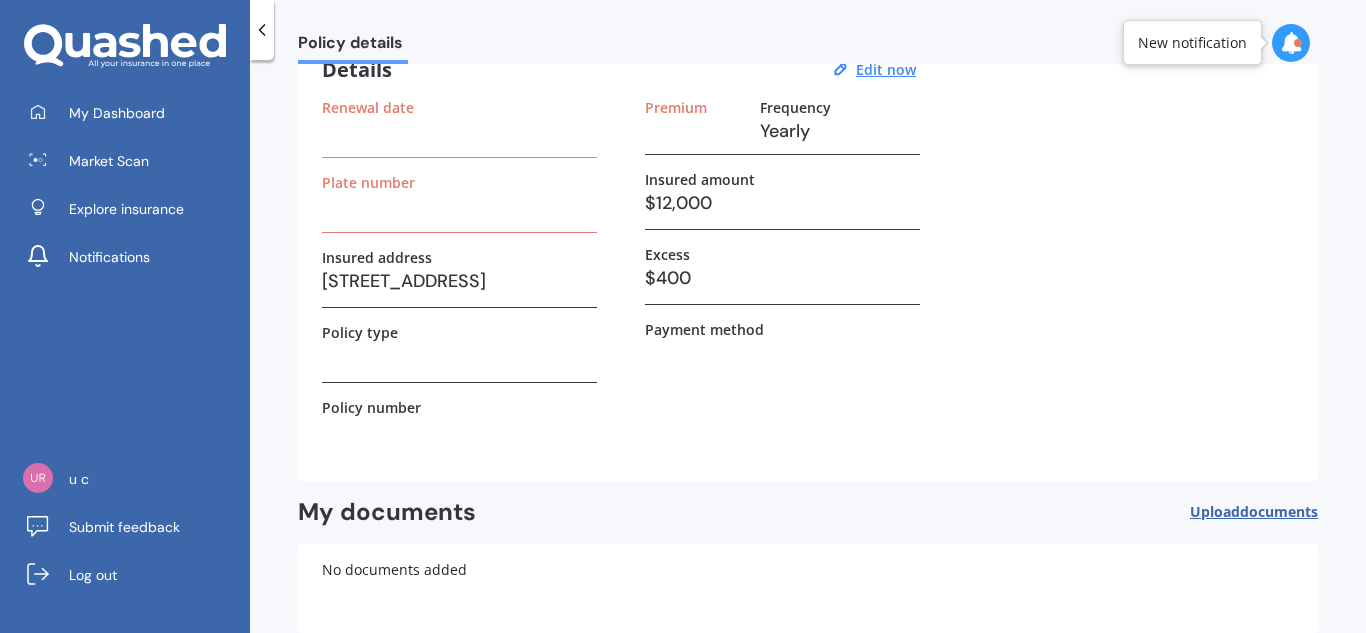 click on "$12,000" at bounding box center [782, 203] 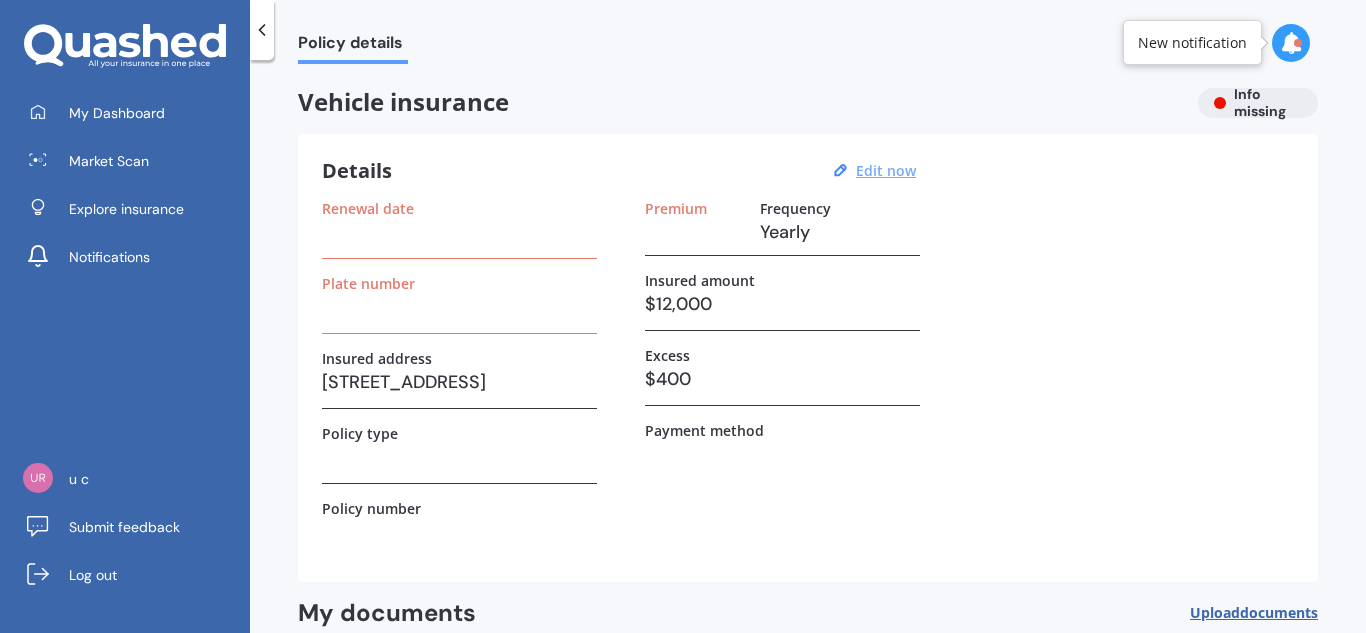 click on "Edit now" at bounding box center (886, 170) 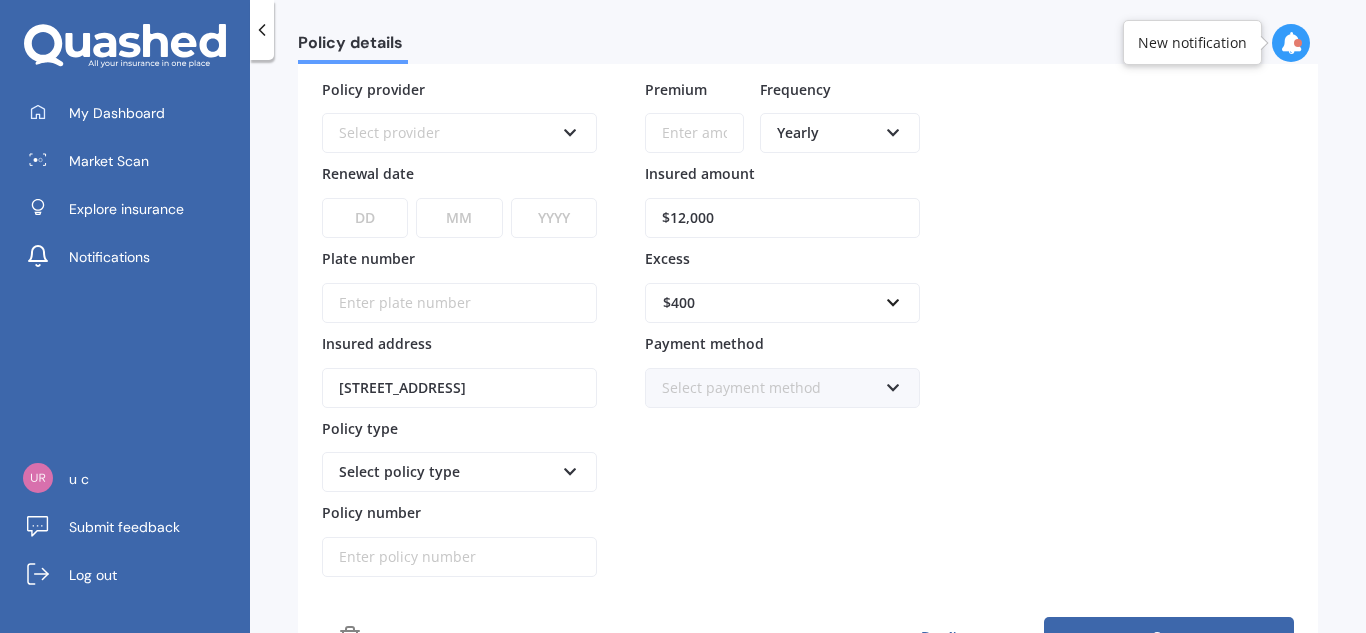 scroll, scrollTop: 123, scrollLeft: 0, axis: vertical 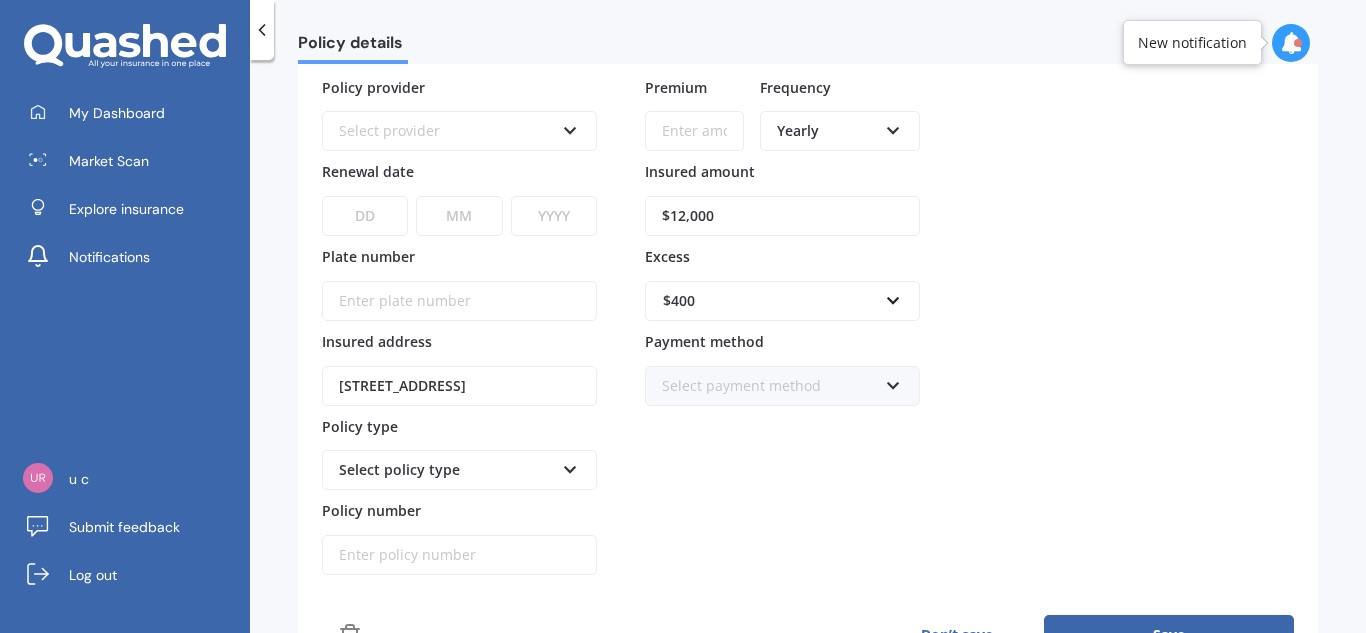 click on "$12,000" at bounding box center [782, 216] 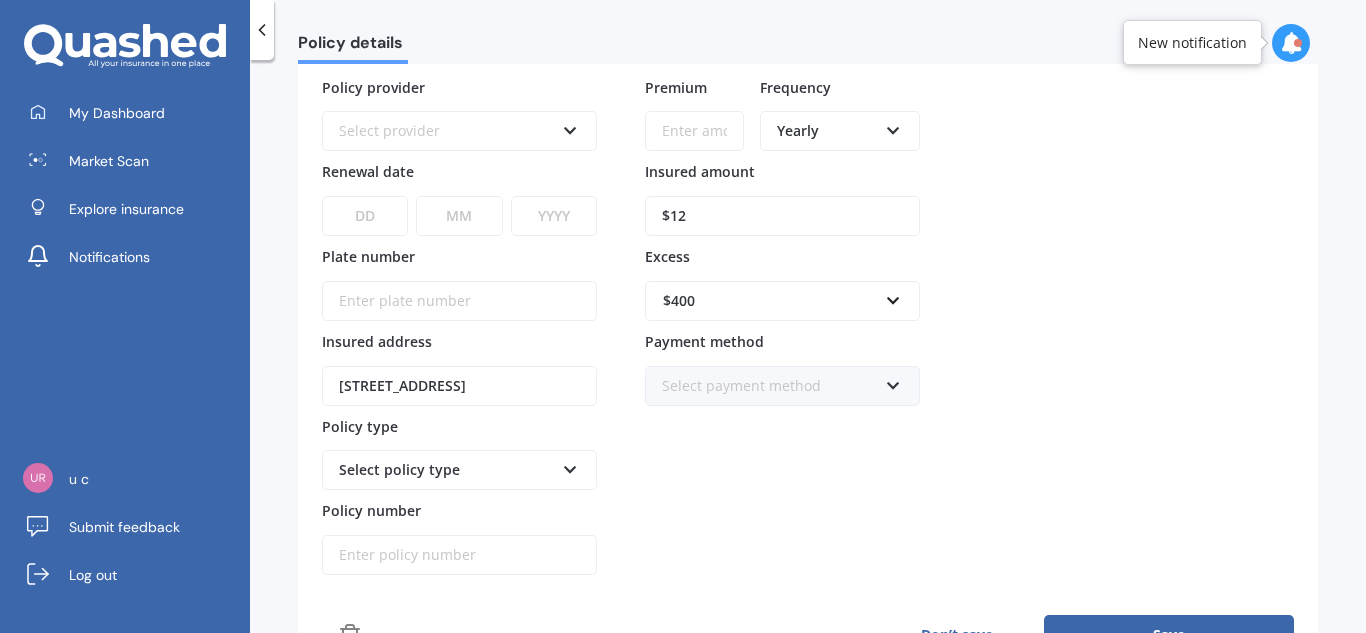 type on "$1" 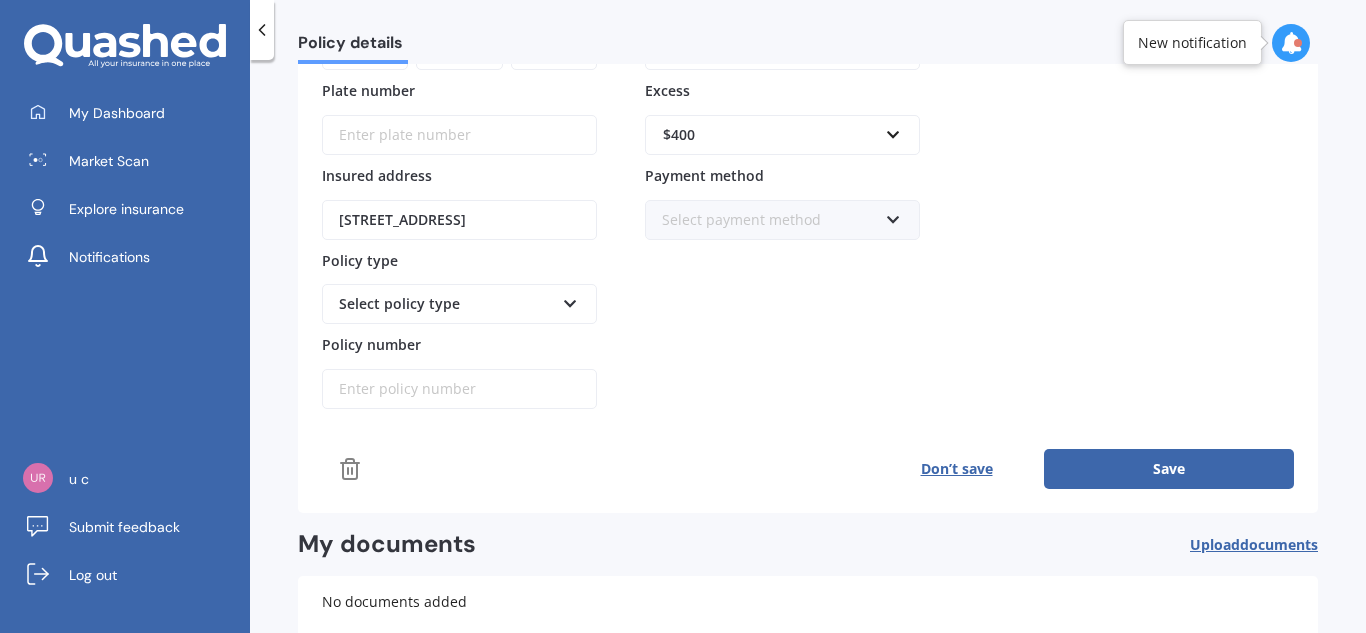 scroll, scrollTop: 326, scrollLeft: 0, axis: vertical 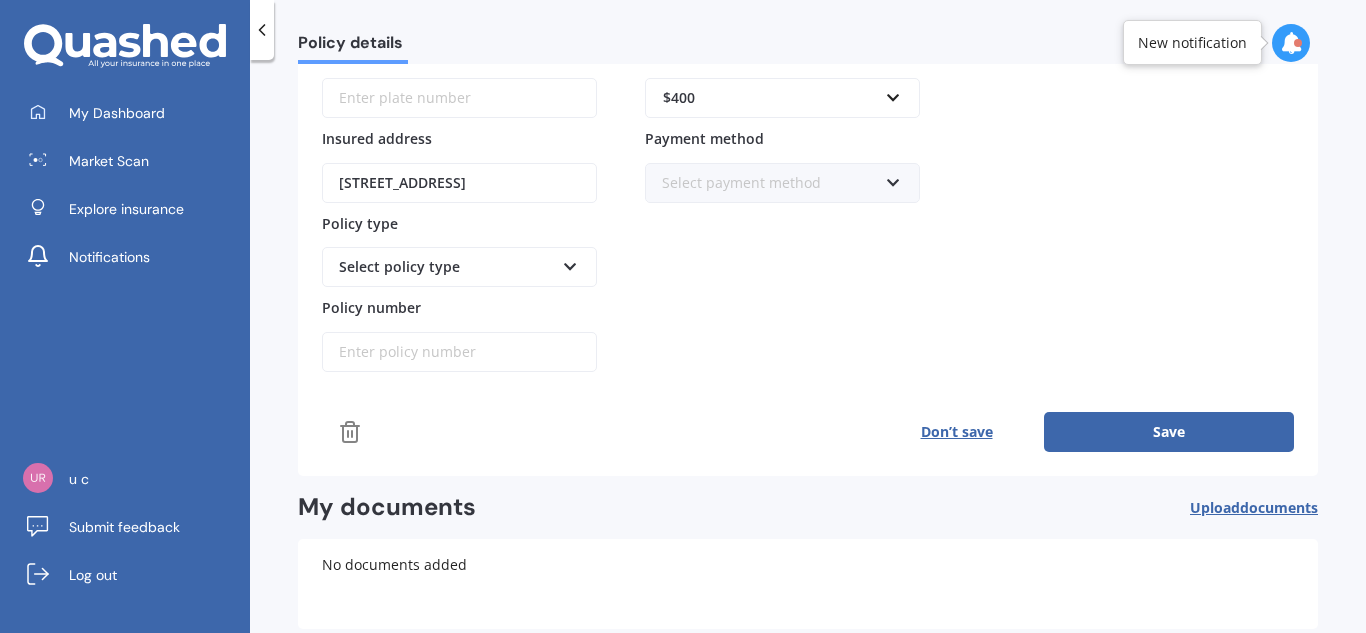 type on "$10,000" 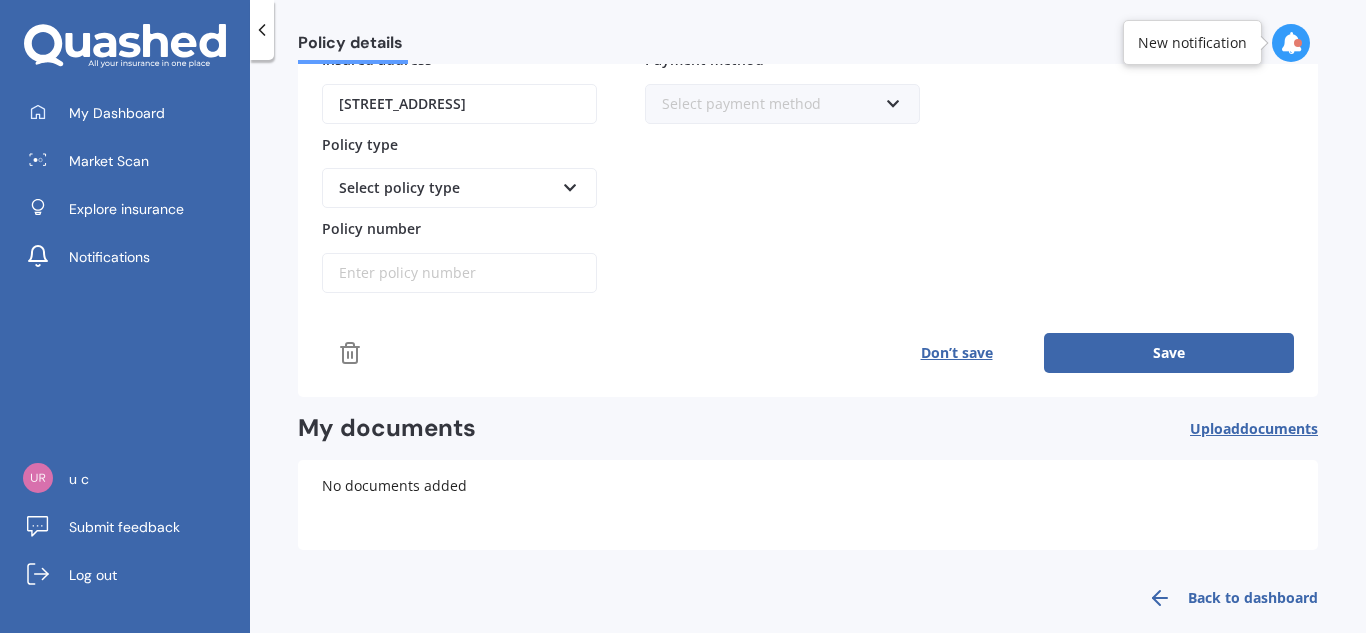 scroll, scrollTop: 430, scrollLeft: 0, axis: vertical 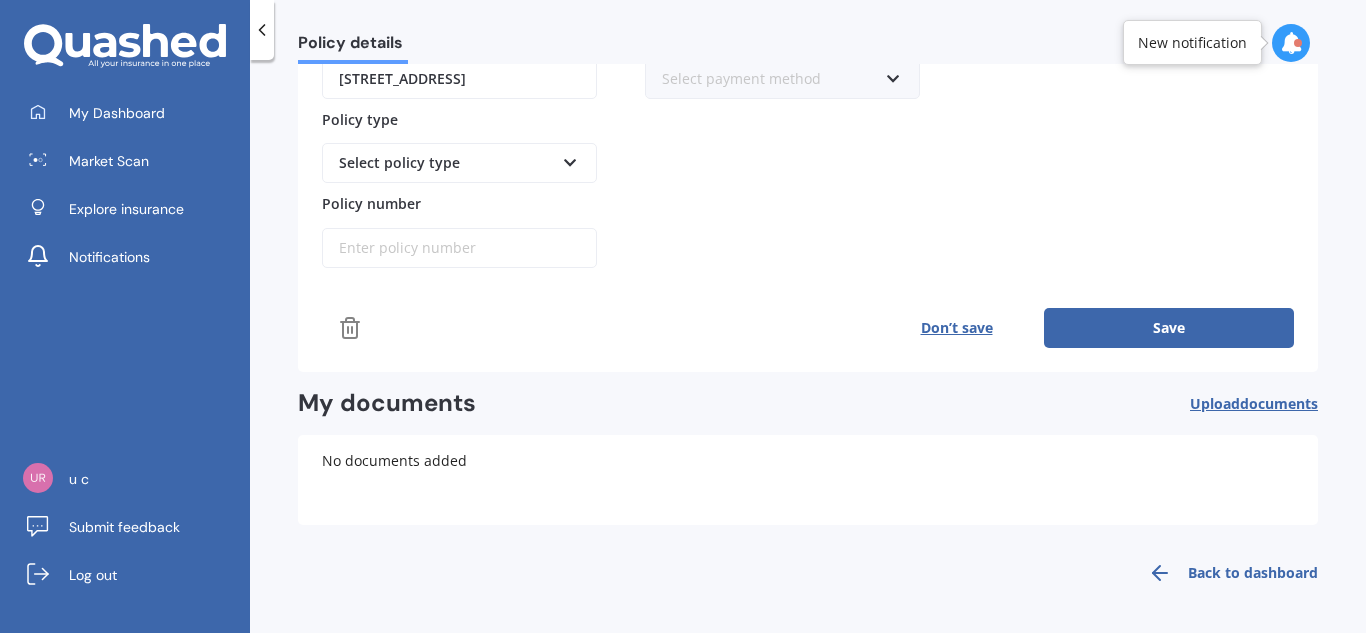 click on "Save" at bounding box center [1169, 328] 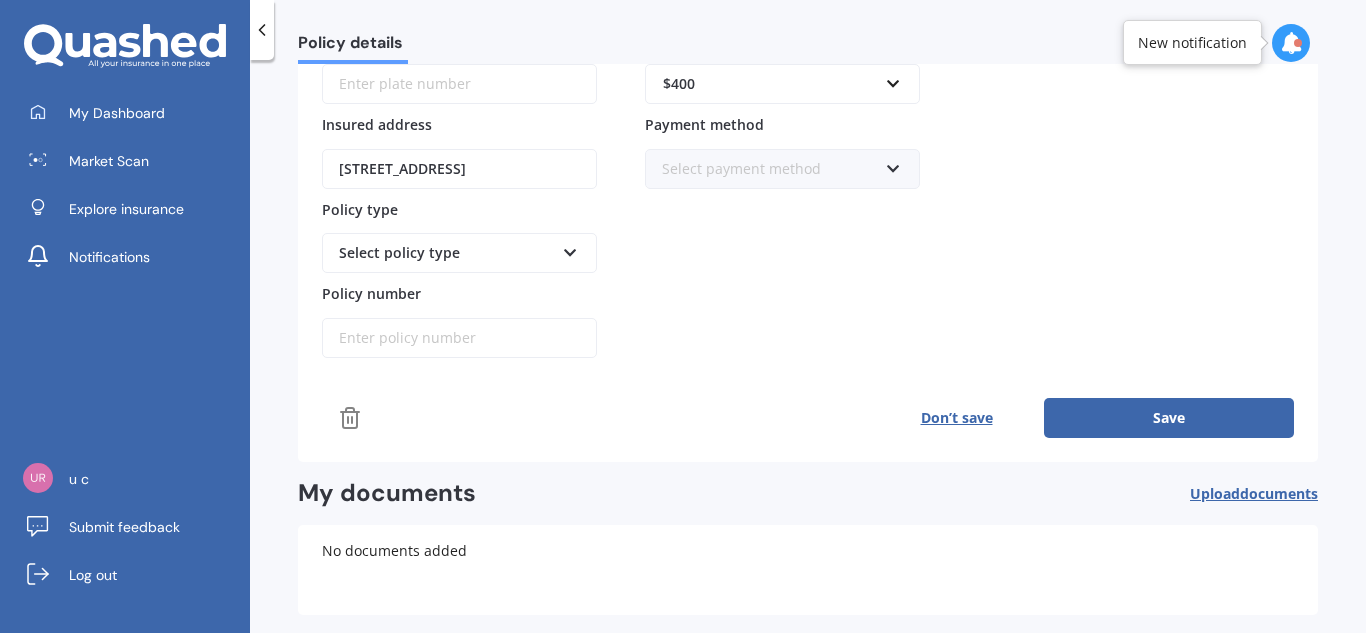 scroll, scrollTop: 0, scrollLeft: 0, axis: both 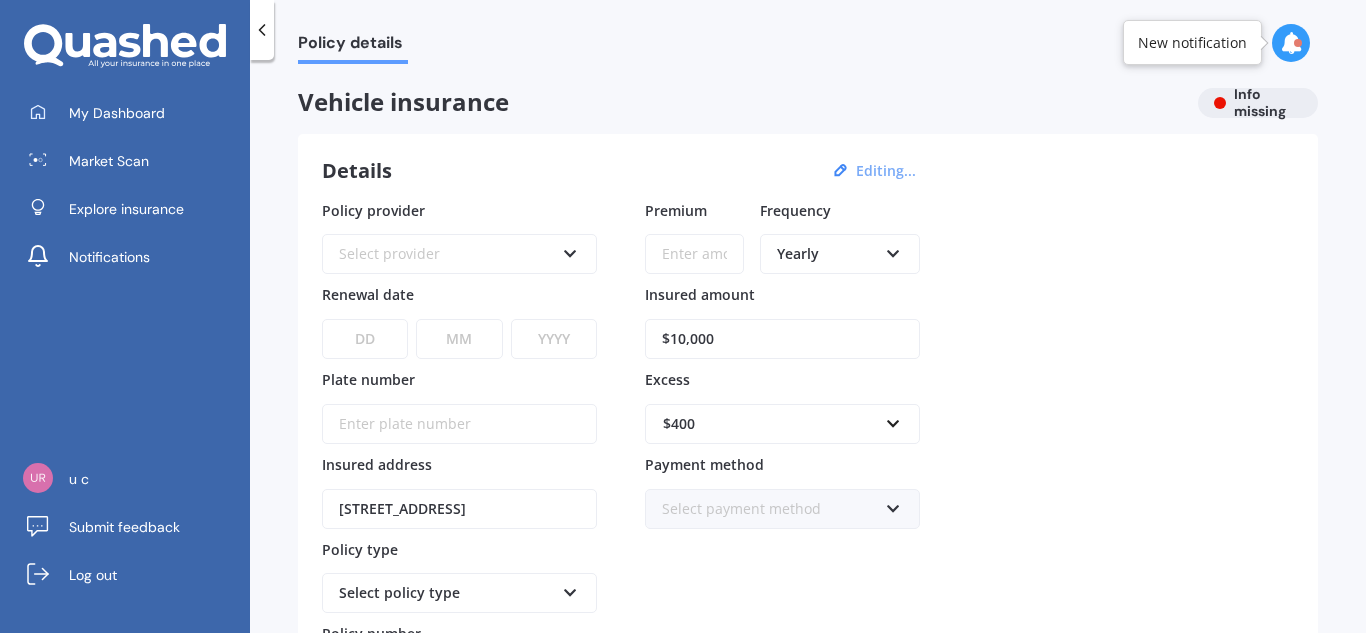 click 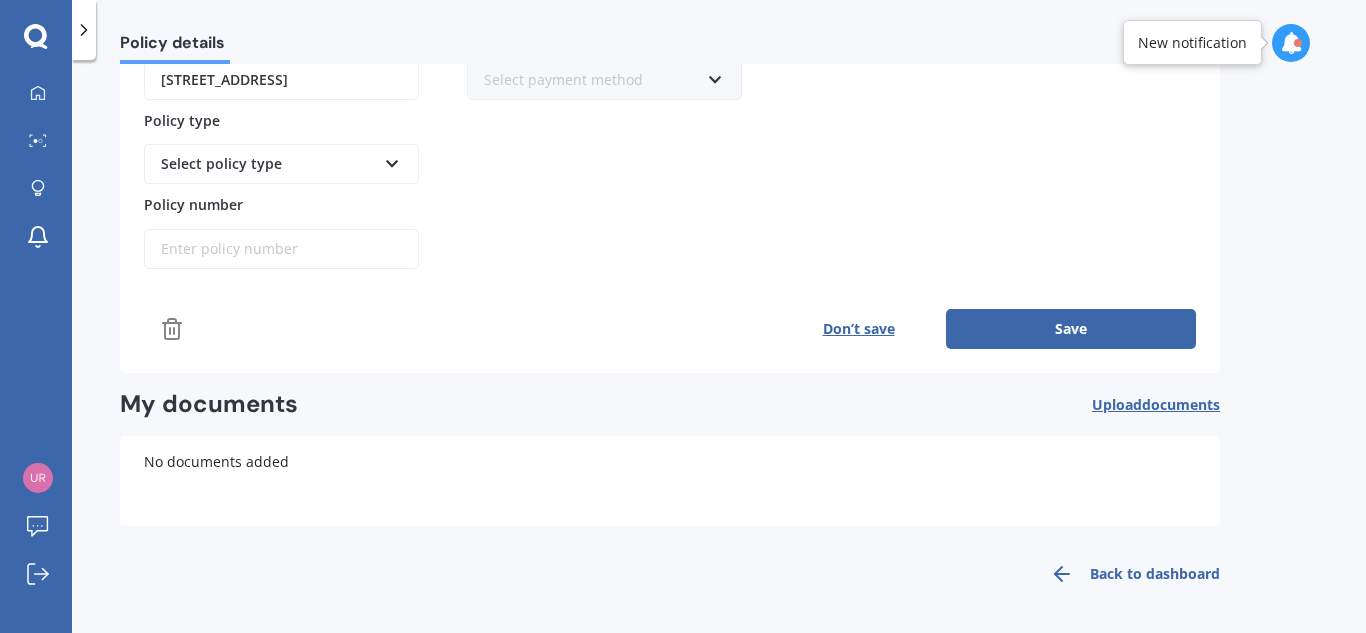 scroll, scrollTop: 430, scrollLeft: 0, axis: vertical 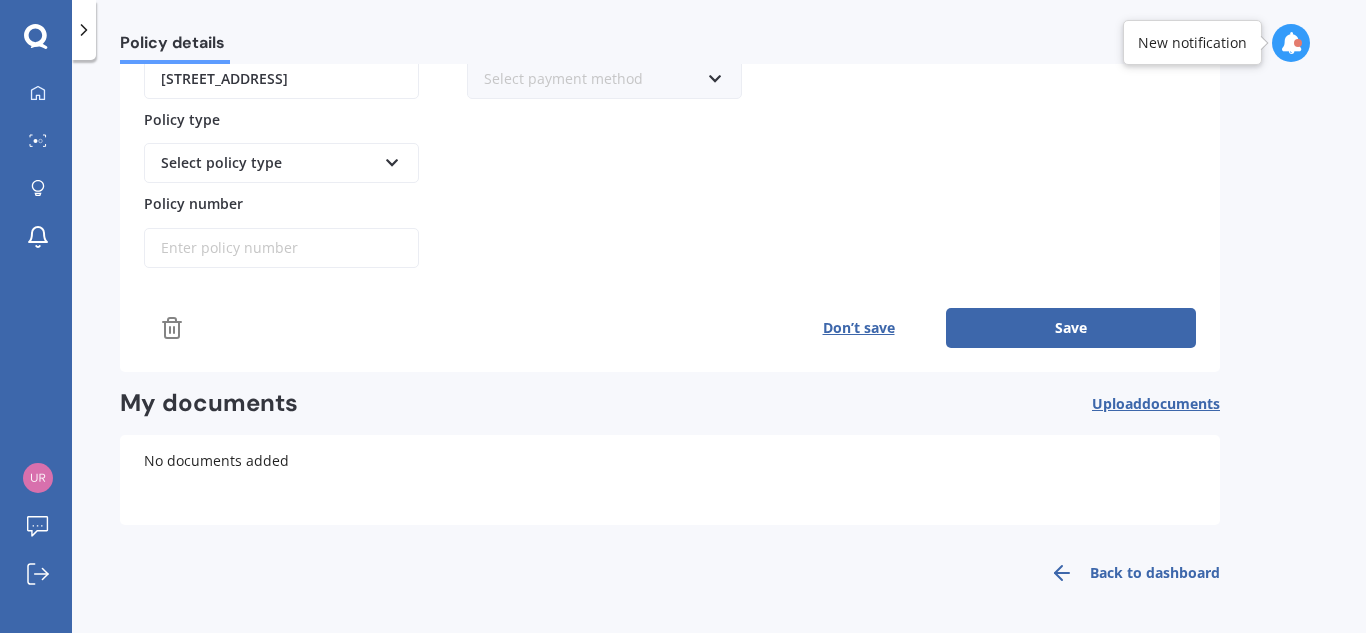 click on "Back to dashboard" at bounding box center (1129, 573) 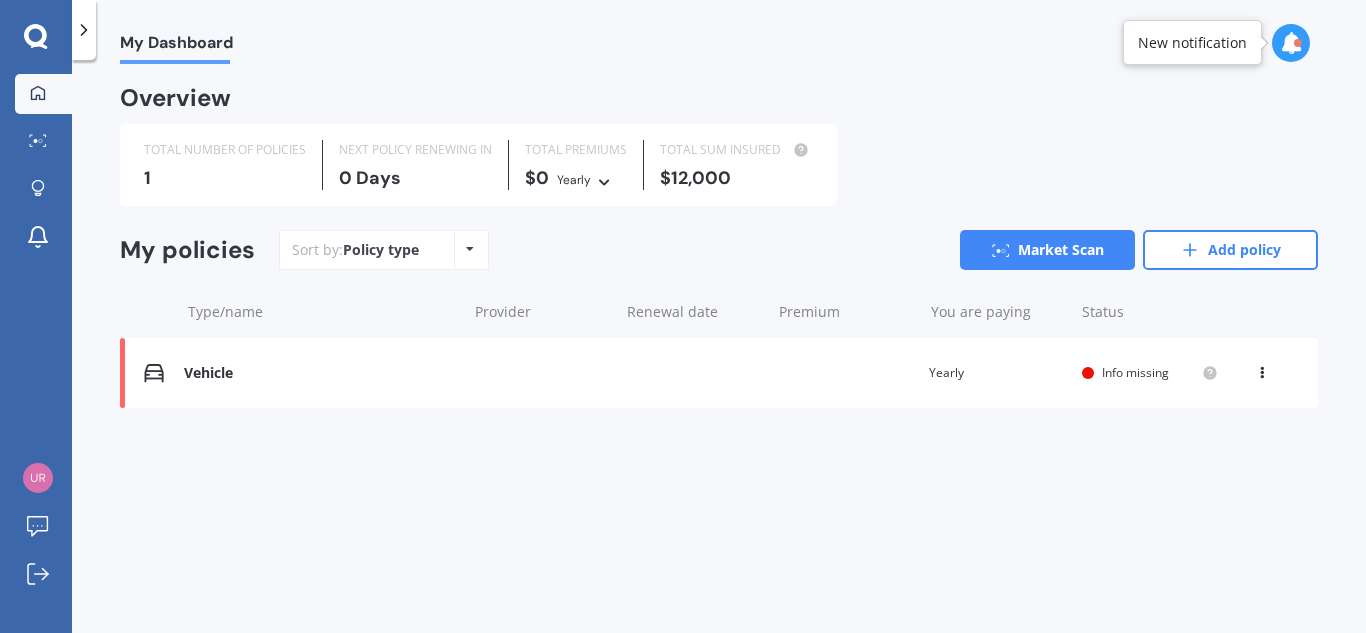 scroll, scrollTop: 0, scrollLeft: 0, axis: both 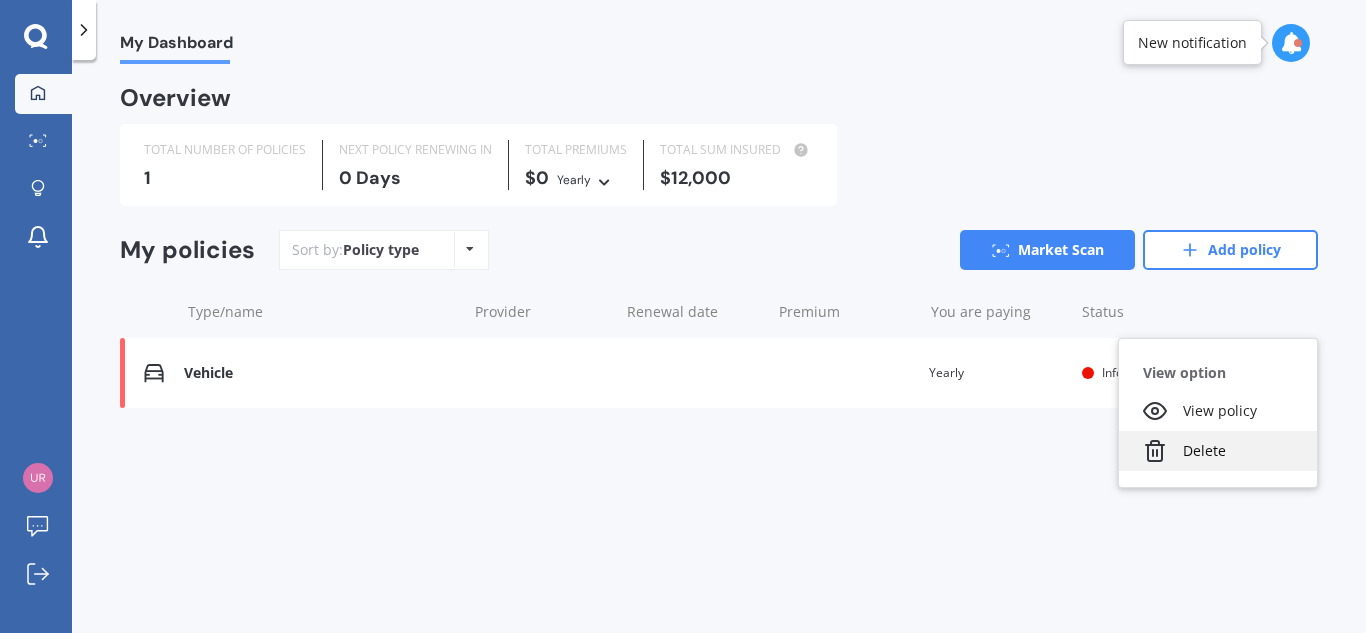 click on "Delete" at bounding box center (1218, 451) 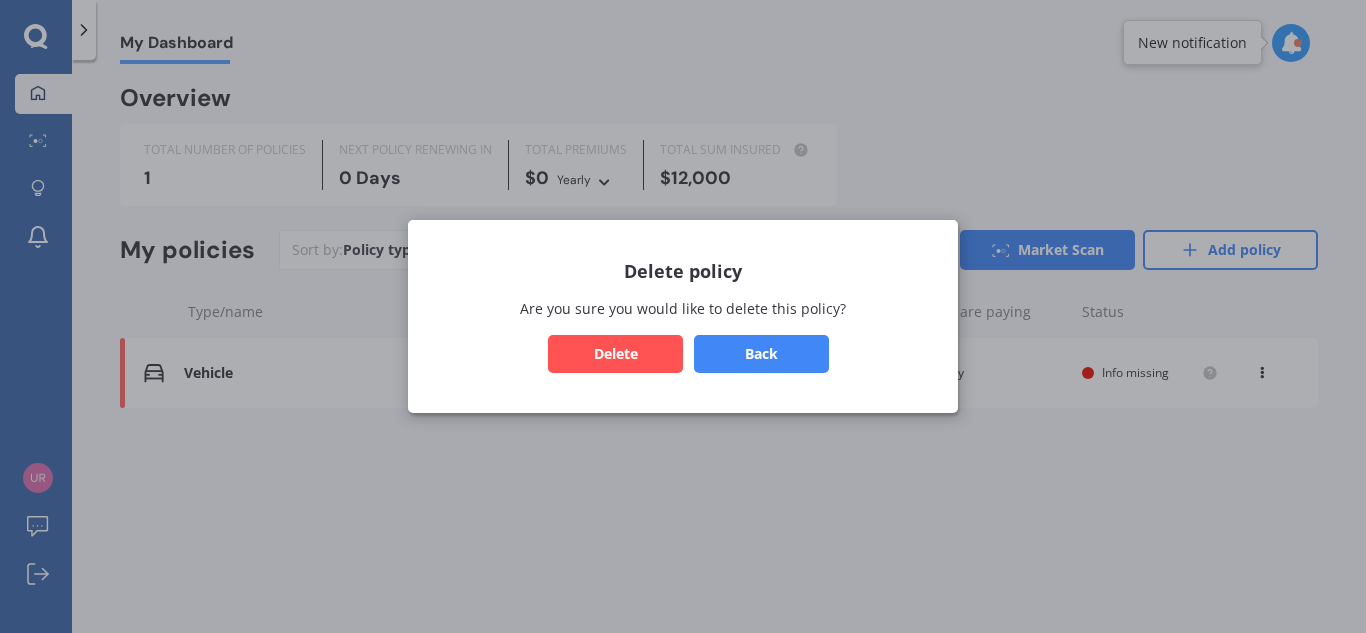 click on "Delete" at bounding box center (615, 354) 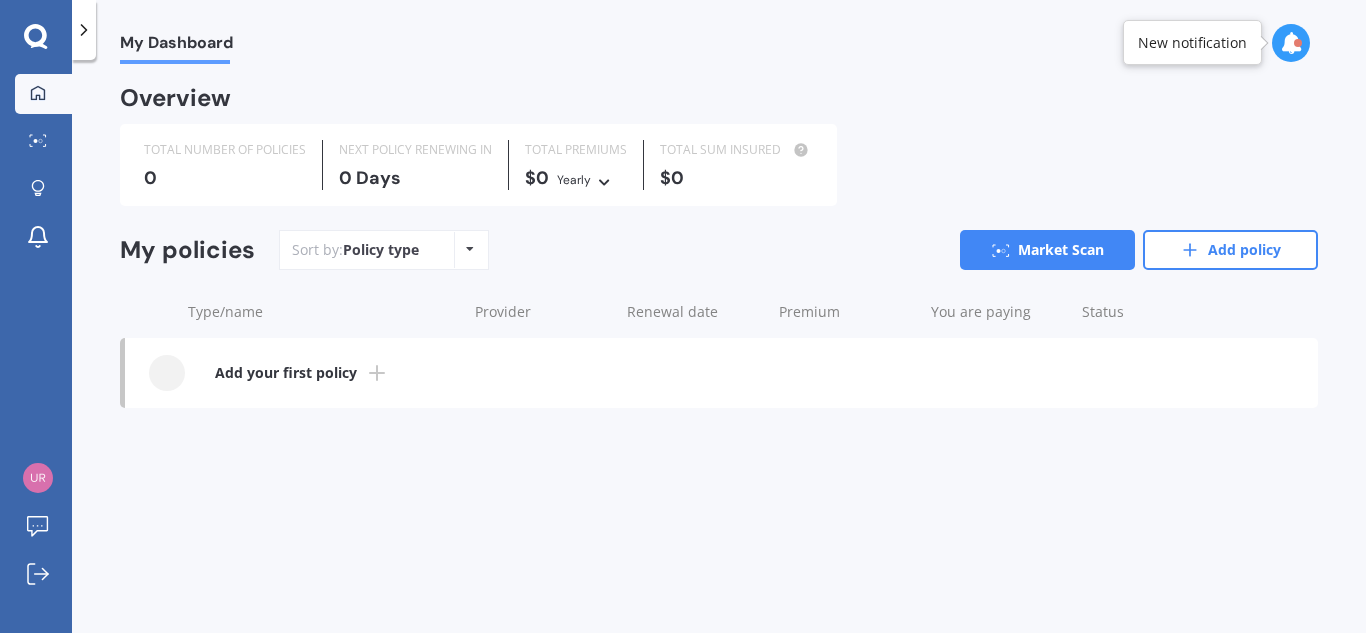 click 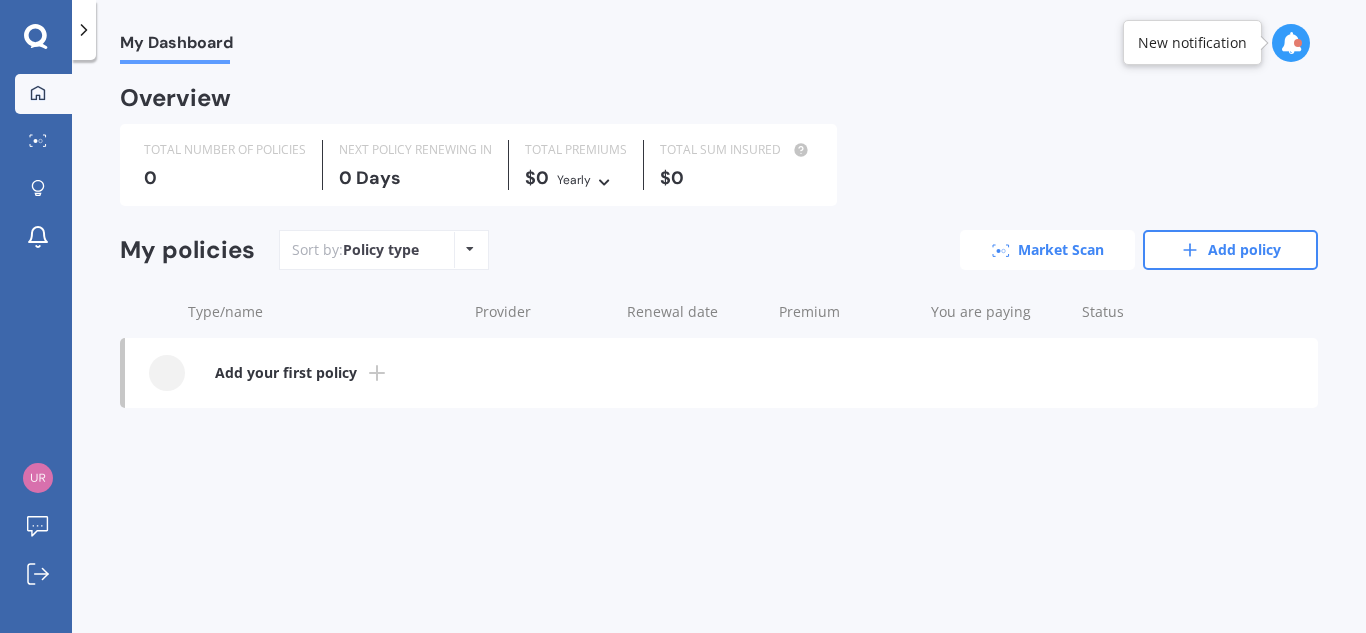 click on "Market Scan" at bounding box center [1047, 250] 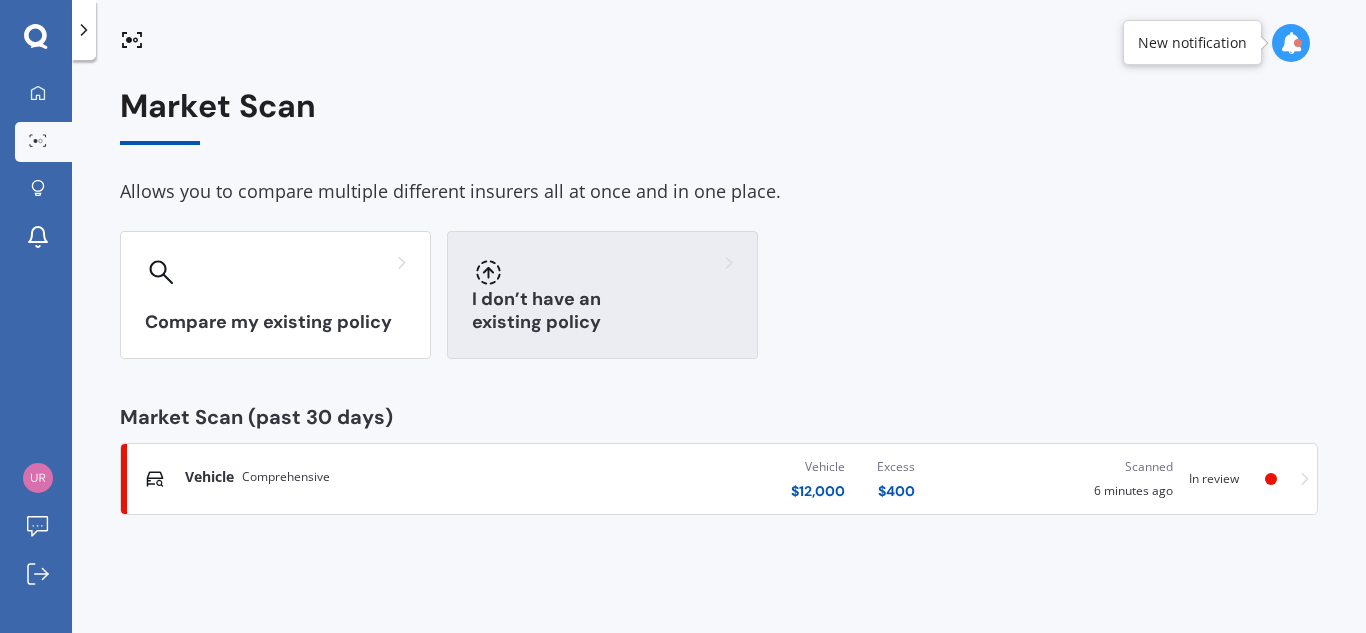 click on "I don’t have an existing policy" at bounding box center (602, 295) 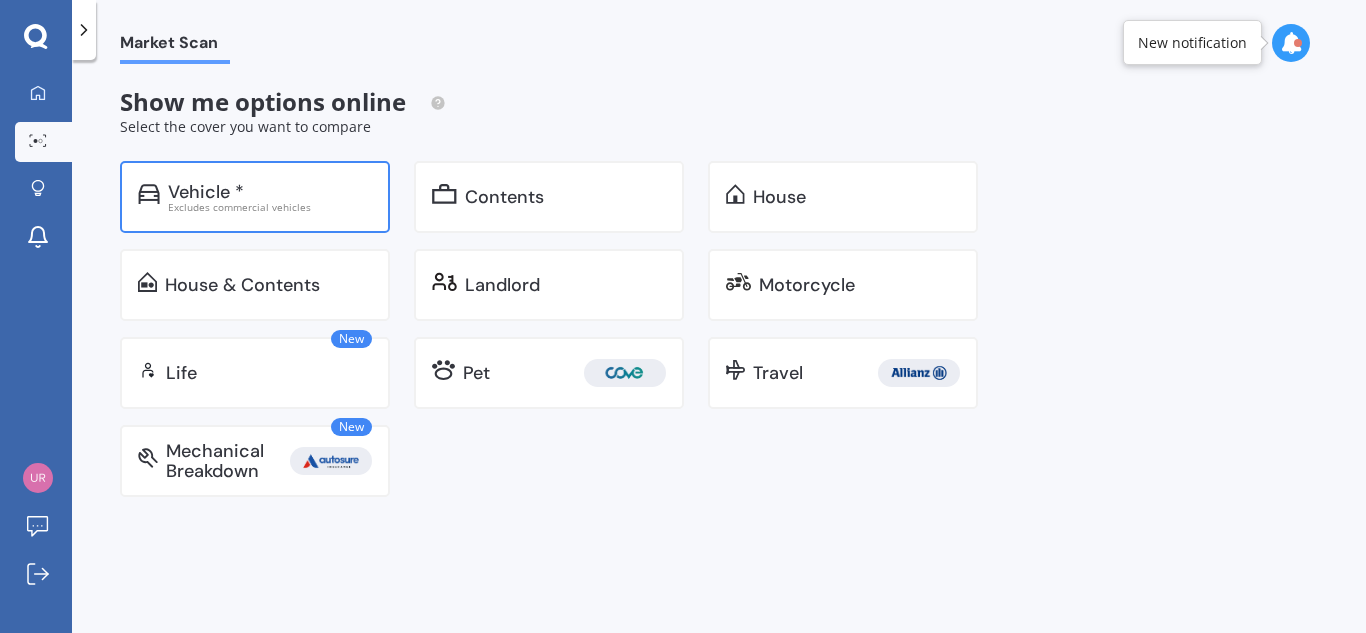 click on "Excludes commercial vehicles" at bounding box center (270, 207) 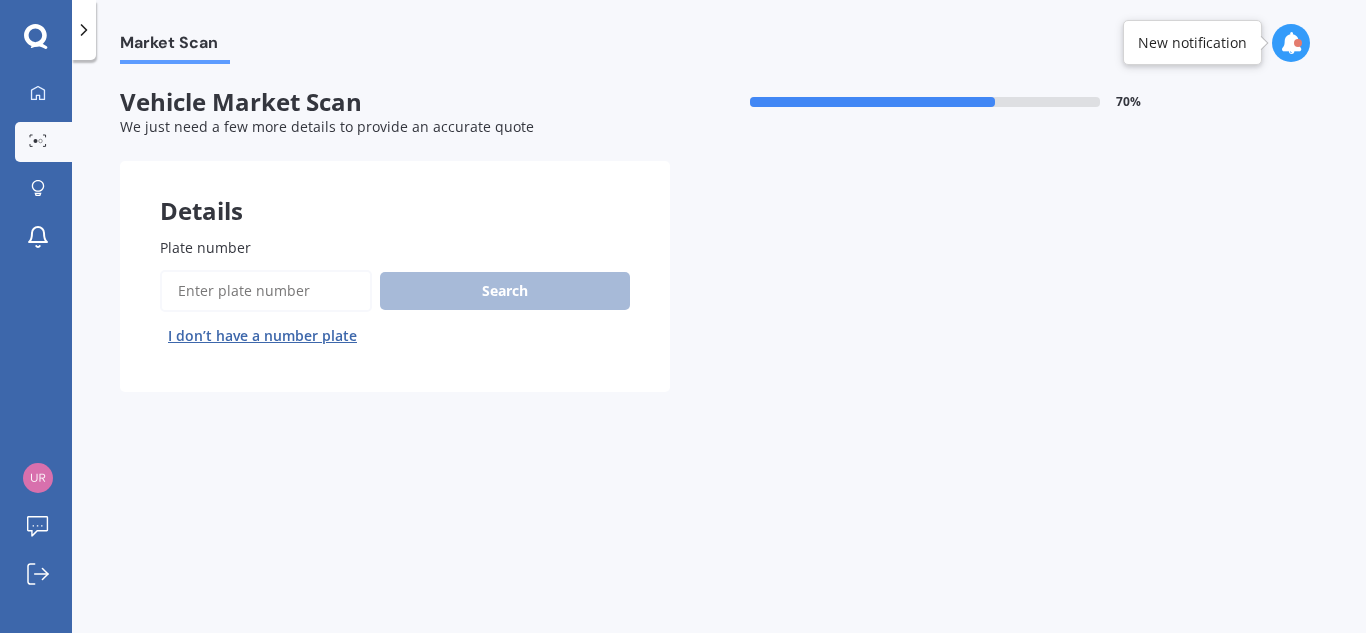 click on "I don’t have a number plate" at bounding box center [262, 336] 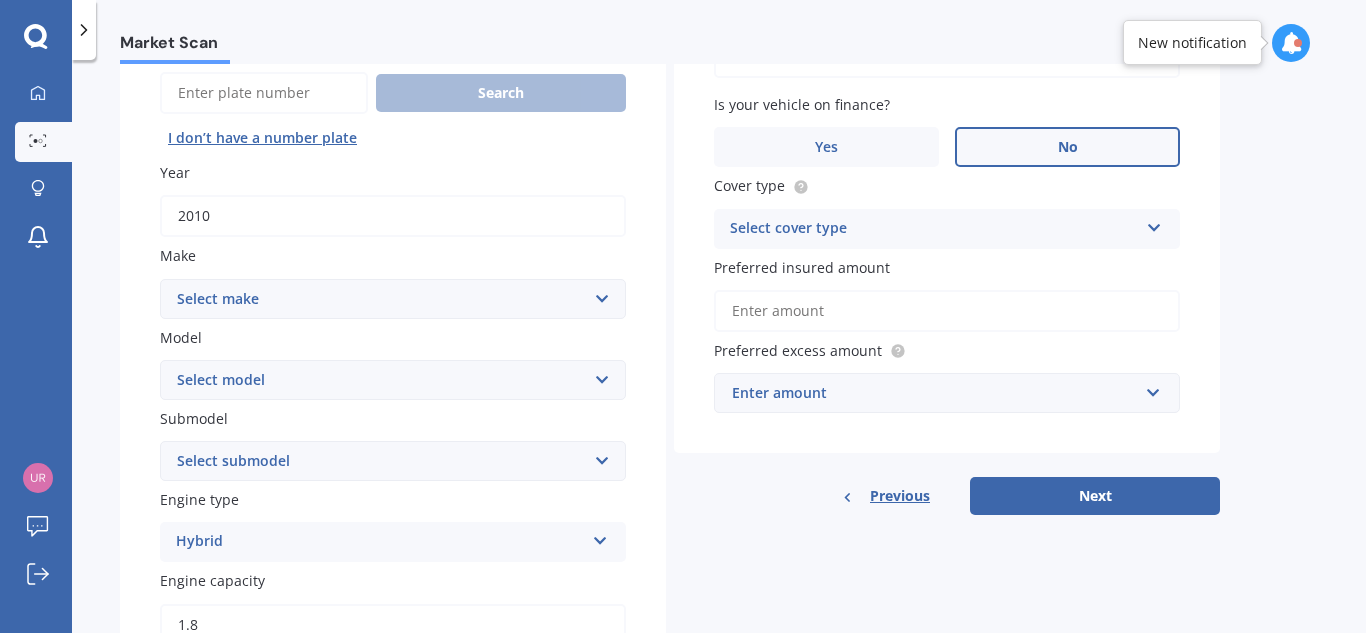 scroll, scrollTop: 222, scrollLeft: 0, axis: vertical 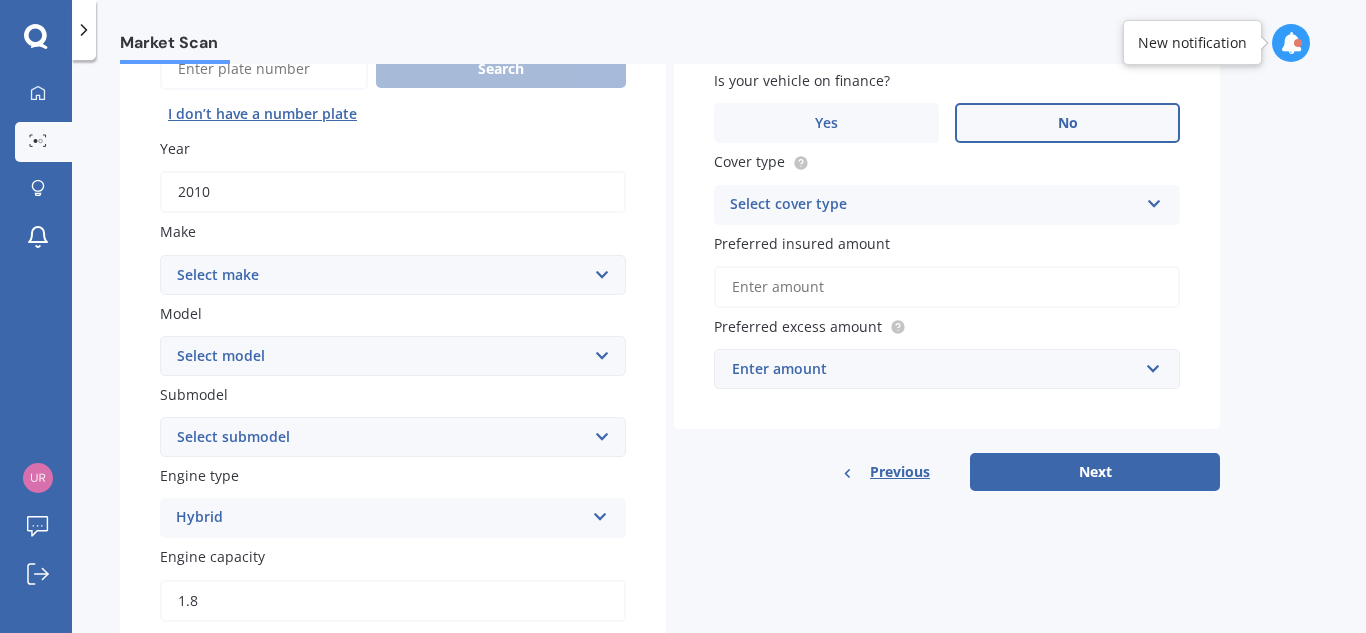 click on "Select make AC ALFA ROMEO ASTON [PERSON_NAME] AUDI AUSTIN BEDFORD Bentley BMW BYD CADILLAC CAN-AM CHERY CHEVROLET CHRYSLER Citroen CRUISEAIR CUPRA DAEWOO DAIHATSU DAIMLER DAMON DIAHATSU DODGE EXOCET FACTORY FIVE FERRARI FIAT Fiord FLEETWOOD FORD FOTON FRASER GEELY GENESIS GEORGIE BOY GMC GREAT WALL GWM [PERSON_NAME] HINO [PERSON_NAME] HOLIDAY RAMBLER HONDA HUMMER HYUNDAI INFINITI ISUZU IVECO JAC JAECOO JAGUAR JEEP KGM KIA LADA LAMBORGHINI LANCIA LANDROVER LDV LEXUS LINCOLN LOTUS LUNAR M.G M.G. MAHINDRA MASERATI MAZDA MCLAREN MERCEDES AMG Mercedes Benz MERCEDES-AMG MERCURY MINI MITSUBISHI [PERSON_NAME] NEWMAR Nissan OMODA OPEL OXFORD PEUGEOT Plymouth Polestar PONTIAC PORSCHE PROTON RAM Range Rover Rayne RENAULT ROLLS ROYCE ROVER SAAB SATURN SEAT SHELBY SKODA SMART SSANGYONG SUBARU SUZUKI TATA TESLA TIFFIN Toyota TRIUMPH TVR Vauxhall VOLKSWAGEN VOLVO WESTFIELD WINNEBAGO ZX" at bounding box center [393, 275] 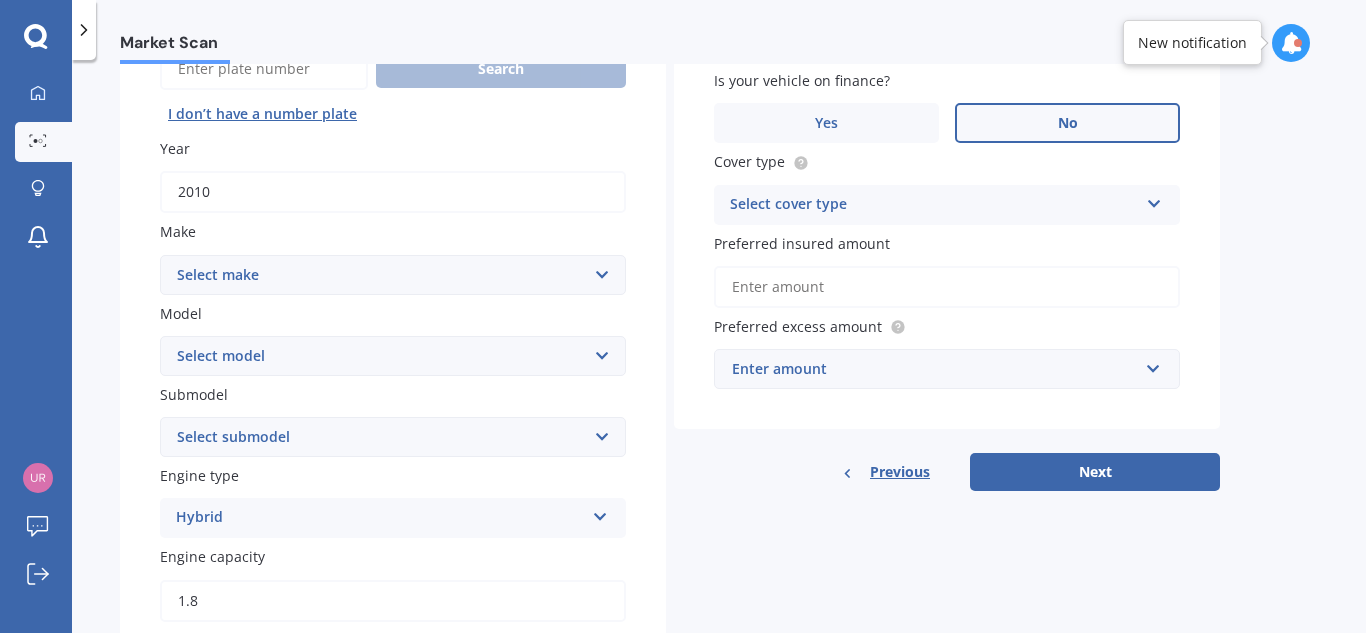 select on "TOYOTA" 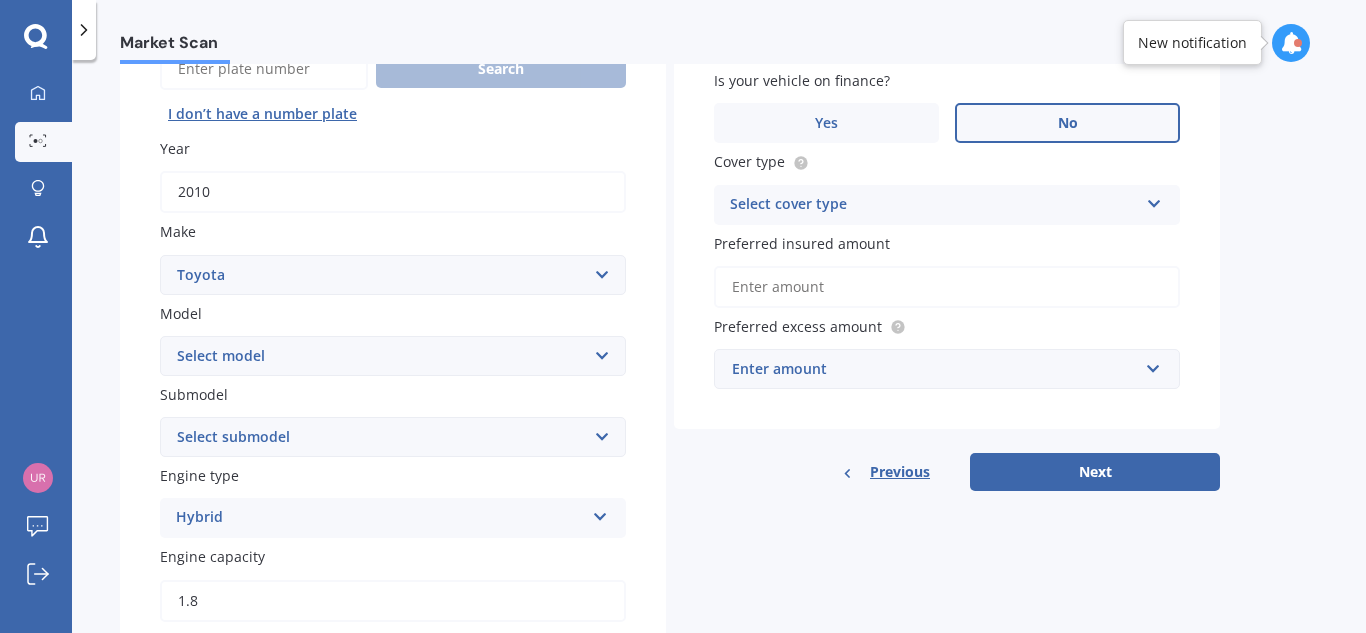 click on "Select make AC ALFA ROMEO ASTON [PERSON_NAME] AUDI AUSTIN BEDFORD Bentley BMW BYD CADILLAC CAN-AM CHERY CHEVROLET CHRYSLER Citroen CRUISEAIR CUPRA DAEWOO DAIHATSU DAIMLER DAMON DIAHATSU DODGE EXOCET FACTORY FIVE FERRARI FIAT Fiord FLEETWOOD FORD FOTON FRASER GEELY GENESIS GEORGIE BOY GMC GREAT WALL GWM [PERSON_NAME] HINO [PERSON_NAME] HOLIDAY RAMBLER HONDA HUMMER HYUNDAI INFINITI ISUZU IVECO JAC JAECOO JAGUAR JEEP KGM KIA LADA LAMBORGHINI LANCIA LANDROVER LDV LEXUS LINCOLN LOTUS LUNAR M.G M.G. MAHINDRA MASERATI MAZDA MCLAREN MERCEDES AMG Mercedes Benz MERCEDES-AMG MERCURY MINI MITSUBISHI [PERSON_NAME] NEWMAR Nissan OMODA OPEL OXFORD PEUGEOT Plymouth Polestar PONTIAC PORSCHE PROTON RAM Range Rover Rayne RENAULT ROLLS ROYCE ROVER SAAB SATURN SEAT SHELBY SKODA SMART SSANGYONG SUBARU SUZUKI TATA TESLA TIFFIN Toyota TRIUMPH TVR Vauxhall VOLKSWAGEN VOLVO WESTFIELD WINNEBAGO ZX" at bounding box center (393, 275) 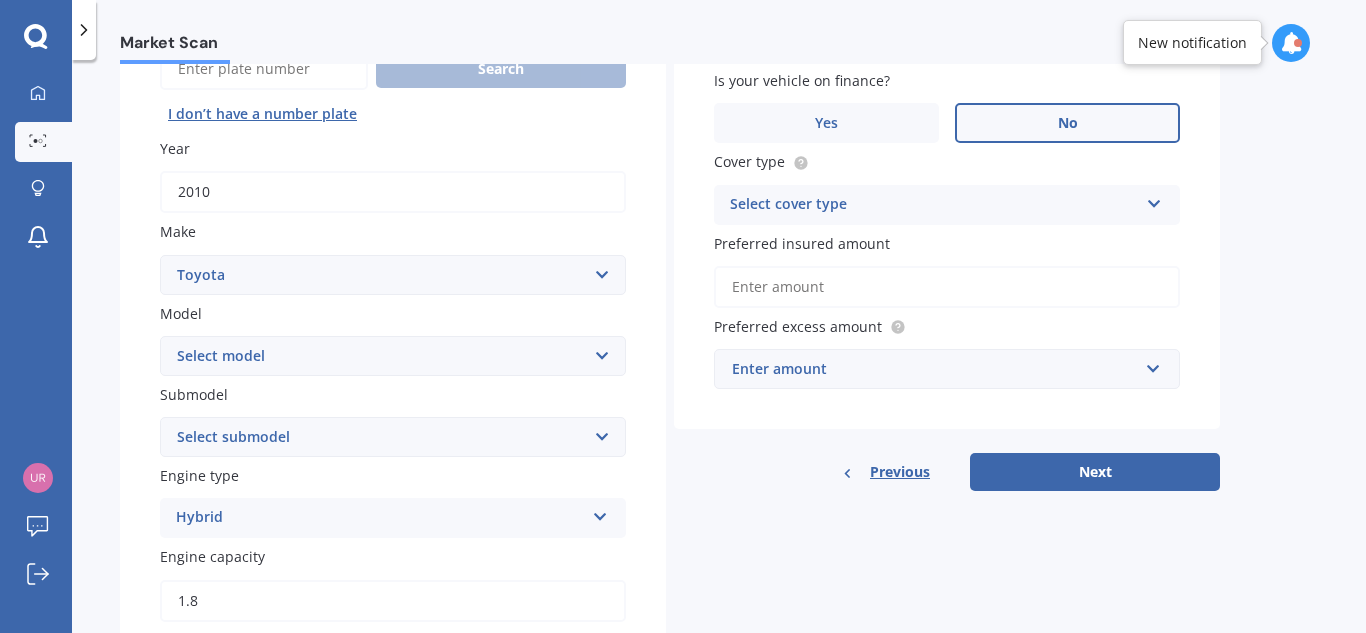 click on "Select model 4 Runner 86 [PERSON_NAME] Alphard Altezza Aqua Aristo Aurion Auris Avalon Avensis AYGO bB Belta Blade Blizzard 4WD Brevis Bundera 4WD C-HR Caldina Cami Camry Carib [PERSON_NAME] Celica Celsior Century Ceres Chaser Coaster Corolla Corona Corsa Cressida Cresta Crown Curren Cynos Deliboy Duet Dyna Echo Esquire Estima FJ Fortuner Funcargo Gaia [PERSON_NAME] Granvia Harrier Hiace Highlander HILUX Ipsum iQ Isis IST Kluger Landcruiser LANDCRUISER [PERSON_NAME] [PERSON_NAME] Liteace [PERSON_NAME] 2 Mark X Mirai MR-S MR2 [PERSON_NAME] Nova Opa Paseo Passo Pixis Platz Porte Premio Previa MPV Prius Probox Progres Qualis Ractis RAIZE Raum RAV-4 Regius Van Runx Rush Sai Scepter Sera Sienta Soarer Spacio Spade Sprinter Starlet Succeed Supra Surf Tank Tarago Tercel Townace Toyo-ace Trueno Tundra Vanguard Vellfire Verossa Vienta Vista Vitz [PERSON_NAME] Voxy Will [PERSON_NAME] Wish Yaris" at bounding box center [393, 356] 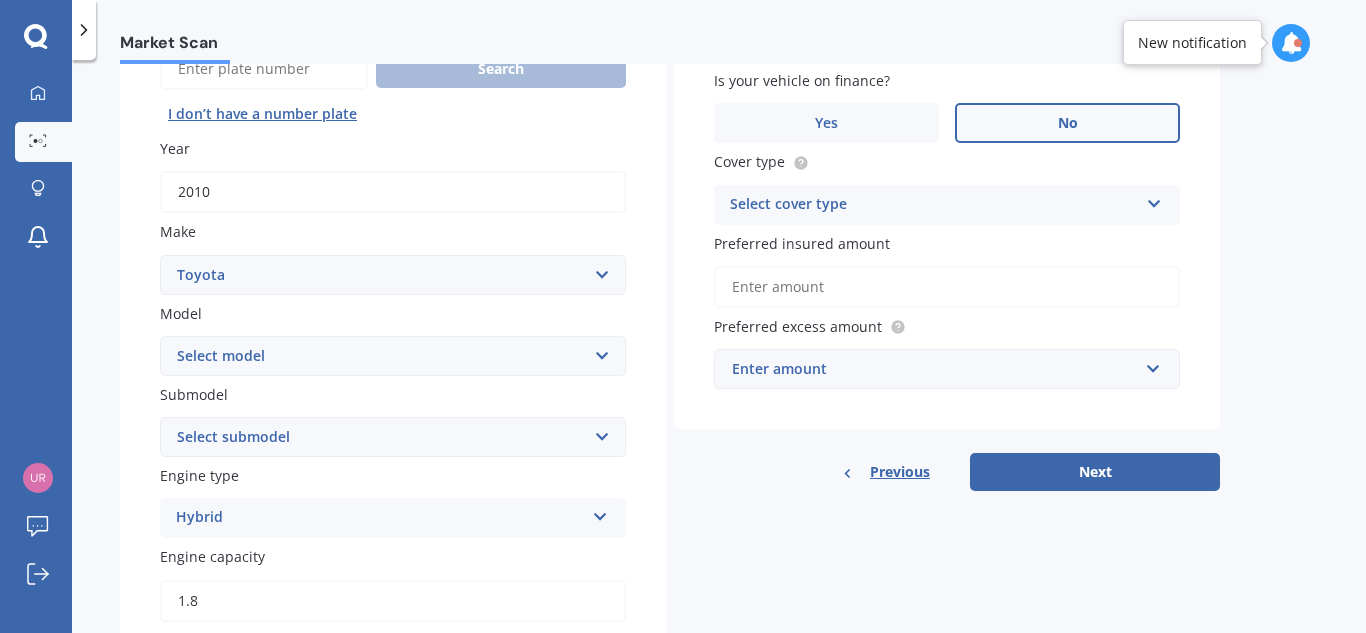 select on "PRIUS" 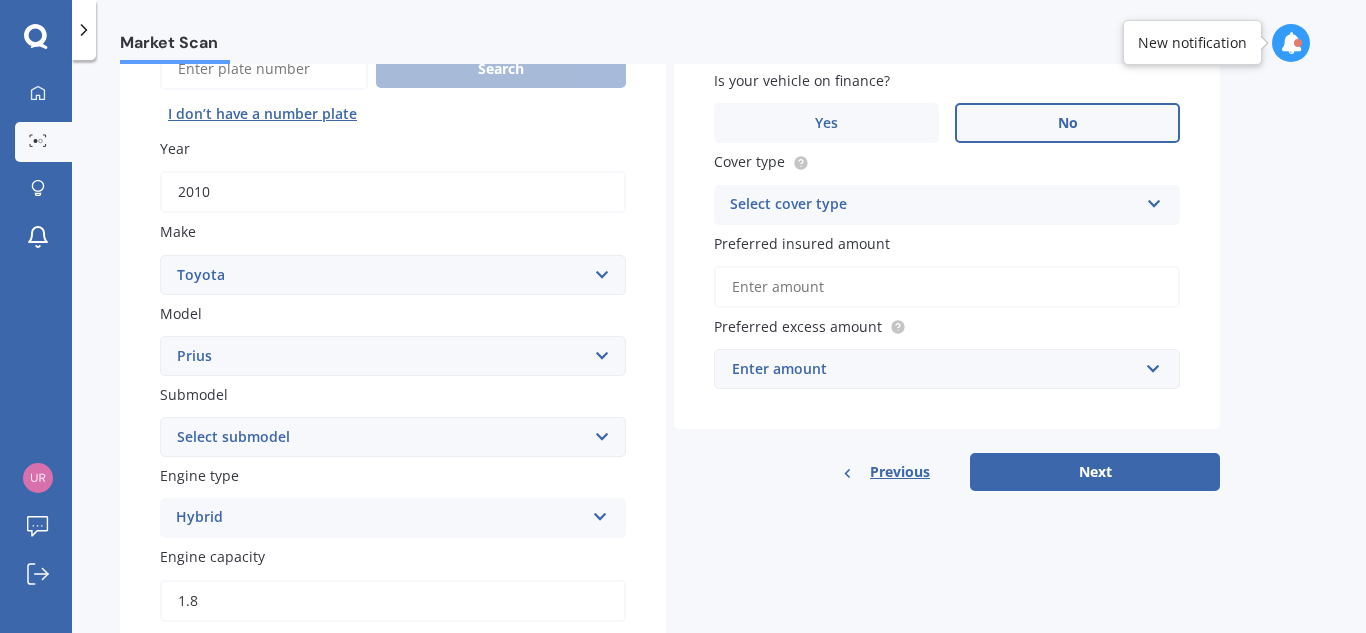click on "Select model 4 Runner 86 [PERSON_NAME] Alphard Altezza Aqua Aristo Aurion Auris Avalon Avensis AYGO bB Belta Blade Blizzard 4WD Brevis Bundera 4WD C-HR Caldina Cami Camry Carib [PERSON_NAME] Celica Celsior Century Ceres Chaser Coaster Corolla Corona Corsa Cressida Cresta Crown Curren Cynos Deliboy Duet Dyna Echo Esquire Estima FJ Fortuner Funcargo Gaia [PERSON_NAME] Granvia Harrier Hiace Highlander HILUX Ipsum iQ Isis IST Kluger Landcruiser LANDCRUISER [PERSON_NAME] [PERSON_NAME] Liteace [PERSON_NAME] 2 Mark X Mirai MR-S MR2 [PERSON_NAME] Nova Opa Paseo Passo Pixis Platz Porte Premio Previa MPV Prius Probox Progres Qualis Ractis RAIZE Raum RAV-4 Regius Van Runx Rush Sai Scepter Sera Sienta Soarer Spacio Spade Sprinter Starlet Succeed Supra Surf Tank Tarago Tercel Townace Toyo-ace Trueno Tundra Vanguard Vellfire Verossa Vienta Vista Vitz [PERSON_NAME] Voxy Will [PERSON_NAME] Wish Yaris" at bounding box center (393, 356) 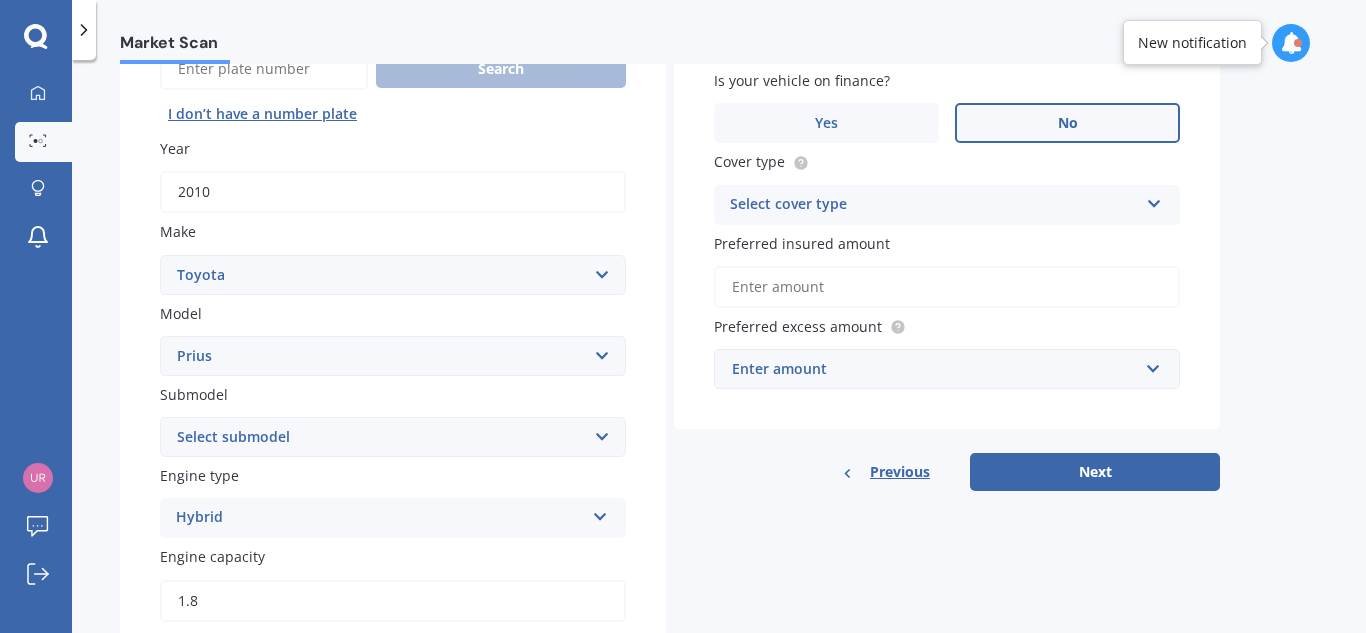 click on "Select submodel (All other) Hybrid" at bounding box center (393, 437) 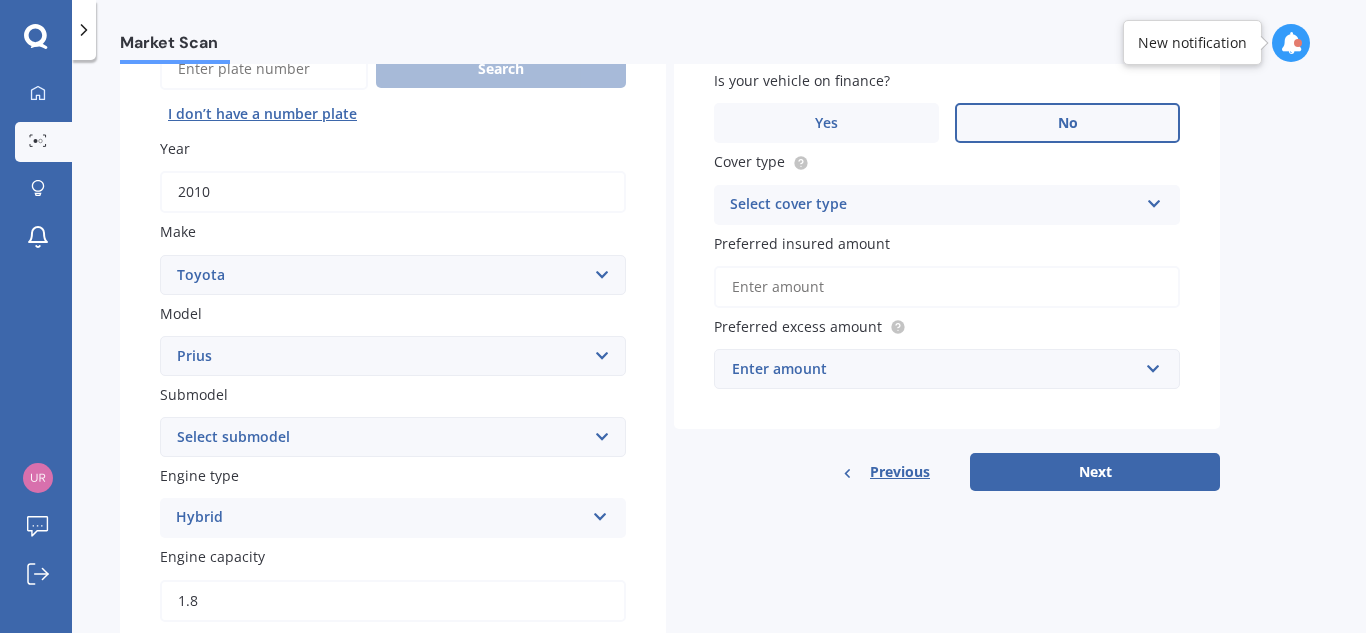 select on "HYBRID" 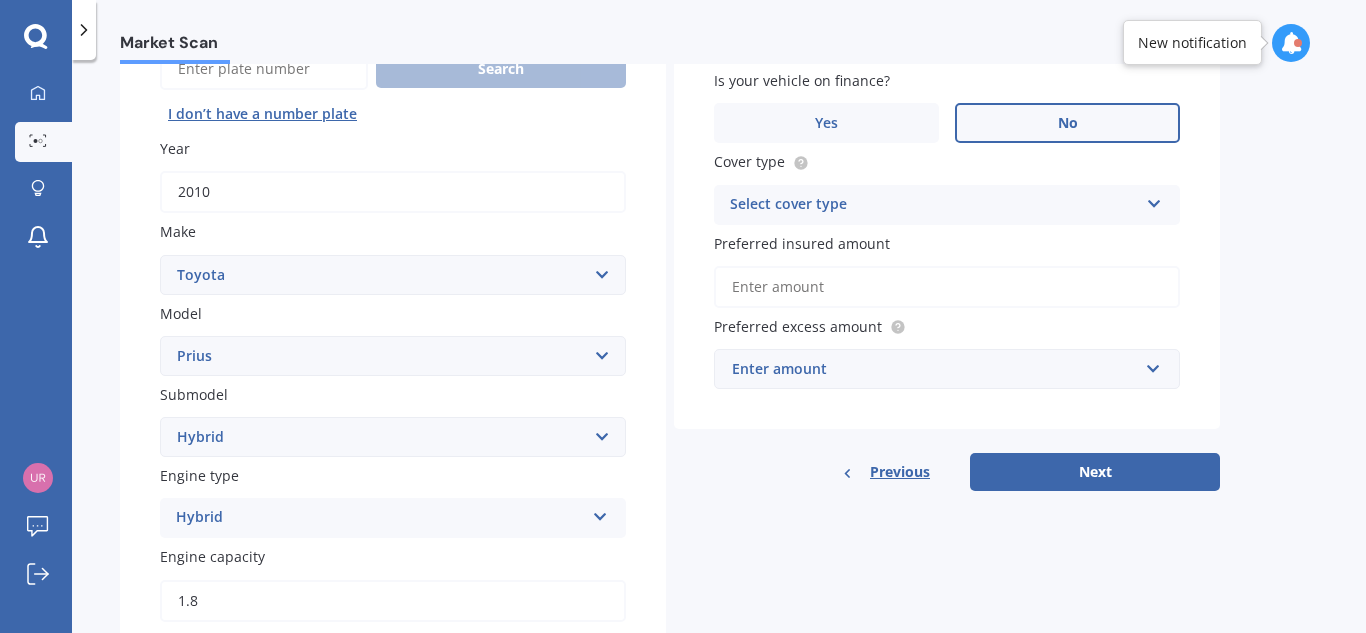 click on "Select submodel (All other) Hybrid" at bounding box center [393, 437] 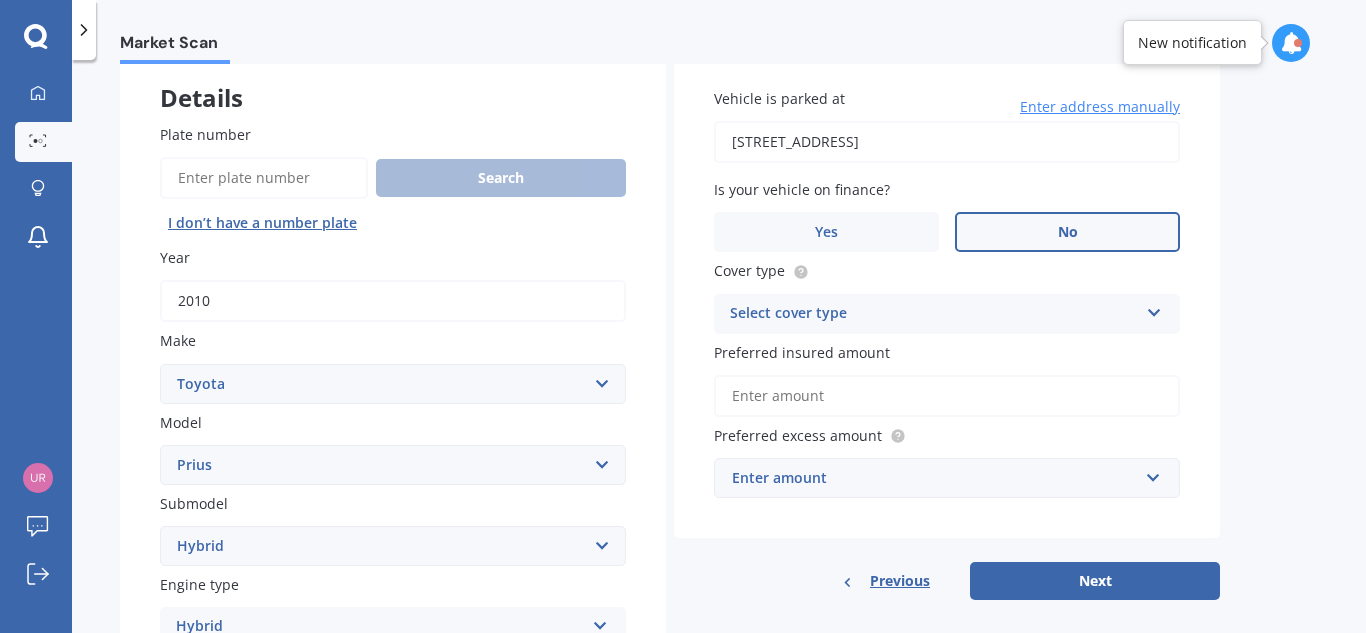scroll, scrollTop: 125, scrollLeft: 0, axis: vertical 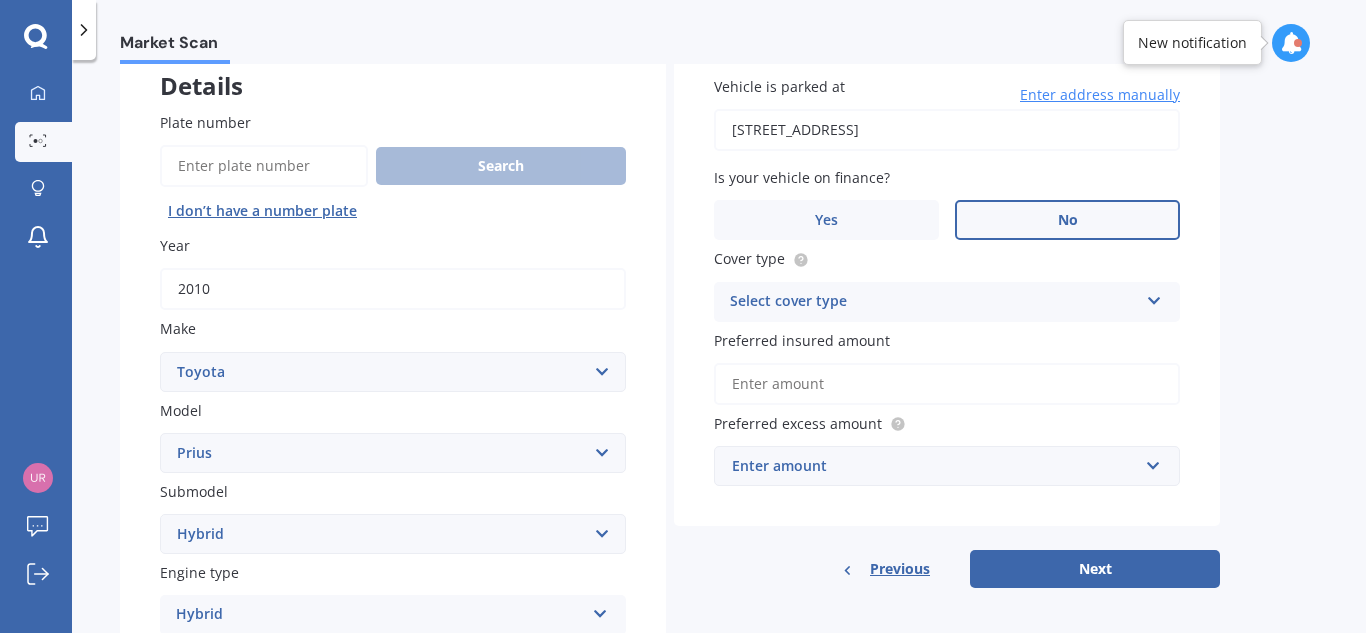 click at bounding box center (1154, 297) 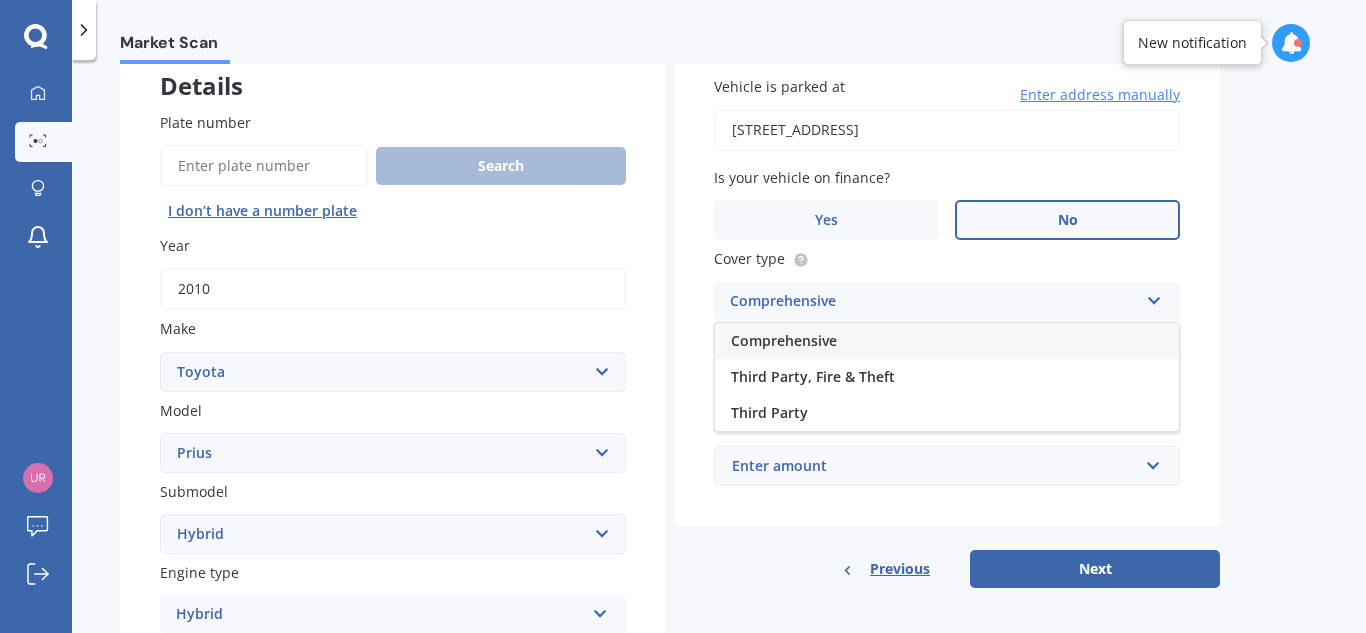 click on "Comprehensive" at bounding box center (947, 341) 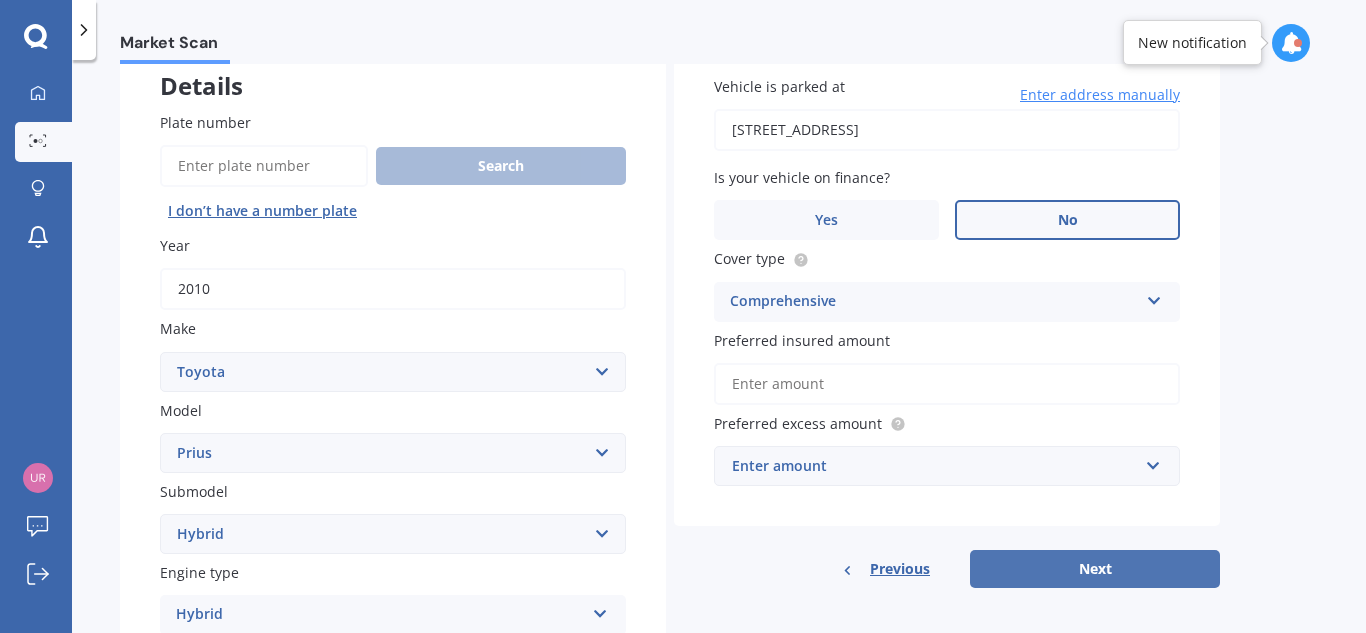 click on "Next" at bounding box center (1095, 569) 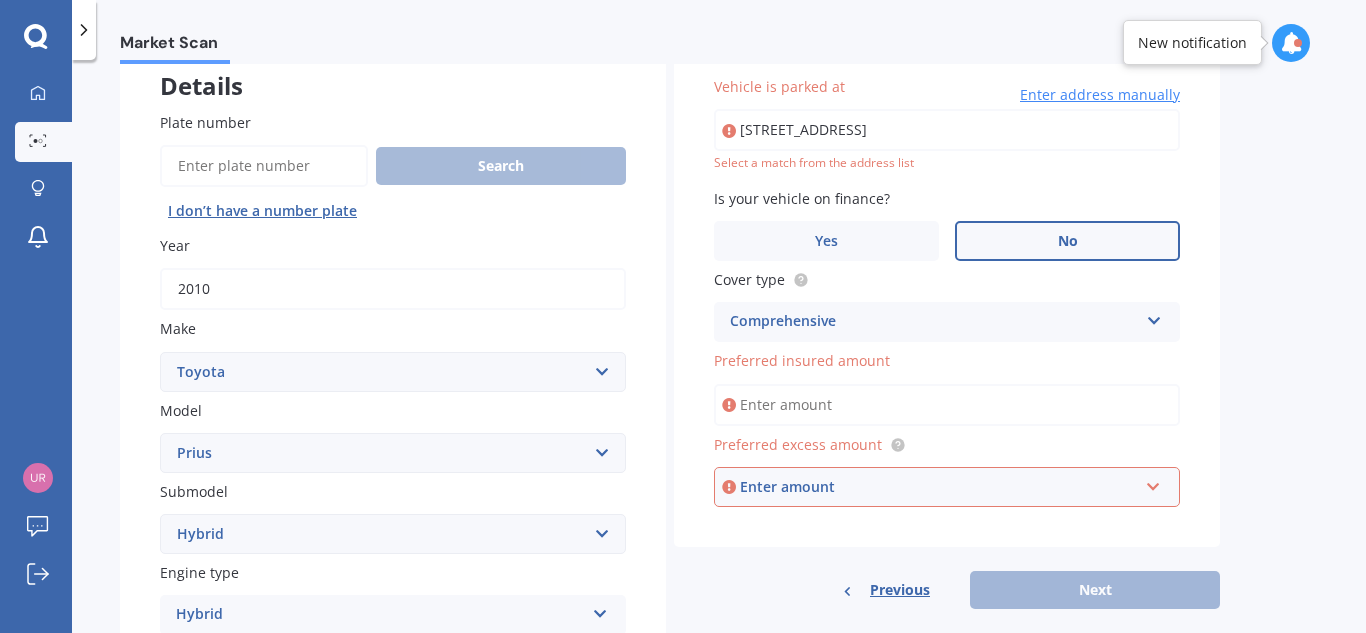 type on "[STREET_ADDRESS]" 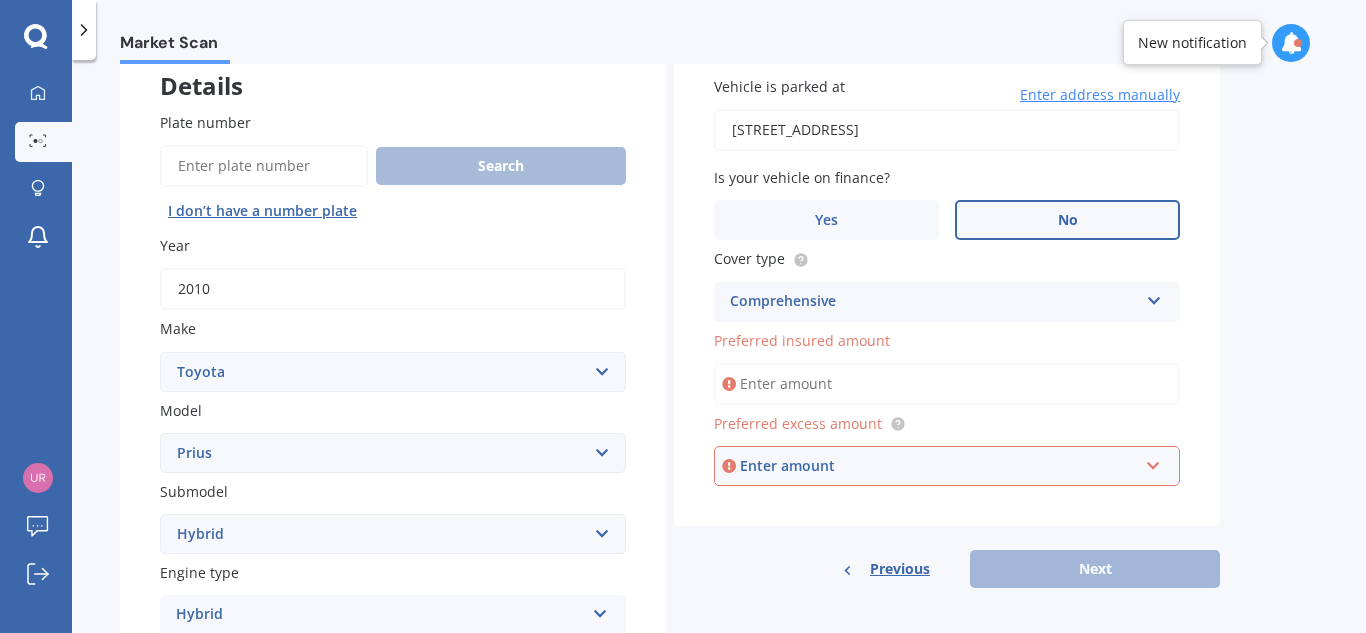 click on "Preferred insured amount" at bounding box center [947, 384] 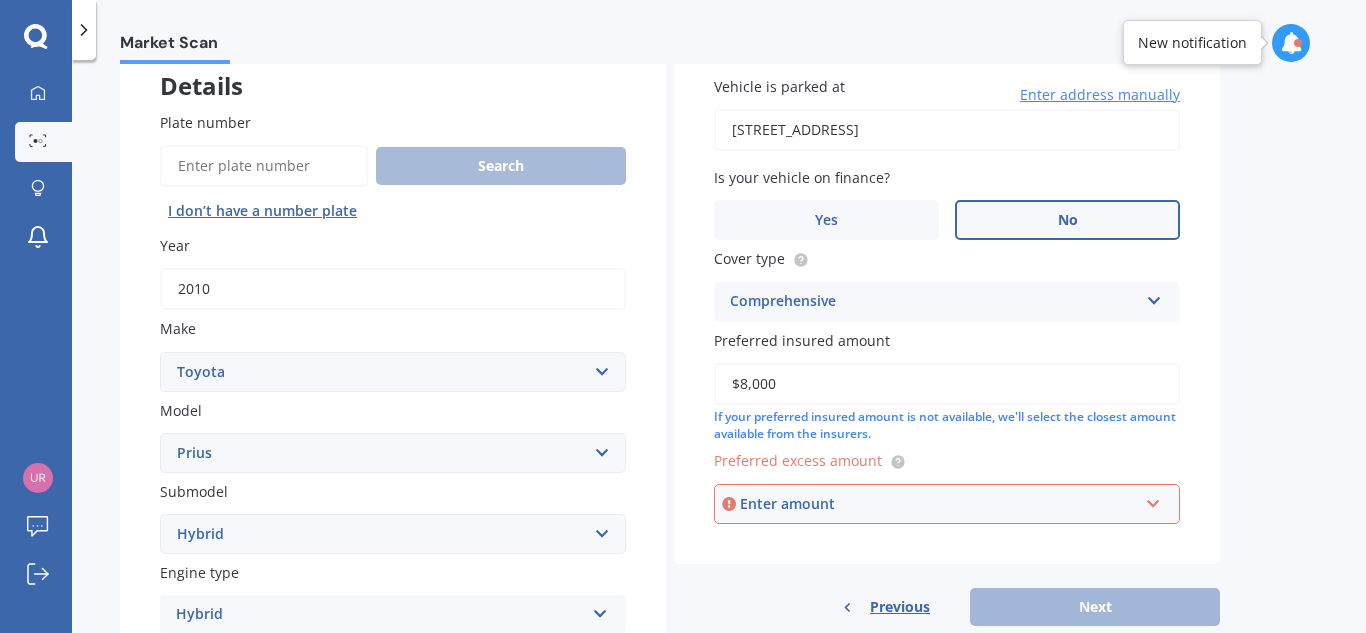 click on "Enter amount" at bounding box center (939, 504) 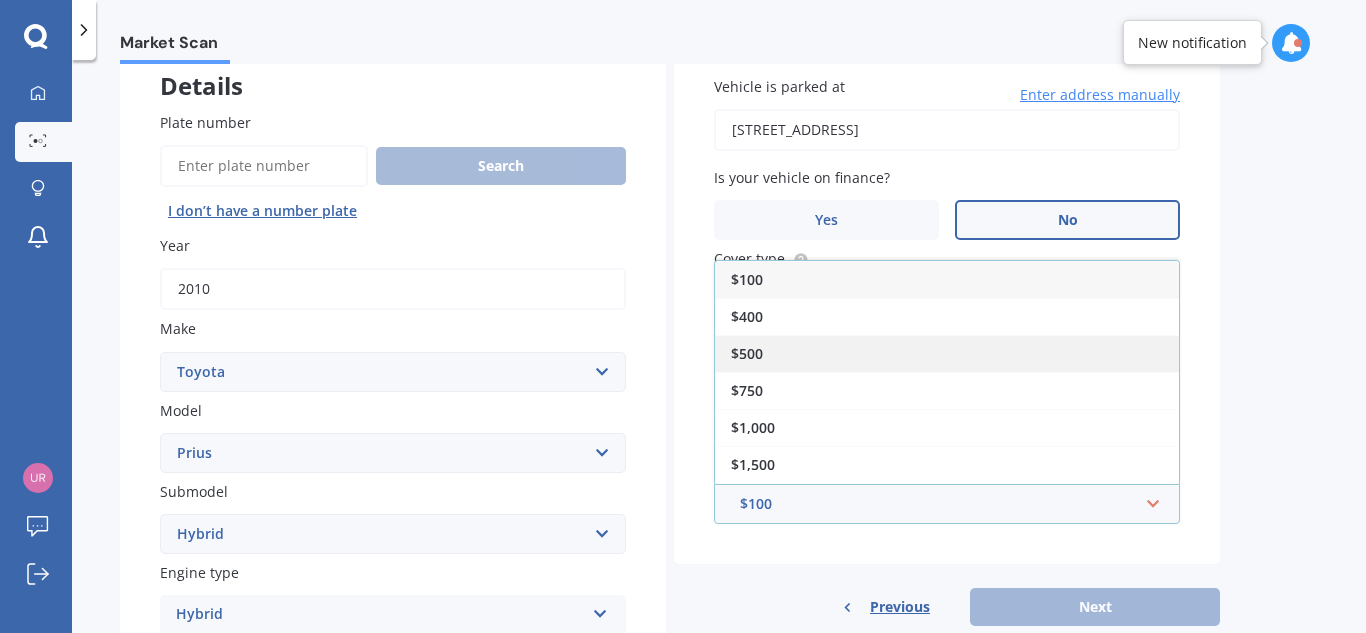 click on "$500" at bounding box center [947, 353] 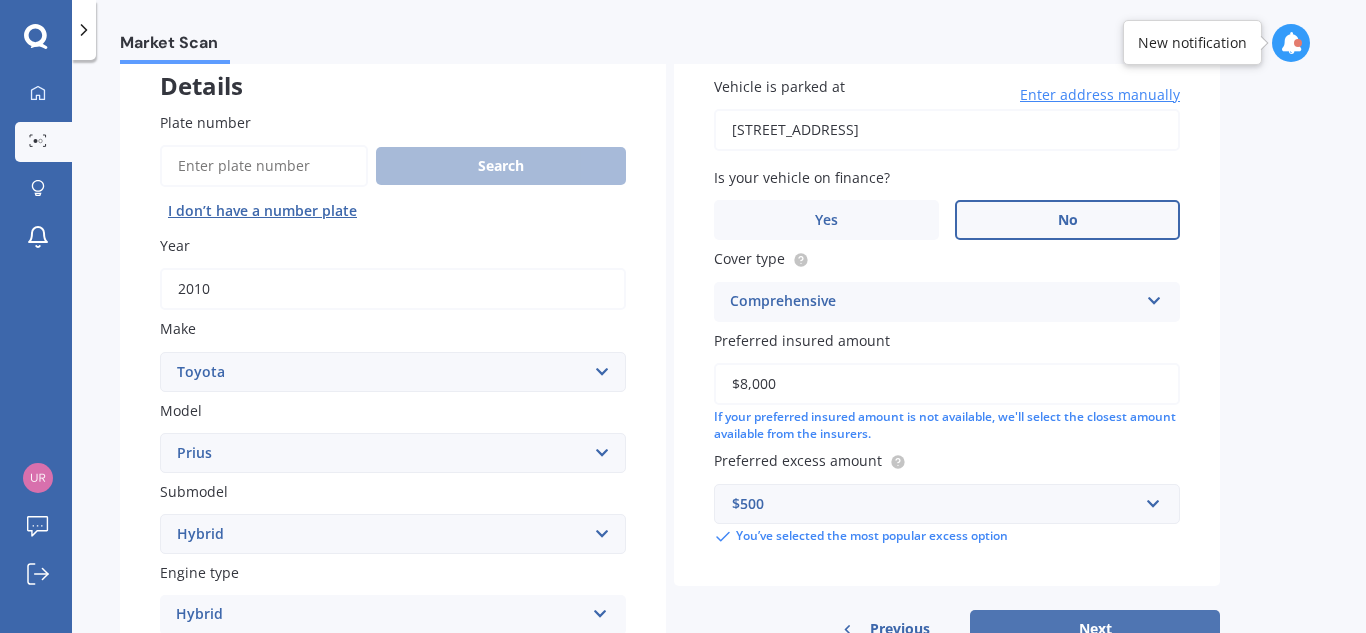 click on "Next" at bounding box center [1095, 629] 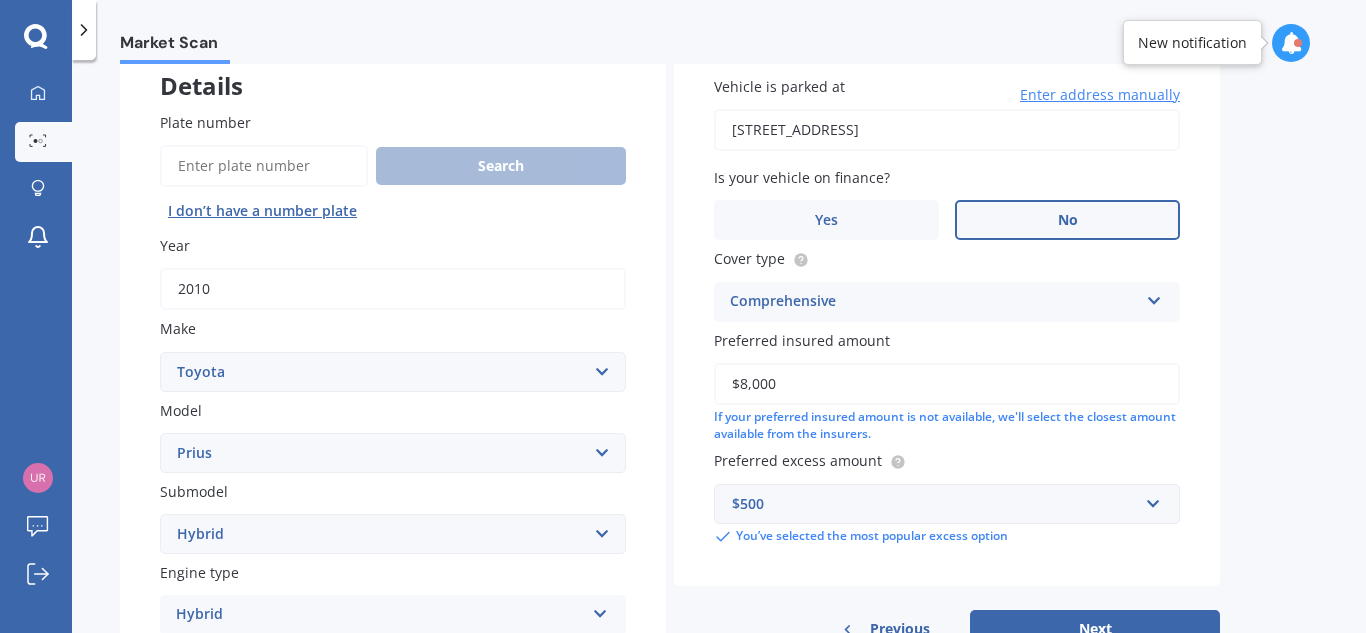 select on "01" 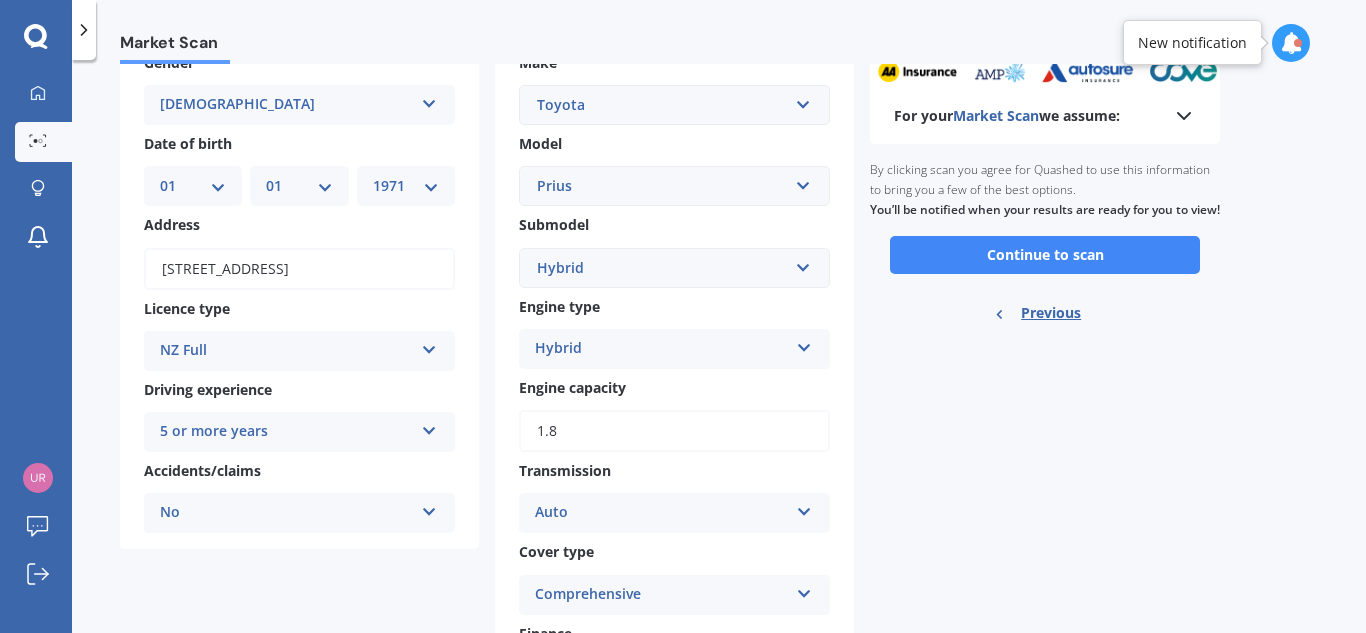 scroll, scrollTop: 0, scrollLeft: 0, axis: both 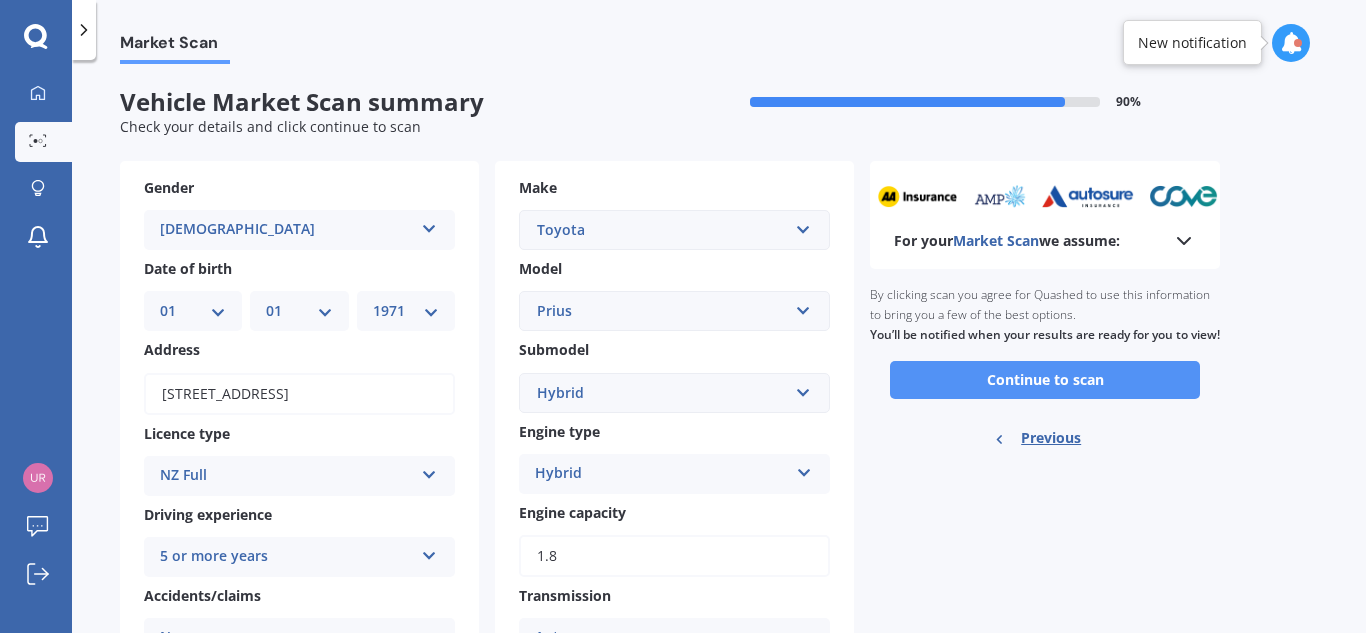 click on "Continue to scan" at bounding box center (1045, 380) 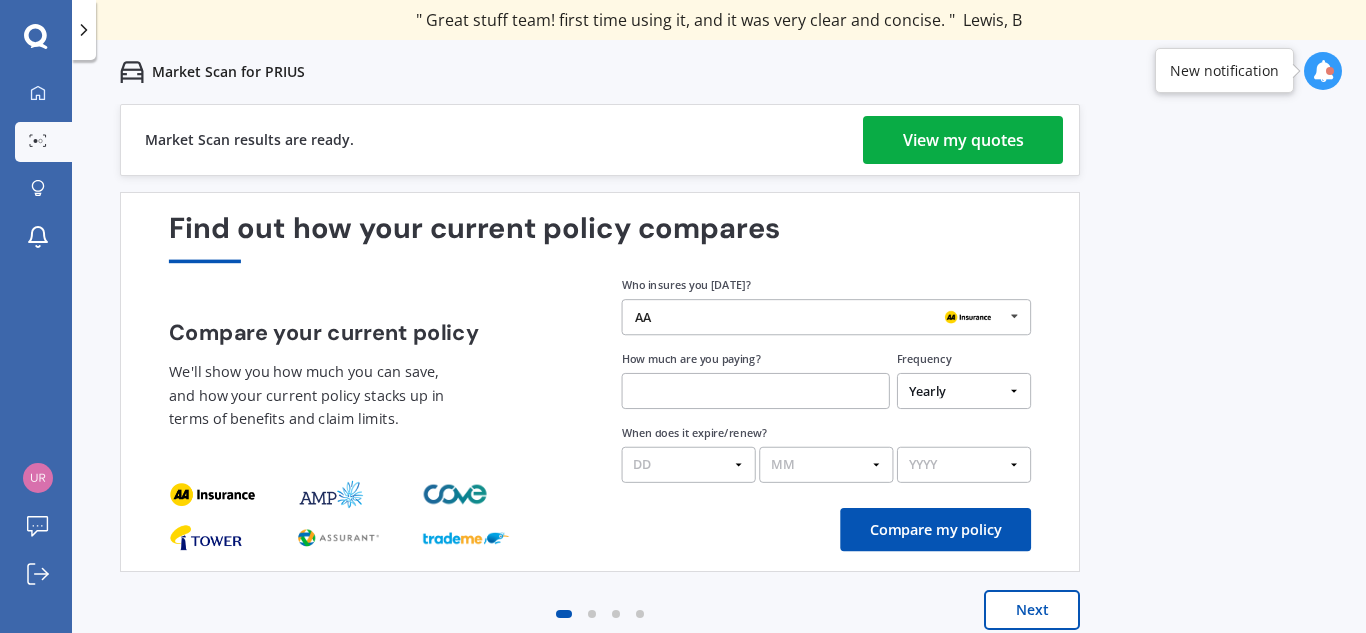 click on "View my quotes" at bounding box center [963, 140] 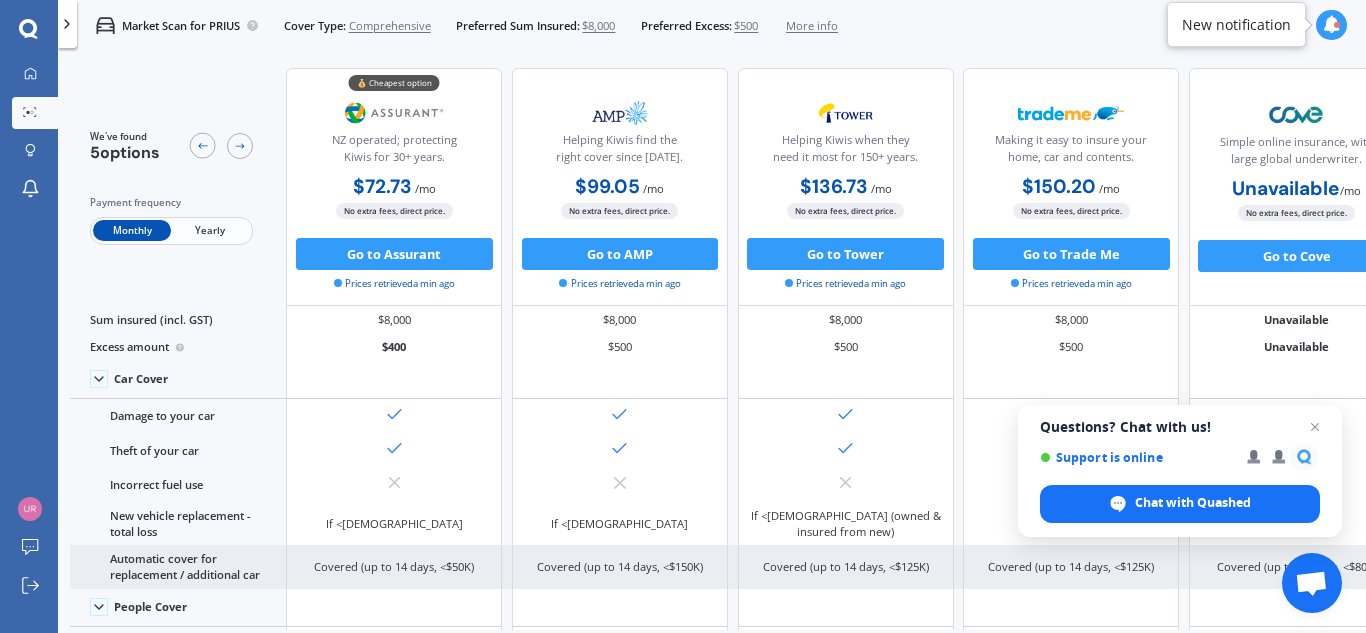 scroll, scrollTop: 1183, scrollLeft: 0, axis: vertical 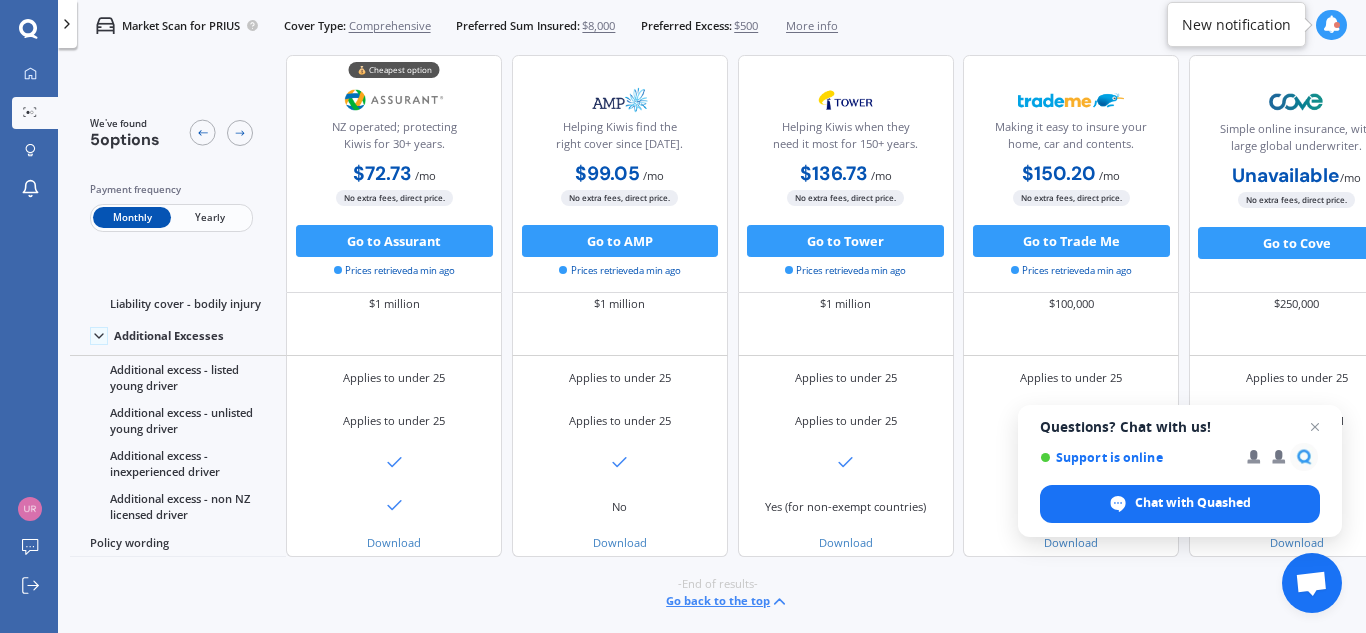 click on "Go back to the top" at bounding box center [727, 601] 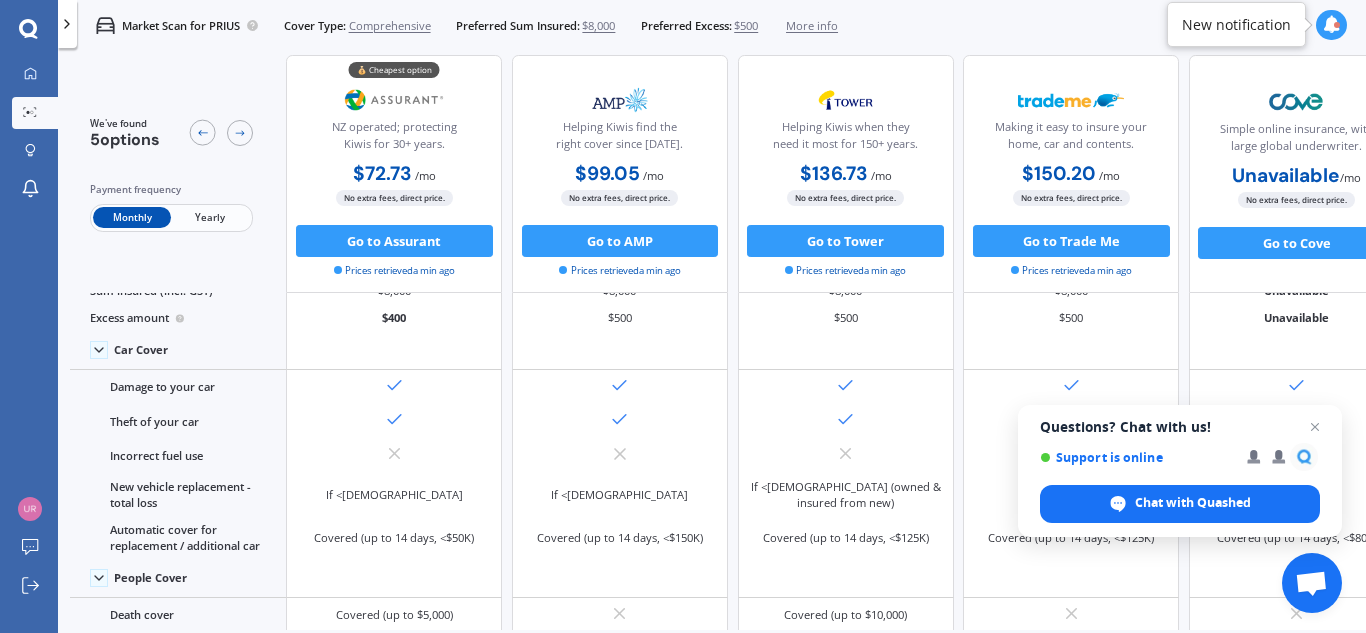 scroll, scrollTop: 0, scrollLeft: 0, axis: both 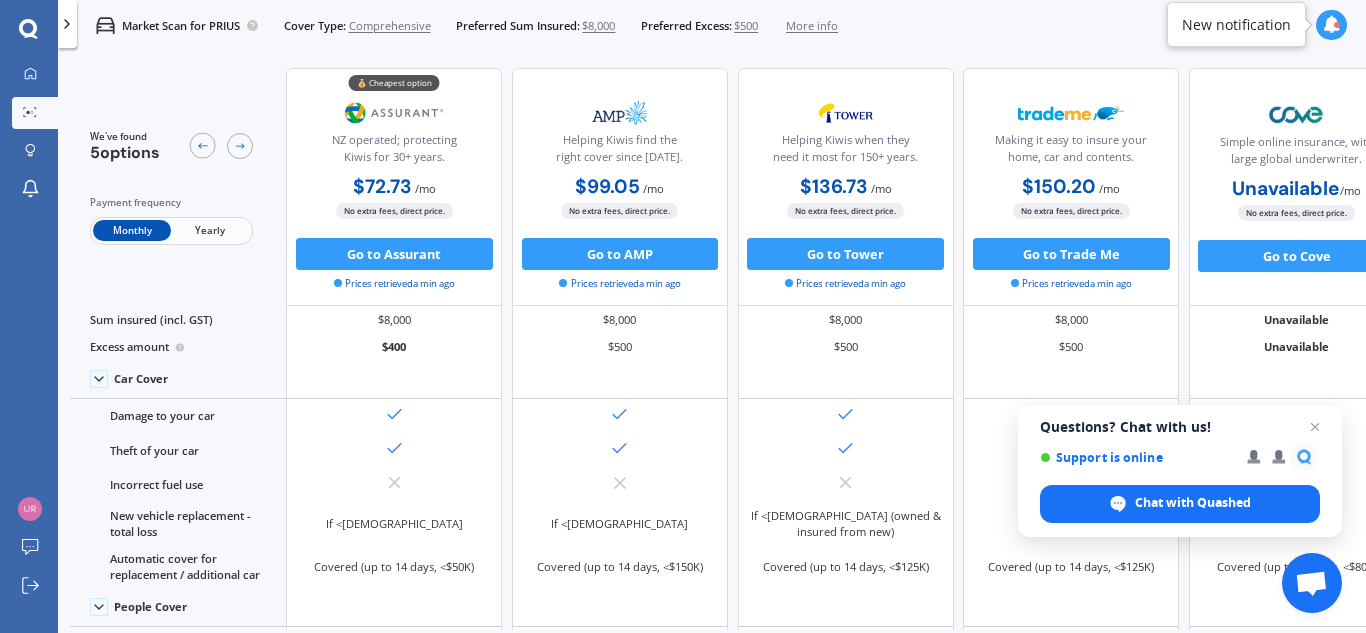 click 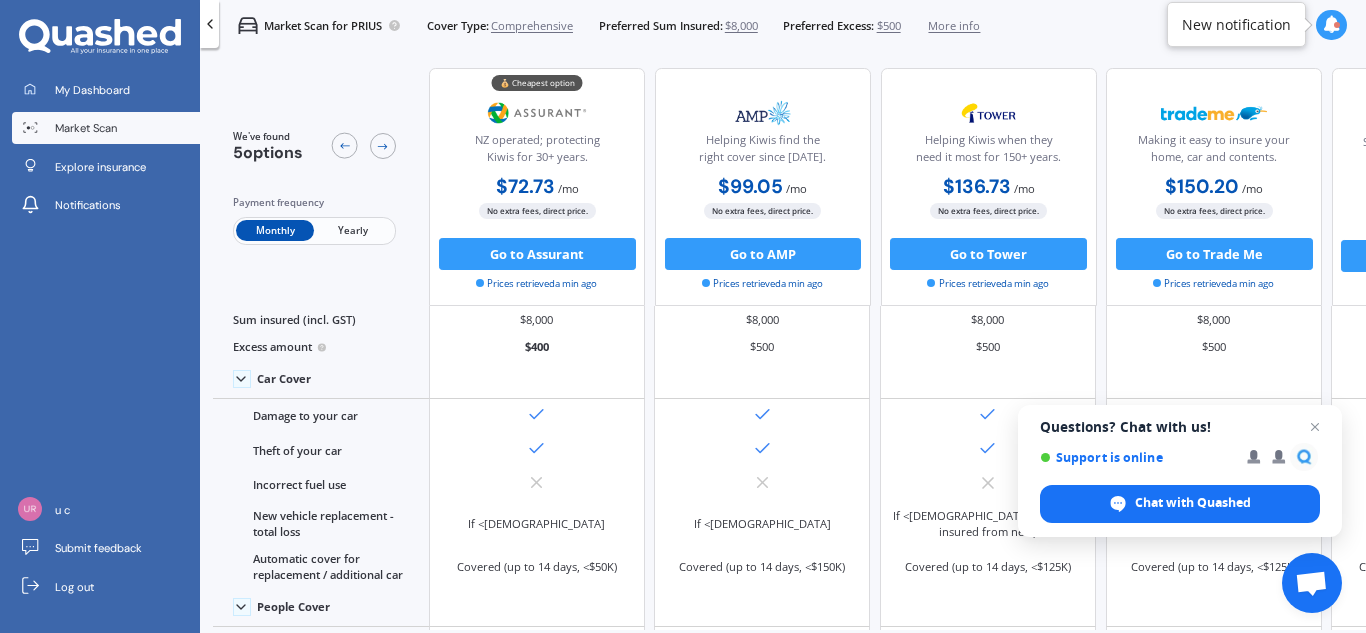 click on "Market Scan" at bounding box center (86, 128) 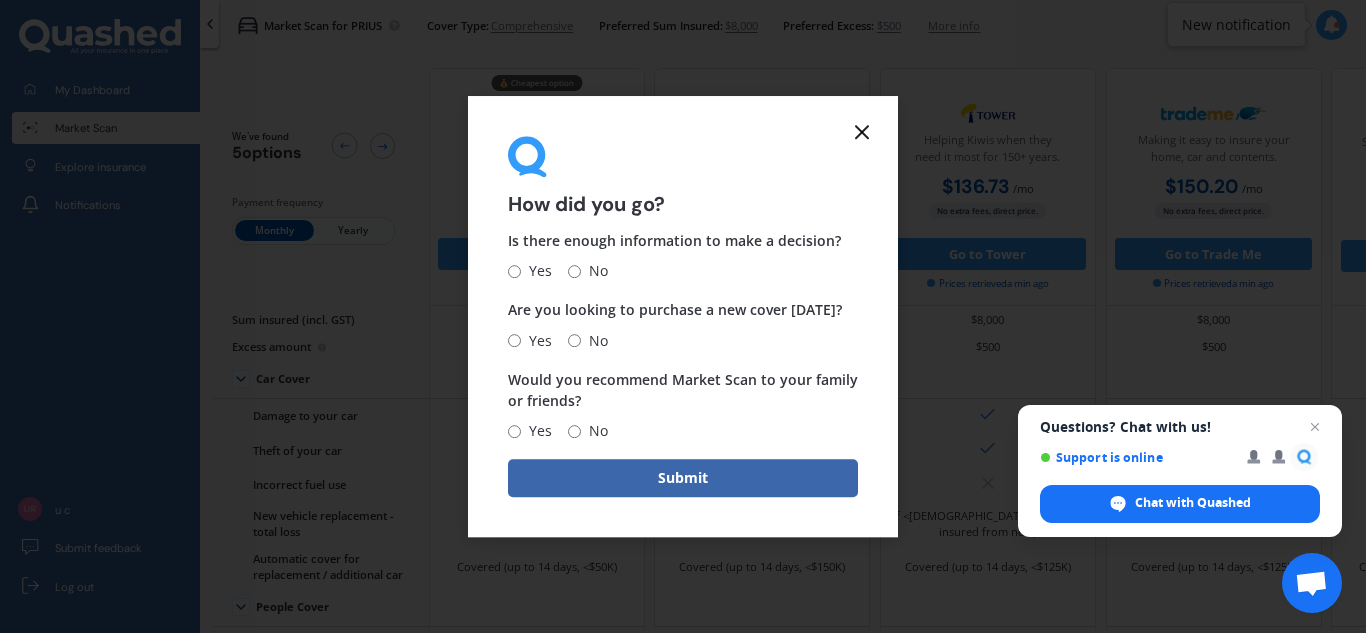 click 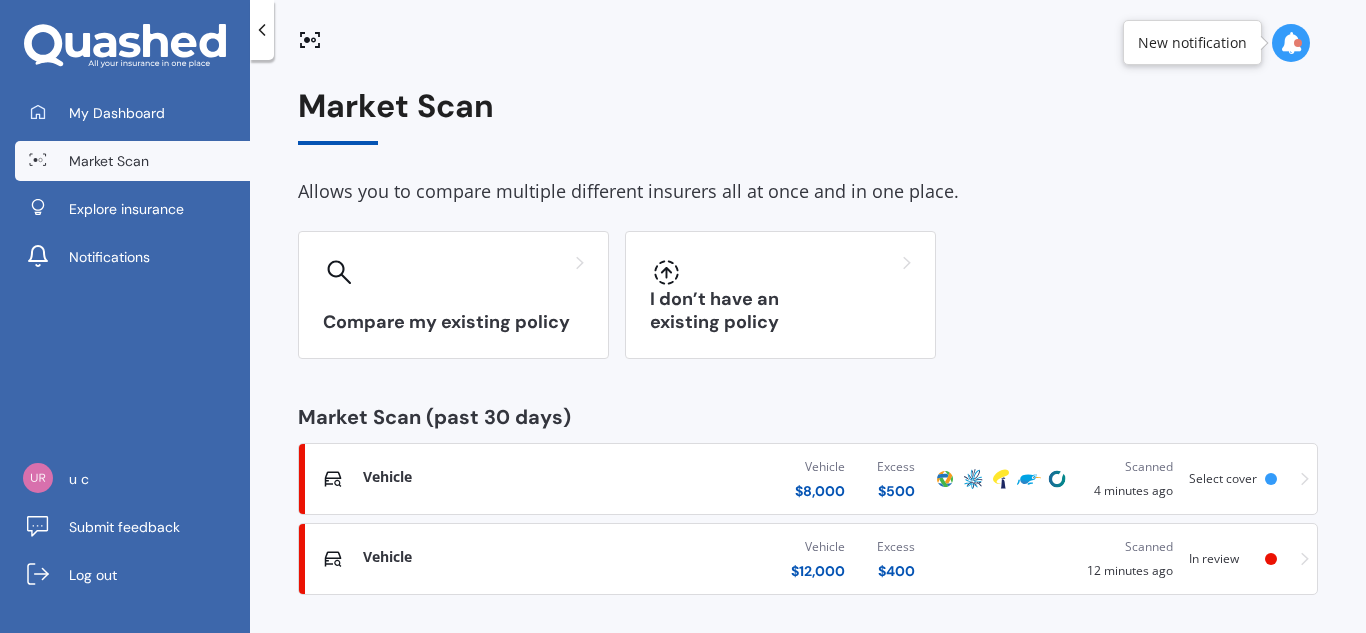 scroll, scrollTop: 6, scrollLeft: 0, axis: vertical 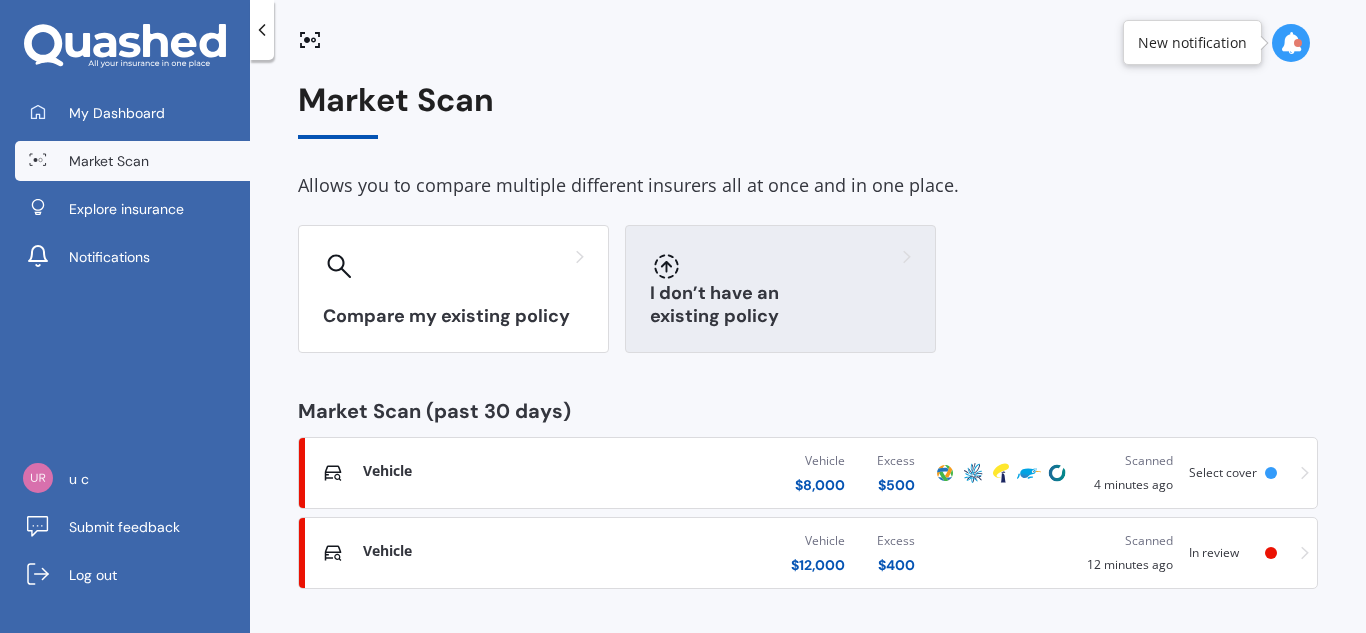 click on "I don’t have an existing policy" at bounding box center (780, 305) 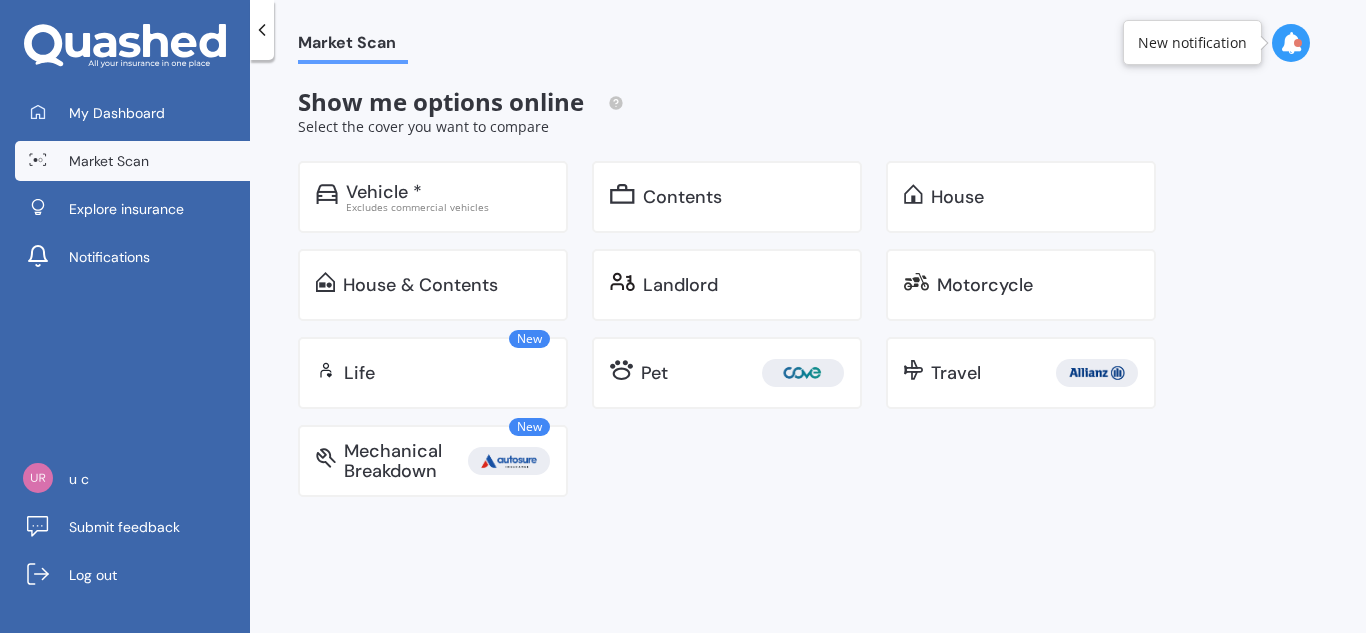 scroll, scrollTop: 0, scrollLeft: 0, axis: both 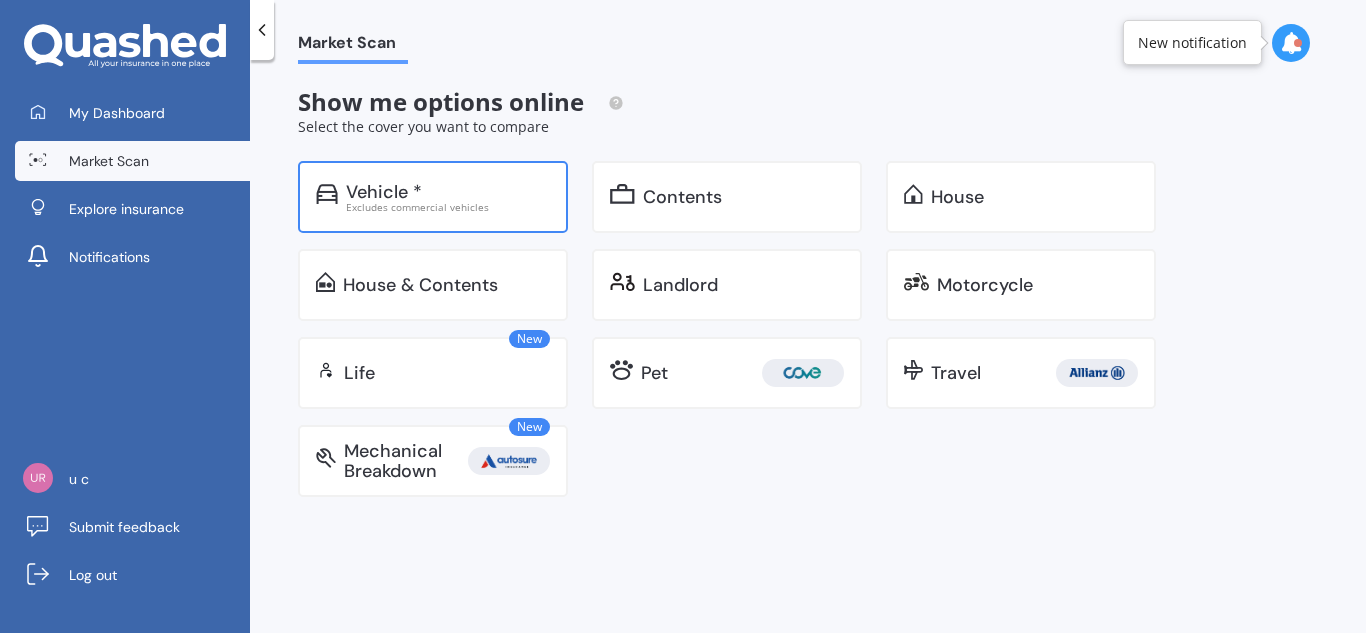 click on "Vehicle * Excludes commercial vehicles" at bounding box center [433, 197] 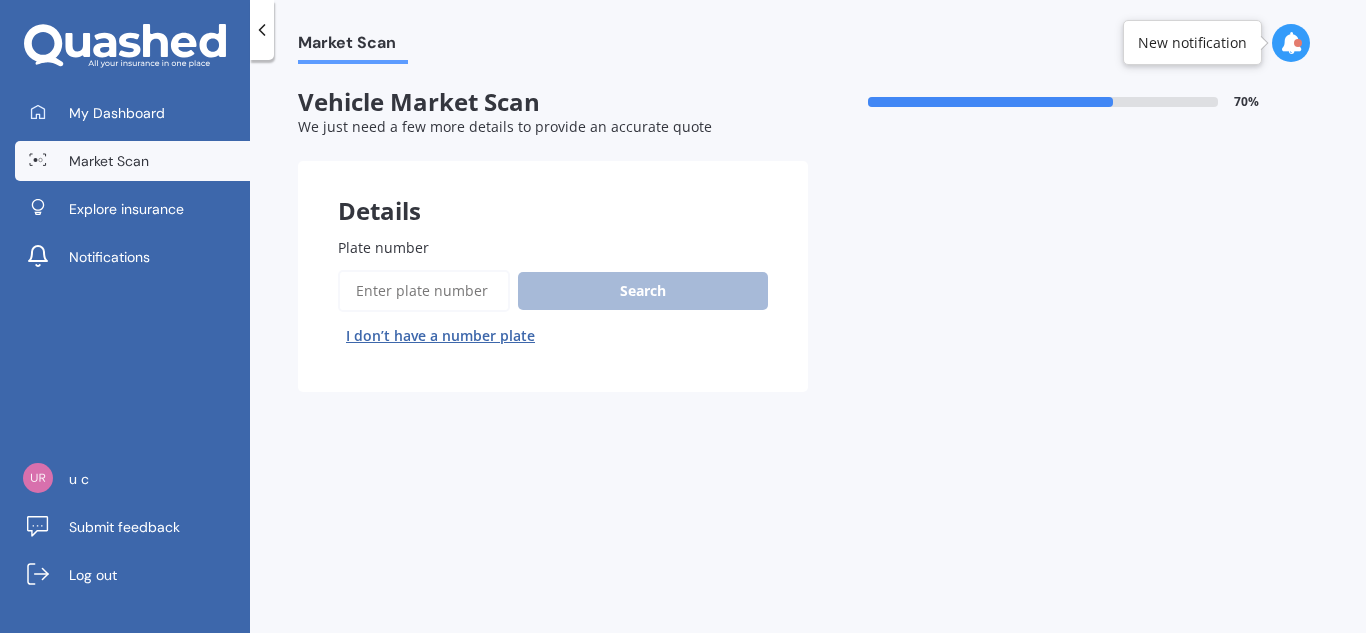 click on "I don’t have a number plate" at bounding box center (440, 336) 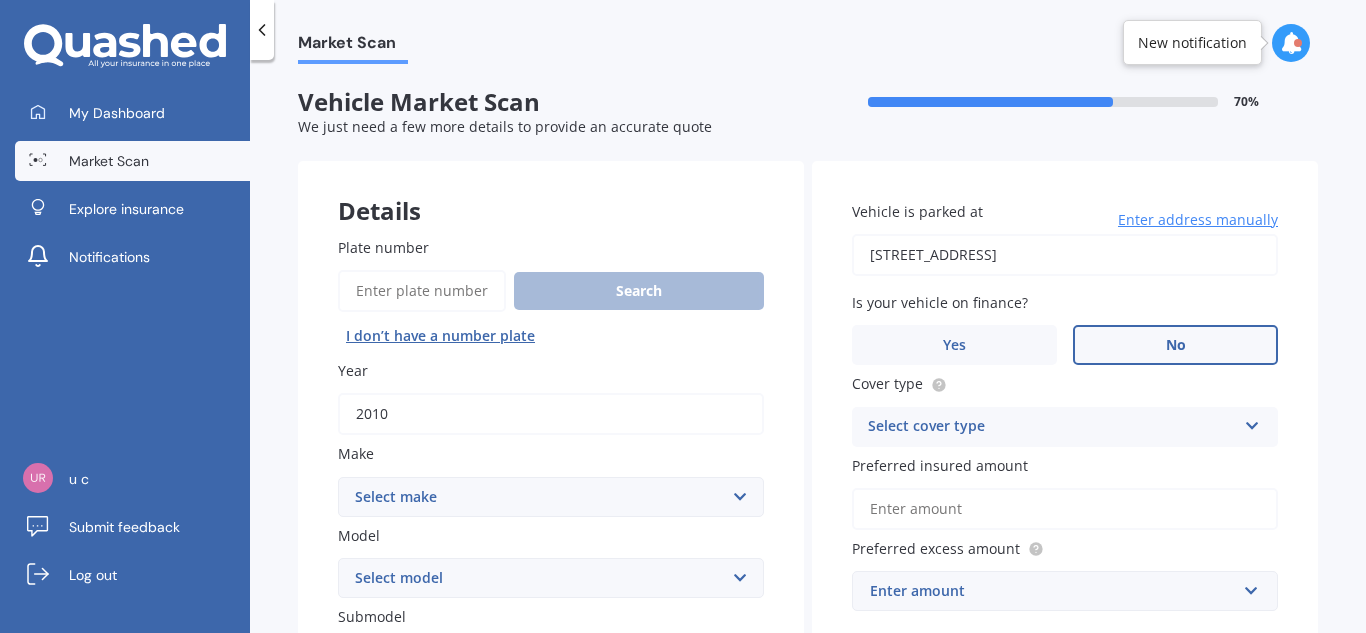 click on "2010" at bounding box center [551, 414] 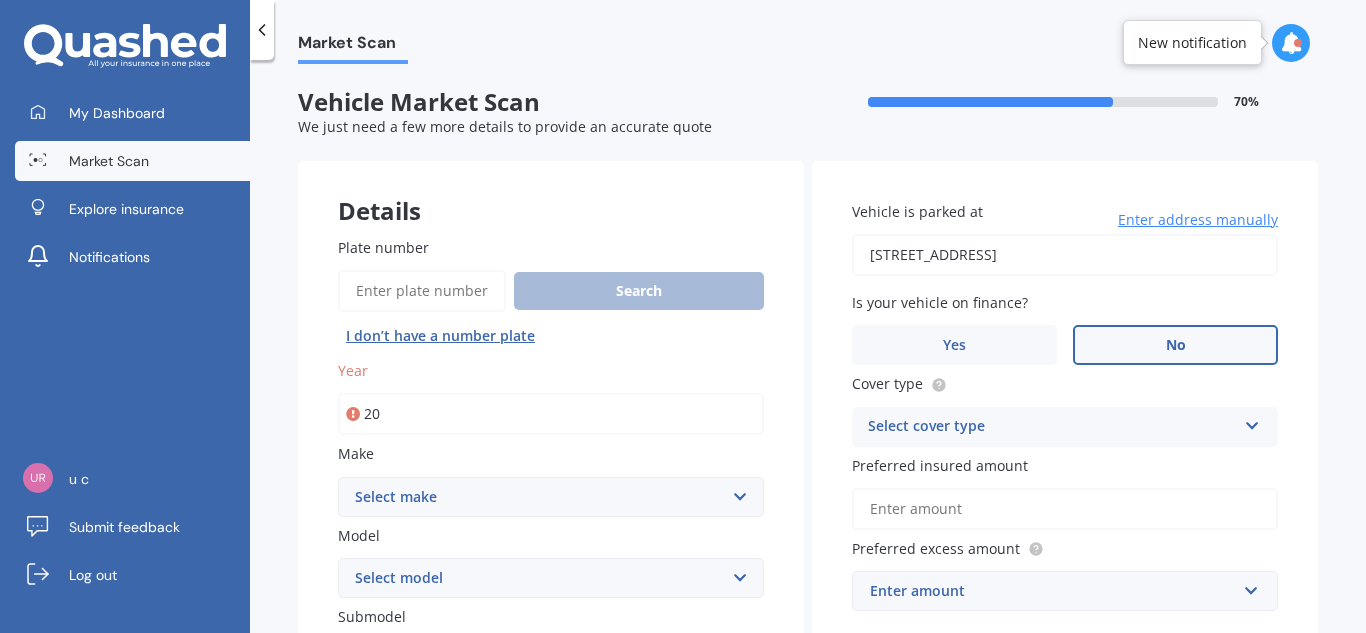 type on "2" 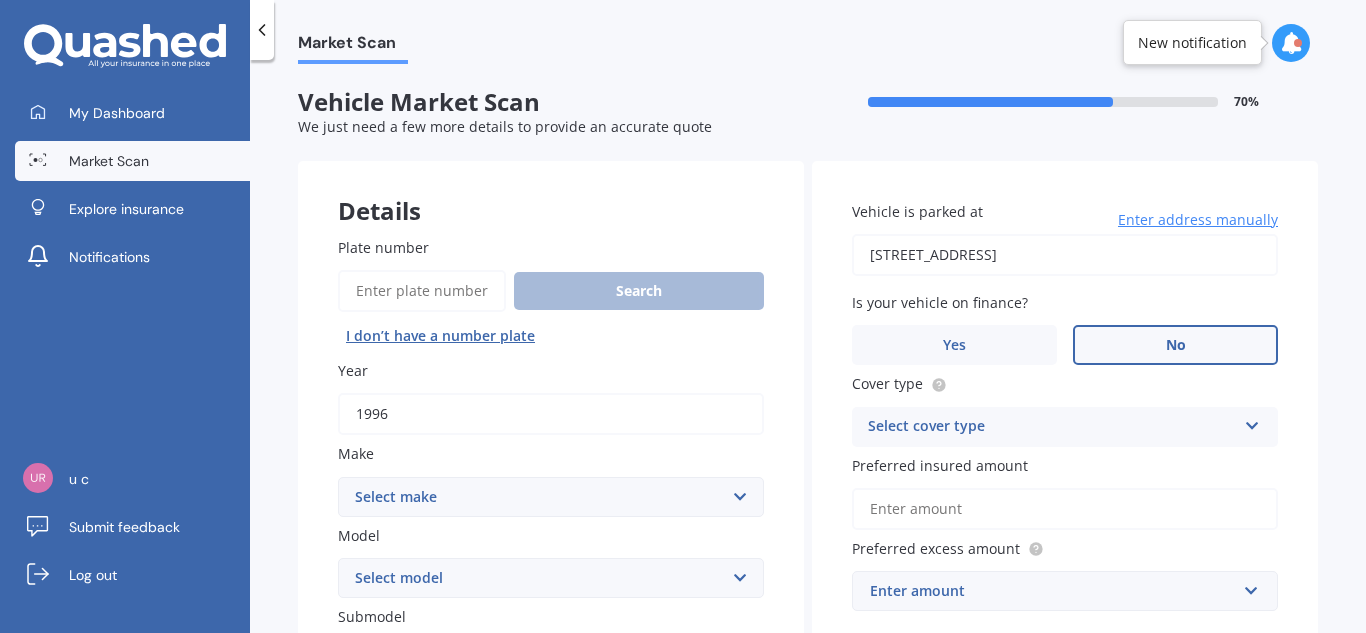 type on "1996" 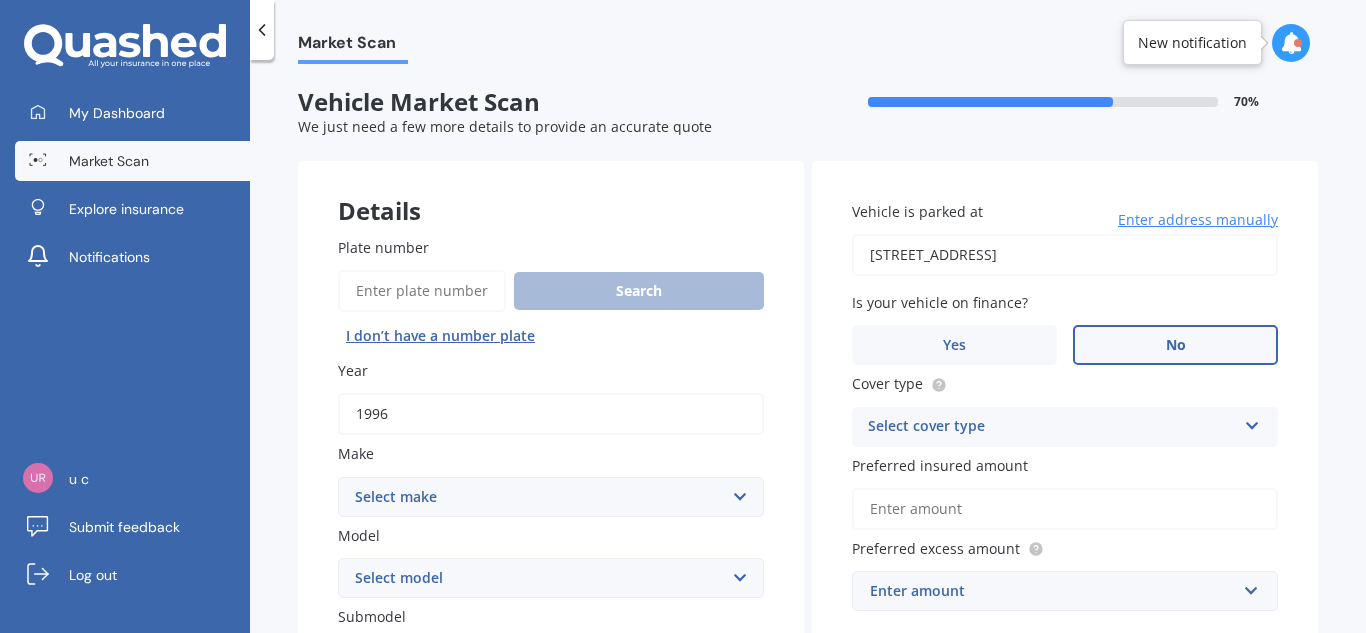click on "Select make AC ALFA ROMEO ASTON [PERSON_NAME] AUDI AUSTIN BEDFORD Bentley BMW BYD CADILLAC CAN-AM CHERY CHEVROLET CHRYSLER Citroen CRUISEAIR CUPRA DAEWOO DAIHATSU DAIMLER DAMON DIAHATSU DODGE EXOCET FACTORY FIVE FERRARI FIAT Fiord FLEETWOOD FORD FOTON FRASER GEELY GENESIS GEORGIE BOY GMC GREAT WALL GWM [PERSON_NAME] HINO [PERSON_NAME] HOLIDAY RAMBLER HONDA HUMMER HYUNDAI INFINITI ISUZU IVECO JAC JAECOO JAGUAR JEEP KGM KIA LADA LAMBORGHINI LANCIA LANDROVER LDV LEXUS LINCOLN LOTUS LUNAR M.G M.G. MAHINDRA MASERATI MAZDA MCLAREN MERCEDES AMG Mercedes Benz MERCEDES-AMG MERCURY MINI MITSUBISHI [PERSON_NAME] NEWMAR Nissan OMODA OPEL OXFORD PEUGEOT Plymouth Polestar PONTIAC PORSCHE PROTON RAM Range Rover Rayne RENAULT ROLLS ROYCE ROVER SAAB SATURN SEAT SHELBY SKODA SMART SSANGYONG SUBARU SUZUKI TATA TESLA TIFFIN Toyota TRIUMPH TVR Vauxhall VOLKSWAGEN VOLVO WESTFIELD WINNEBAGO ZX" at bounding box center [551, 497] 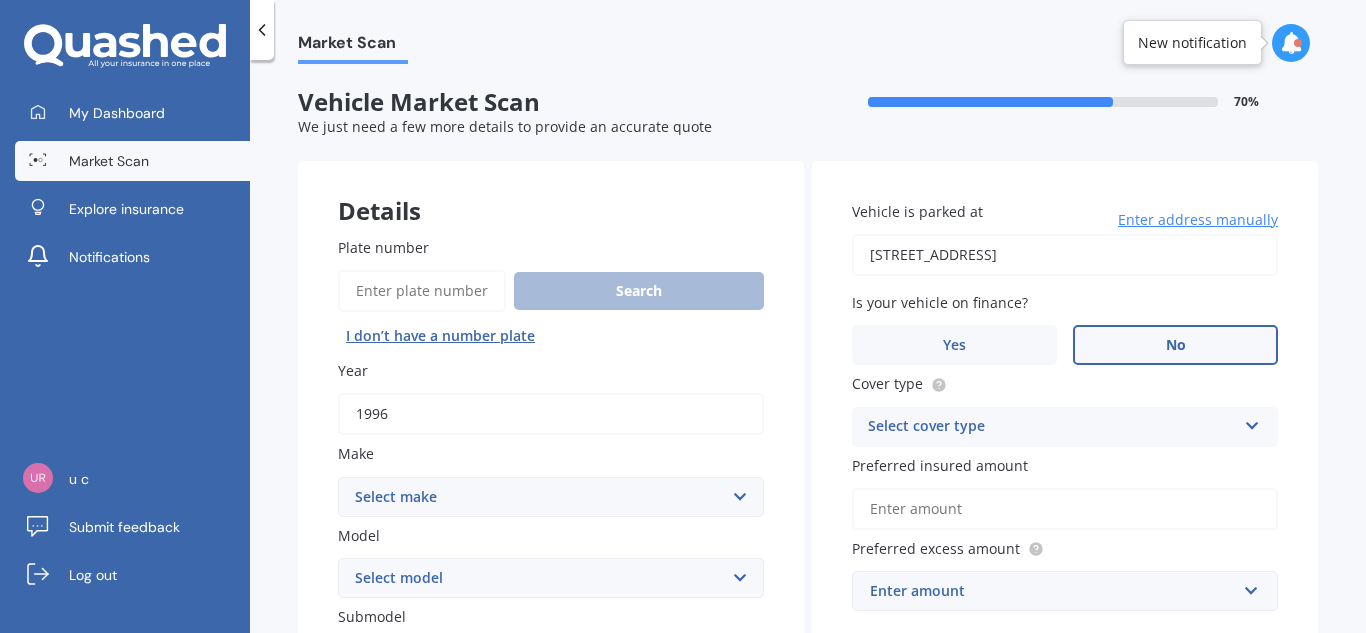 select on "TOYOTA" 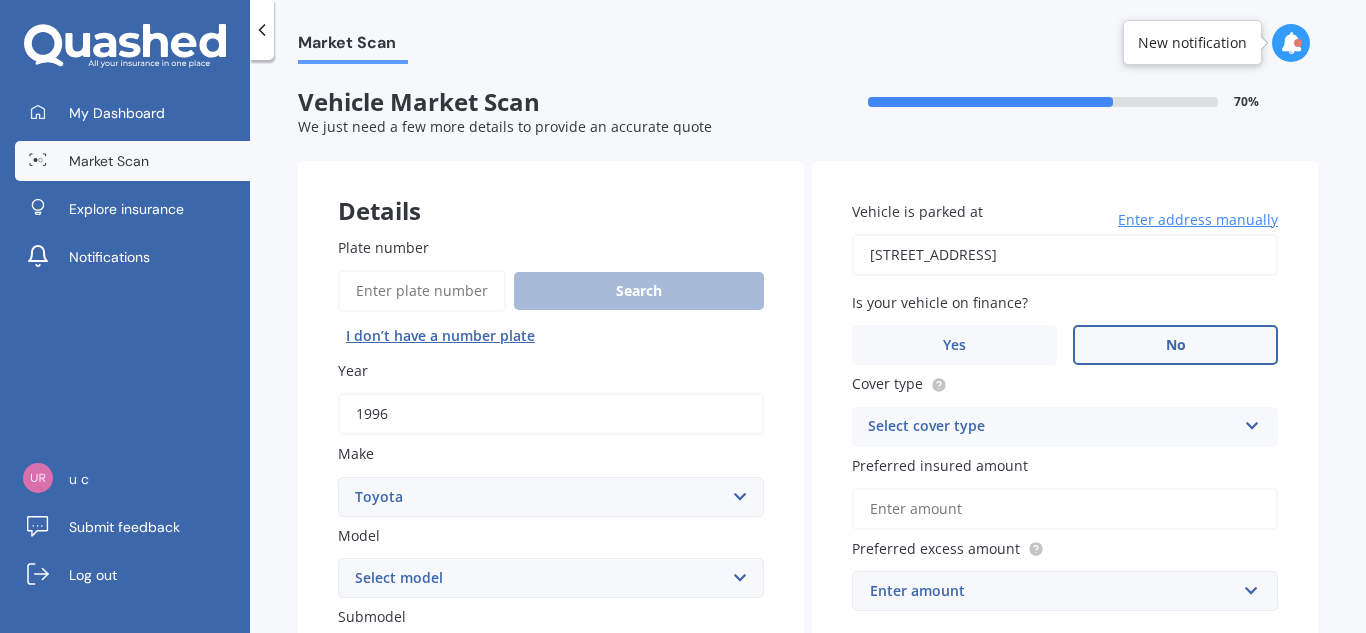 click on "Select make AC ALFA ROMEO ASTON [PERSON_NAME] AUDI AUSTIN BEDFORD Bentley BMW BYD CADILLAC CAN-AM CHERY CHEVROLET CHRYSLER Citroen CRUISEAIR CUPRA DAEWOO DAIHATSU DAIMLER DAMON DIAHATSU DODGE EXOCET FACTORY FIVE FERRARI FIAT Fiord FLEETWOOD FORD FOTON FRASER GEELY GENESIS GEORGIE BOY GMC GREAT WALL GWM [PERSON_NAME] HINO [PERSON_NAME] HOLIDAY RAMBLER HONDA HUMMER HYUNDAI INFINITI ISUZU IVECO JAC JAECOO JAGUAR JEEP KGM KIA LADA LAMBORGHINI LANCIA LANDROVER LDV LEXUS LINCOLN LOTUS LUNAR M.G M.G. MAHINDRA MASERATI MAZDA MCLAREN MERCEDES AMG Mercedes Benz MERCEDES-AMG MERCURY MINI MITSUBISHI [PERSON_NAME] NEWMAR Nissan OMODA OPEL OXFORD PEUGEOT Plymouth Polestar PONTIAC PORSCHE PROTON RAM Range Rover Rayne RENAULT ROLLS ROYCE ROVER SAAB SATURN SEAT SHELBY SKODA SMART SSANGYONG SUBARU SUZUKI TATA TESLA TIFFIN Toyota TRIUMPH TVR Vauxhall VOLKSWAGEN VOLVO WESTFIELD WINNEBAGO ZX" at bounding box center [551, 497] 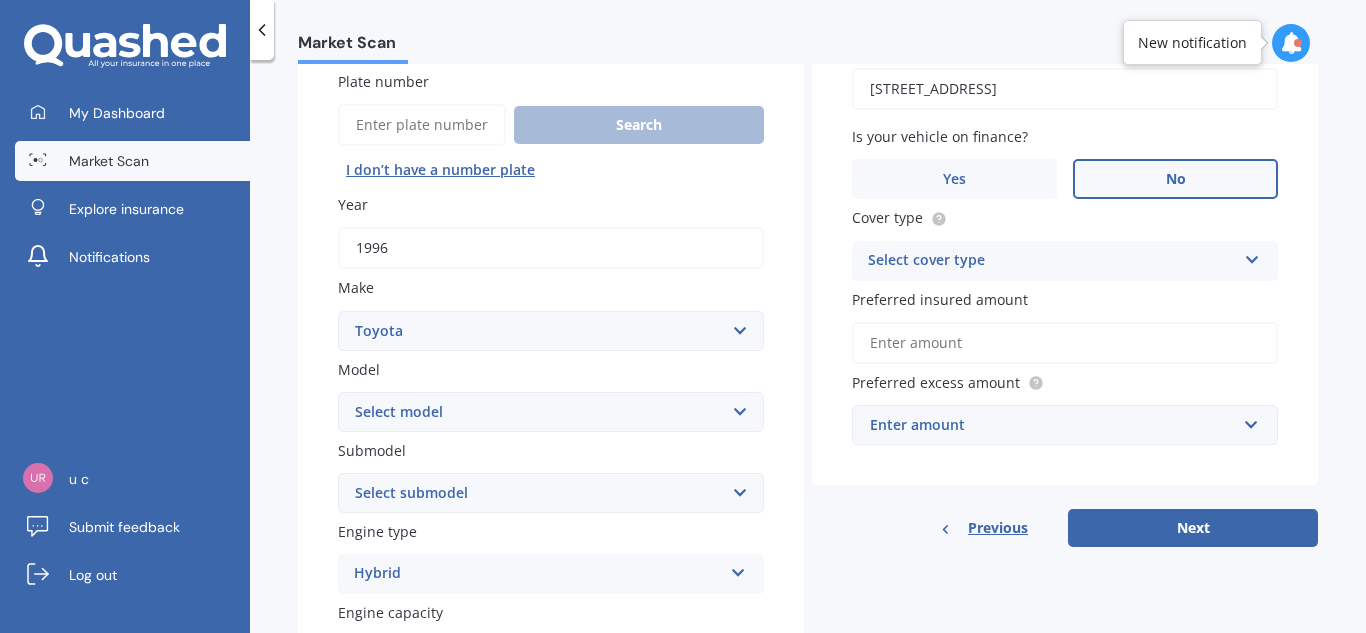 scroll, scrollTop: 195, scrollLeft: 0, axis: vertical 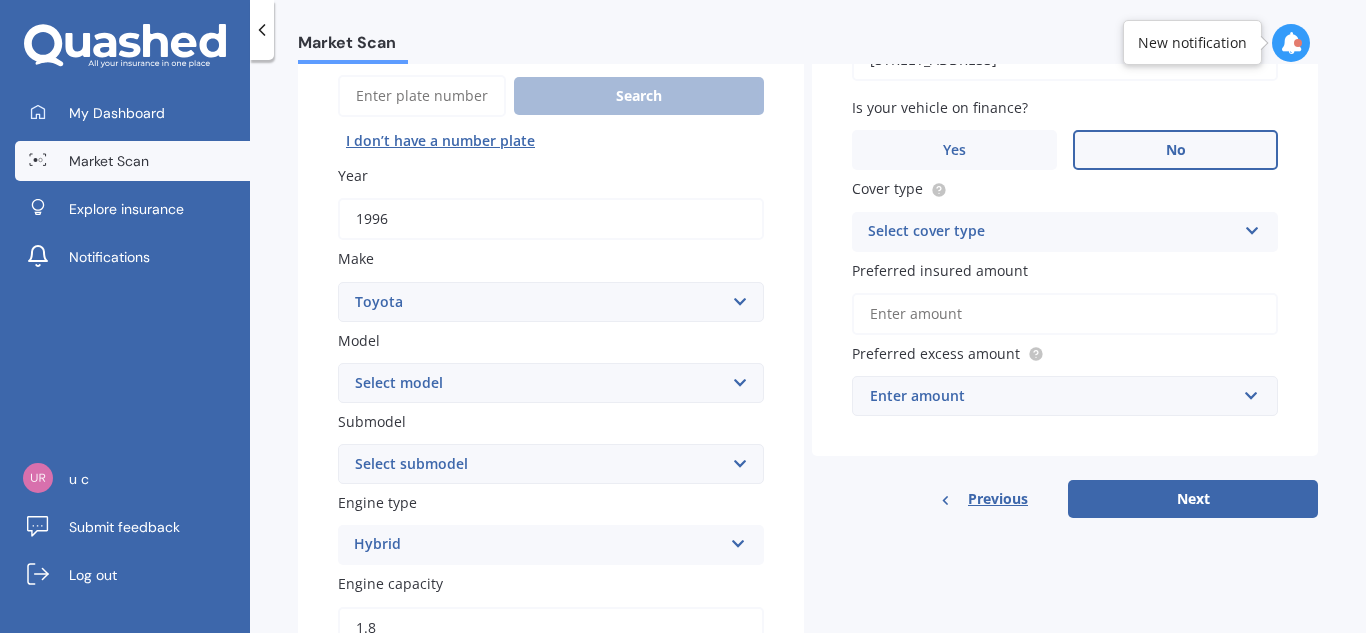 click on "Select model 4 Runner 86 [PERSON_NAME] Alphard Altezza Aqua Aristo Aurion Auris Avalon Avensis AYGO bB Belta Blade Blizzard 4WD Brevis Bundera 4WD C-HR Caldina Cami Camry Carib [PERSON_NAME] Celica Celsior Century Ceres Chaser Coaster Corolla Corona Corsa Cressida Cresta Crown Curren Cynos Deliboy Duet Dyna Echo Esquire Estima FJ Fortuner Funcargo Gaia [PERSON_NAME] Granvia Harrier Hiace Highlander HILUX Ipsum iQ Isis IST Kluger Landcruiser LANDCRUISER [PERSON_NAME] [PERSON_NAME] Liteace [PERSON_NAME] 2 Mark X Mirai MR-S MR2 [PERSON_NAME] Nova Opa Paseo Passo Pixis Platz Porte Premio Previa MPV Prius Probox Progres Qualis Ractis RAIZE Raum RAV-4 Regius Van Runx Rush Sai Scepter Sera Sienta Soarer Spacio Spade Sprinter Starlet Succeed Supra Surf Tank Tarago Tercel Townace Toyo-ace Trueno Tundra Vanguard Vellfire Verossa Vienta Vista Vitz [PERSON_NAME] Voxy Will [PERSON_NAME] Wish Yaris" at bounding box center (551, 383) 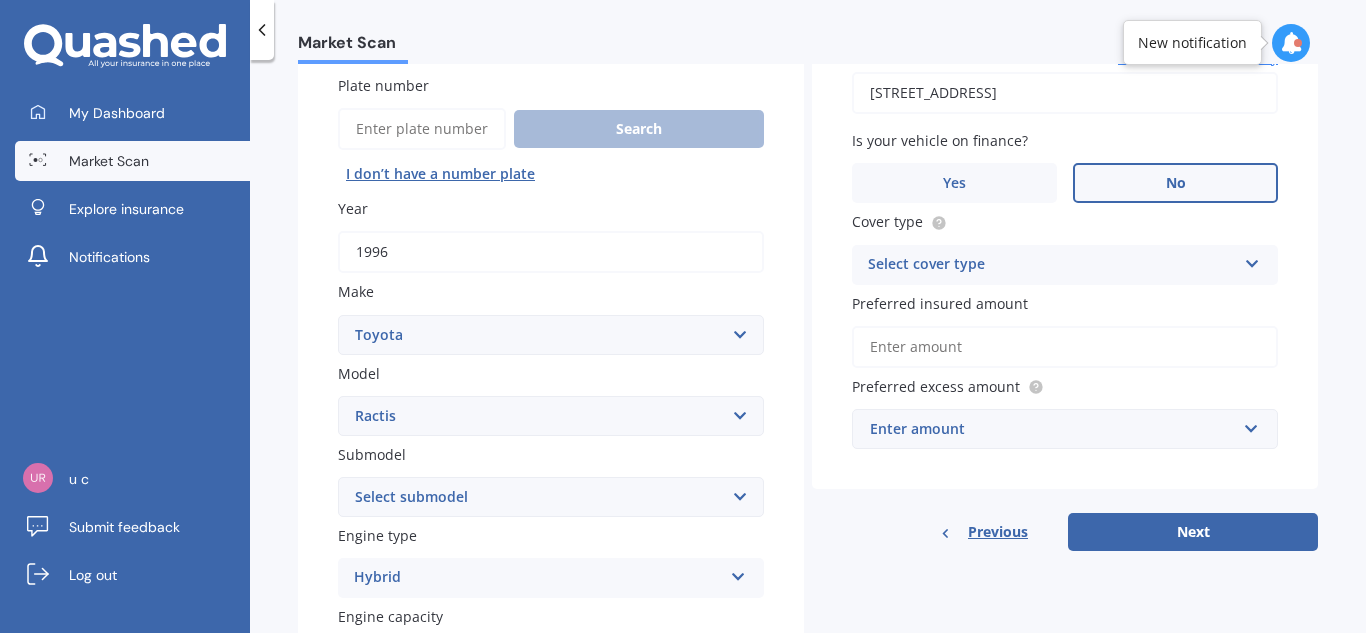 scroll, scrollTop: 173, scrollLeft: 0, axis: vertical 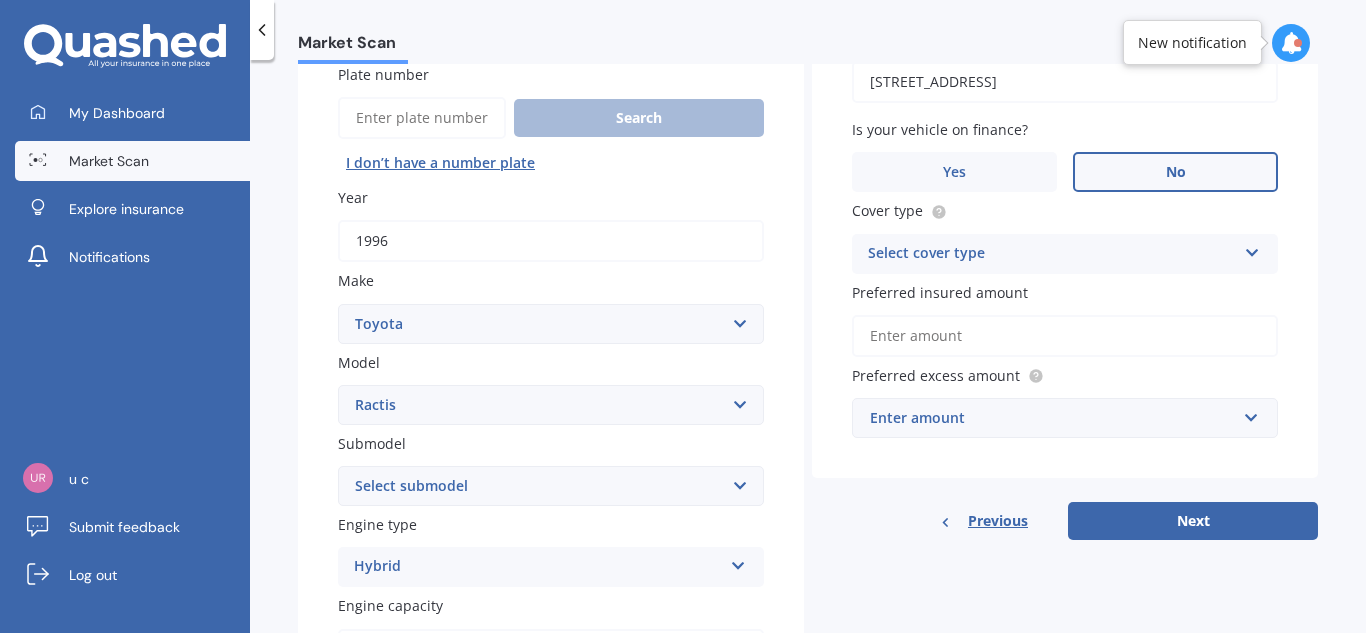 click on "Select model 4 Runner 86 [PERSON_NAME] Alphard Altezza Aqua Aristo Aurion Auris Avalon Avensis AYGO bB Belta Blade Blizzard 4WD Brevis Bundera 4WD C-HR Caldina Cami Camry Carib [PERSON_NAME] Celica Celsior Century Ceres Chaser Coaster Corolla Corona Corsa Cressida Cresta Crown Curren Cynos Deliboy Duet Dyna Echo Esquire Estima FJ Fortuner Funcargo Gaia [PERSON_NAME] Granvia Harrier Hiace Highlander HILUX Ipsum iQ Isis IST Kluger Landcruiser LANDCRUISER [PERSON_NAME] [PERSON_NAME] Liteace [PERSON_NAME] 2 Mark X Mirai MR-S MR2 [PERSON_NAME] Nova Opa Paseo Passo Pixis Platz Porte Premio Previa MPV Prius Probox Progres Qualis Ractis RAIZE Raum RAV-4 Regius Van Runx Rush Sai Scepter Sera Sienta Soarer Spacio Spade Sprinter Starlet Succeed Supra Surf Tank Tarago Tercel Townace Toyo-ace Trueno Tundra Vanguard Vellfire Verossa Vienta Vista Vitz [PERSON_NAME] Voxy Will [PERSON_NAME] Wish Yaris" at bounding box center (551, 405) 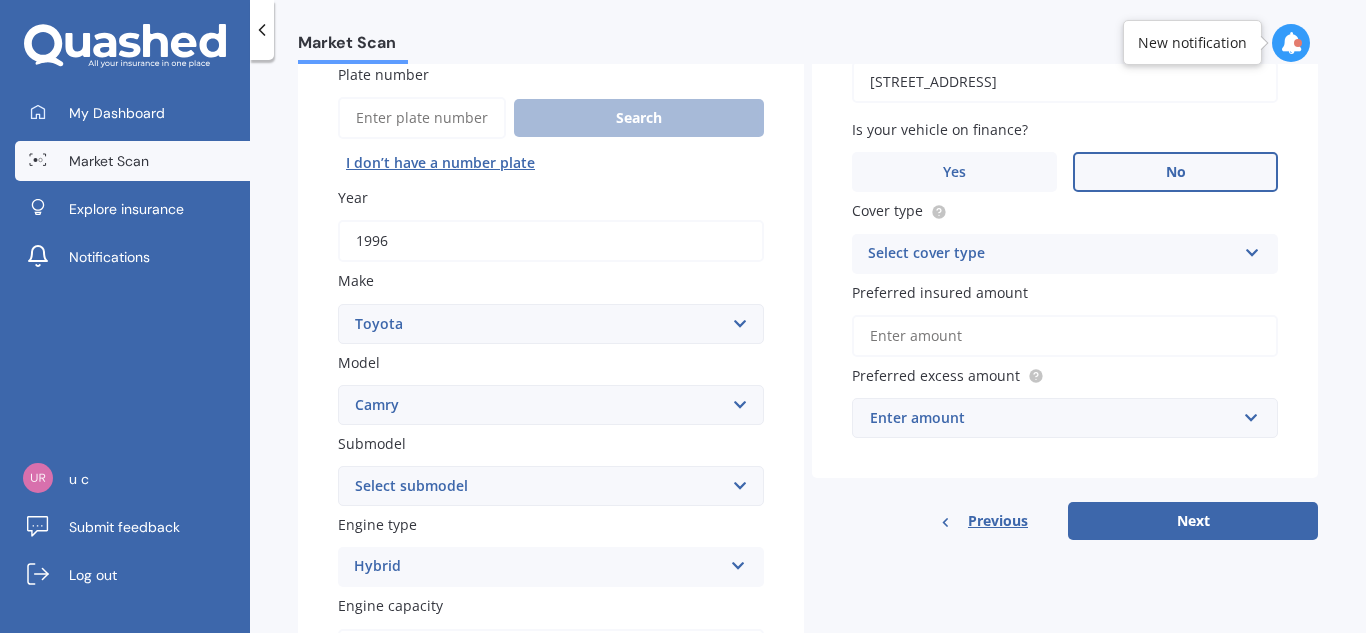 click on "Select model 4 Runner 86 [PERSON_NAME] Alphard Altezza Aqua Aristo Aurion Auris Avalon Avensis AYGO bB Belta Blade Blizzard 4WD Brevis Bundera 4WD C-HR Caldina Cami Camry Carib [PERSON_NAME] Celica Celsior Century Ceres Chaser Coaster Corolla Corona Corsa Cressida Cresta Crown Curren Cynos Deliboy Duet Dyna Echo Esquire Estima FJ Fortuner Funcargo Gaia [PERSON_NAME] Granvia Harrier Hiace Highlander HILUX Ipsum iQ Isis IST Kluger Landcruiser LANDCRUISER [PERSON_NAME] [PERSON_NAME] Liteace [PERSON_NAME] 2 Mark X Mirai MR-S MR2 [PERSON_NAME] Nova Opa Paseo Passo Pixis Platz Porte Premio Previa MPV Prius Probox Progres Qualis Ractis RAIZE Raum RAV-4 Regius Van Runx Rush Sai Scepter Sera Sienta Soarer Spacio Spade Sprinter Starlet Succeed Supra Surf Tank Tarago Tercel Townace Toyo-ace Trueno Tundra Vanguard Vellfire Verossa Vienta Vista Vitz [PERSON_NAME] Voxy Will [PERSON_NAME] Wish Yaris" at bounding box center (551, 405) 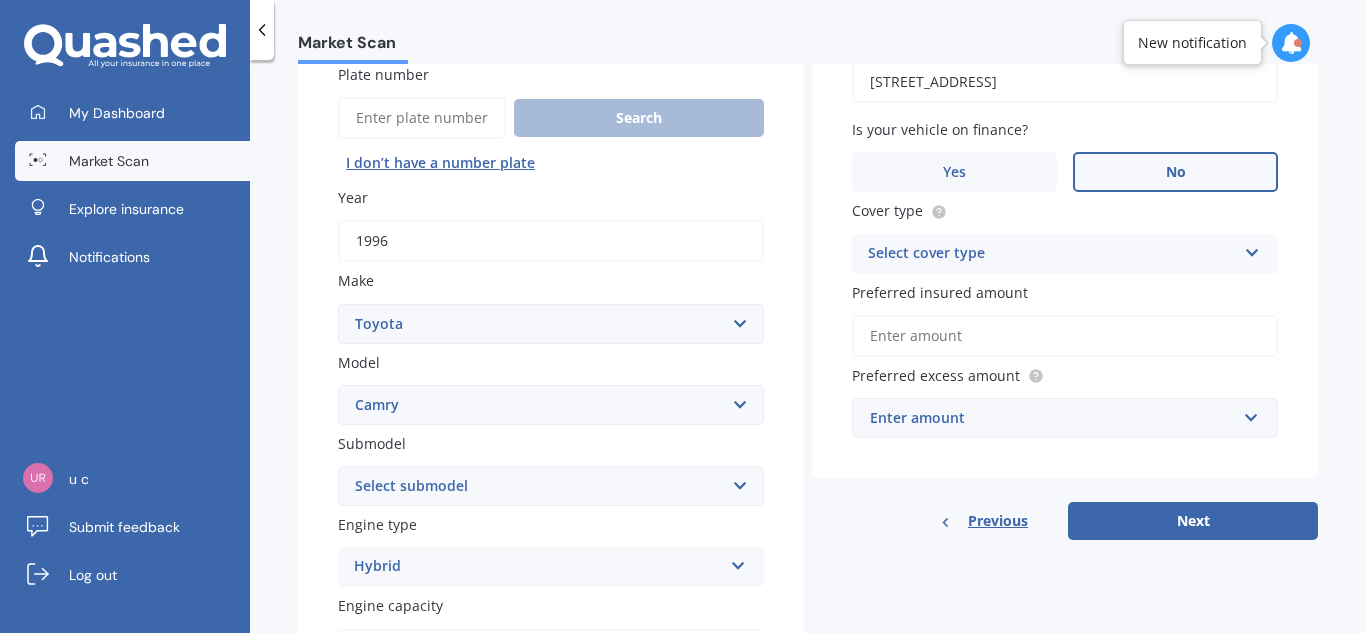click on "Select submodel (All other) Altise 2.4 Altise 3.0 V6 Ateva 2.4 Ateva 3.0 V6 Azura 3.0 V6 GL GL V6 GLI GLX GLX V6 [PERSON_NAME] 2.2 GS GX GX V6 Hybrid G Package SE Sportivo Sportivo 3.0 V6 Touring V6 Ultima 2.0 Ultima 2.2 V6 [PERSON_NAME] 2.5" at bounding box center (551, 486) 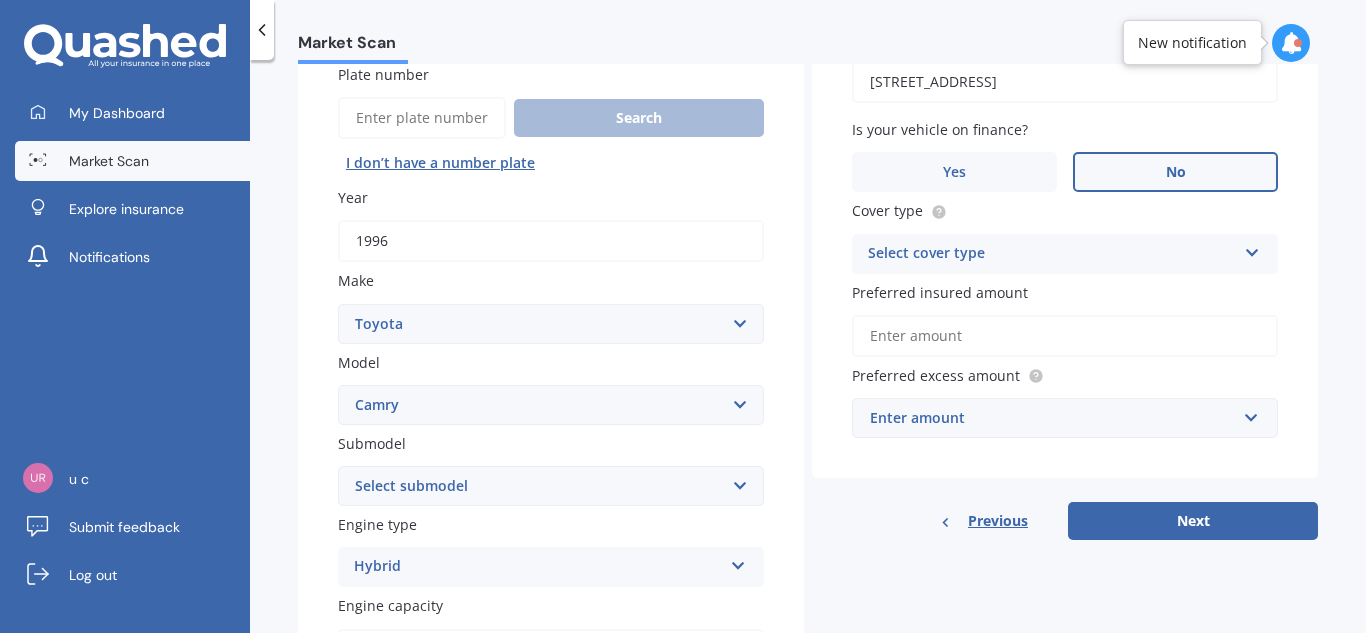 select on "GX" 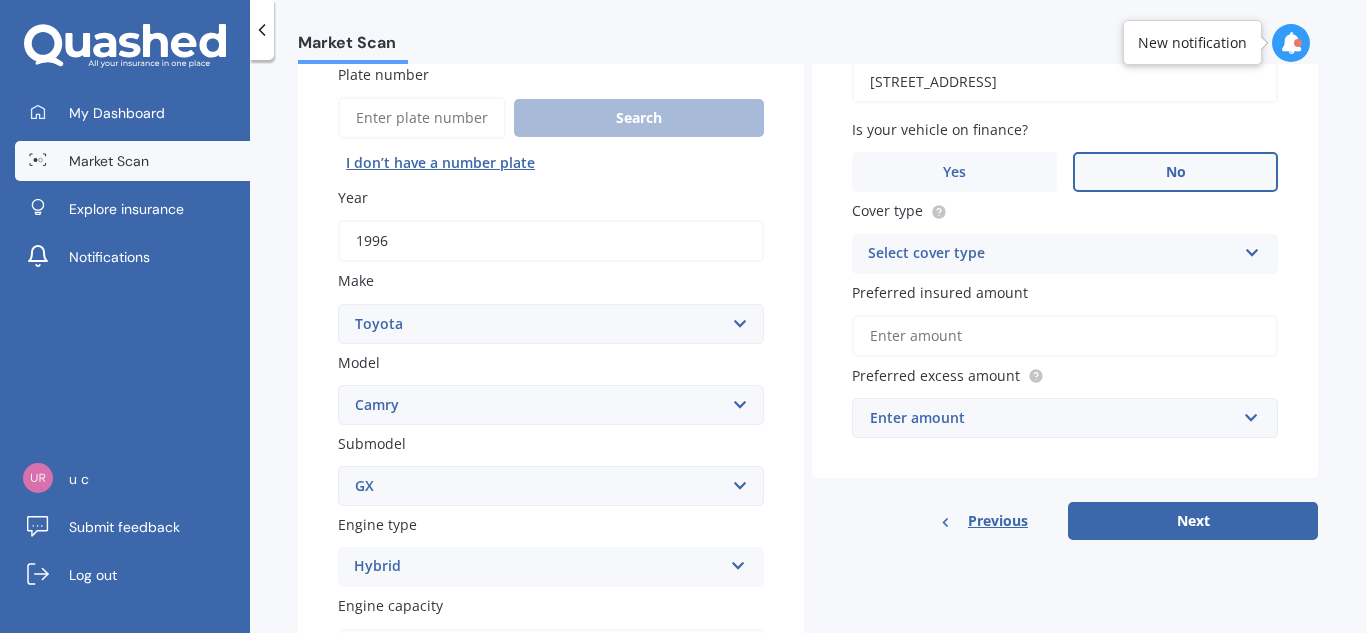 click on "Select submodel (All other) Altise 2.4 Altise 3.0 V6 Ateva 2.4 Ateva 3.0 V6 Azura 3.0 V6 GL GL V6 GLI GLX GLX V6 [PERSON_NAME] 2.2 GS GX GX V6 Hybrid G Package SE Sportivo Sportivo 3.0 V6 Touring V6 Ultima 2.0 Ultima 2.2 V6 [PERSON_NAME] 2.5" at bounding box center [551, 486] 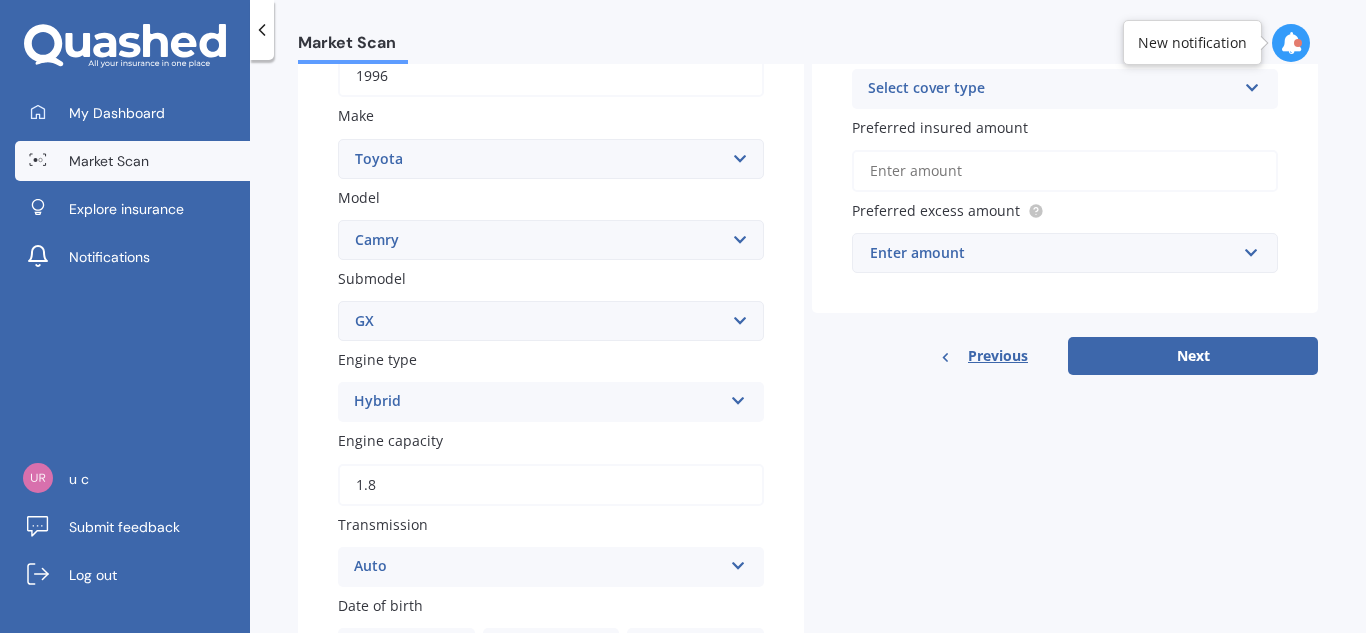scroll, scrollTop: 339, scrollLeft: 0, axis: vertical 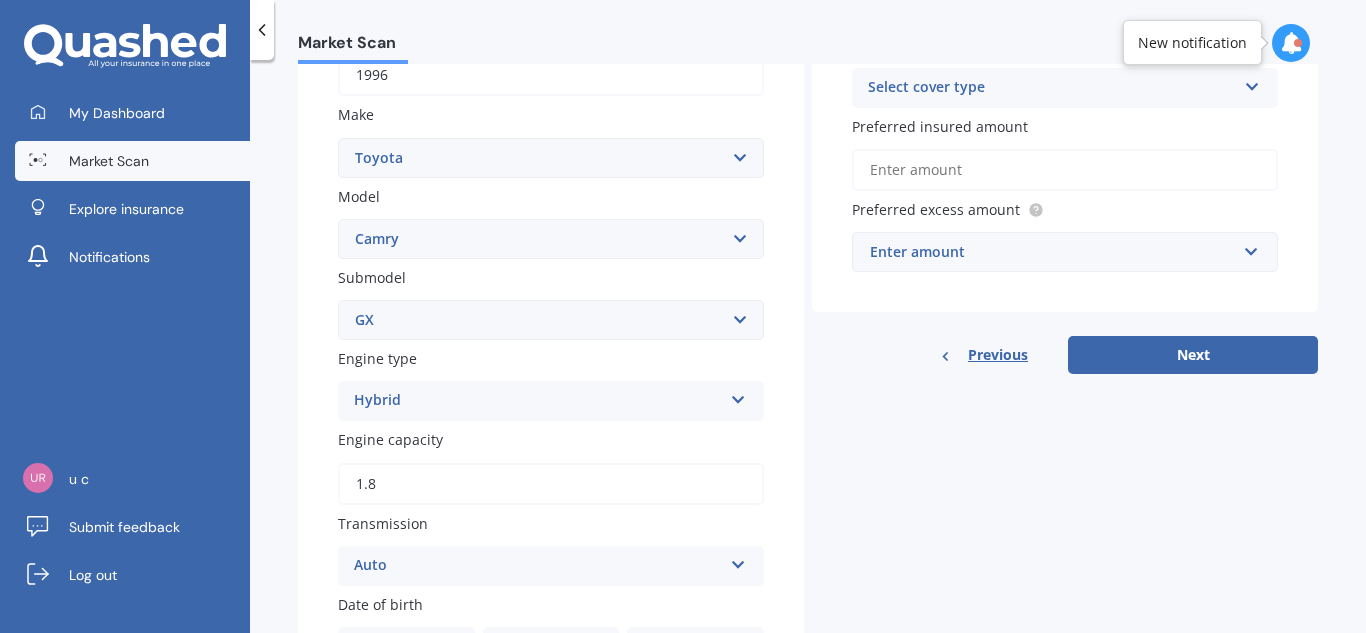 click at bounding box center (738, 396) 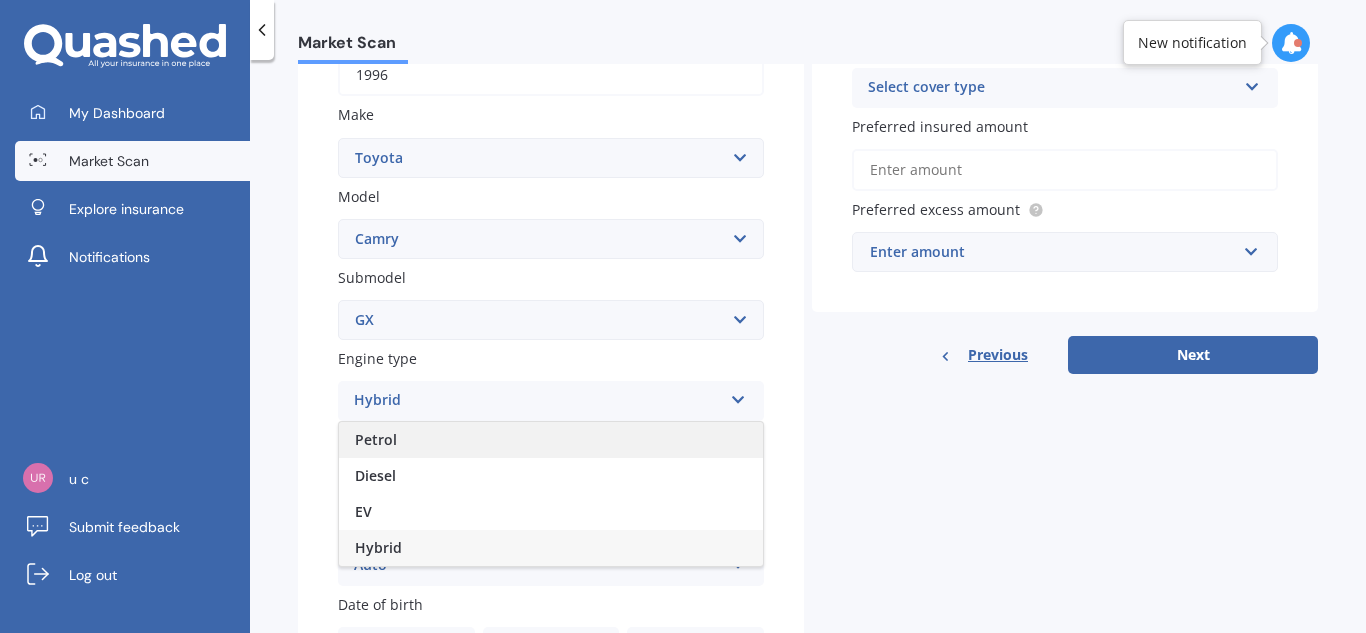 click on "Petrol" at bounding box center [551, 440] 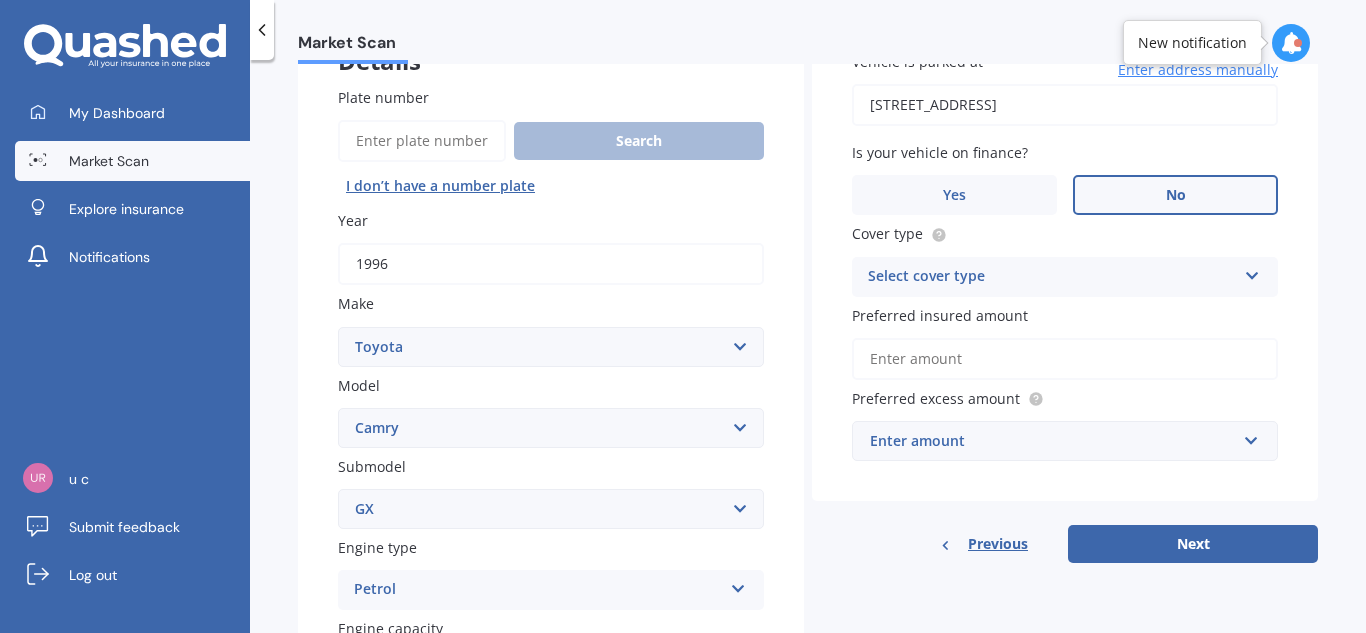 scroll, scrollTop: 154, scrollLeft: 0, axis: vertical 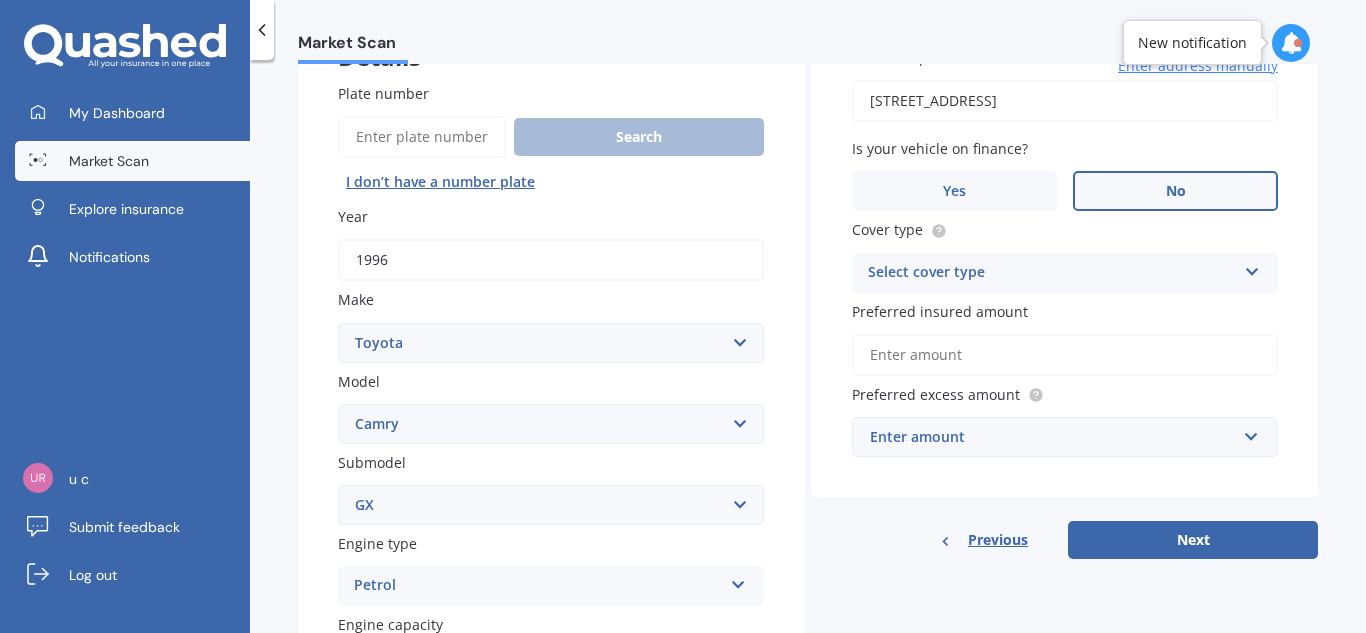 click on "Select cover type Comprehensive Third Party, Fire & Theft Third Party" at bounding box center [1065, 273] 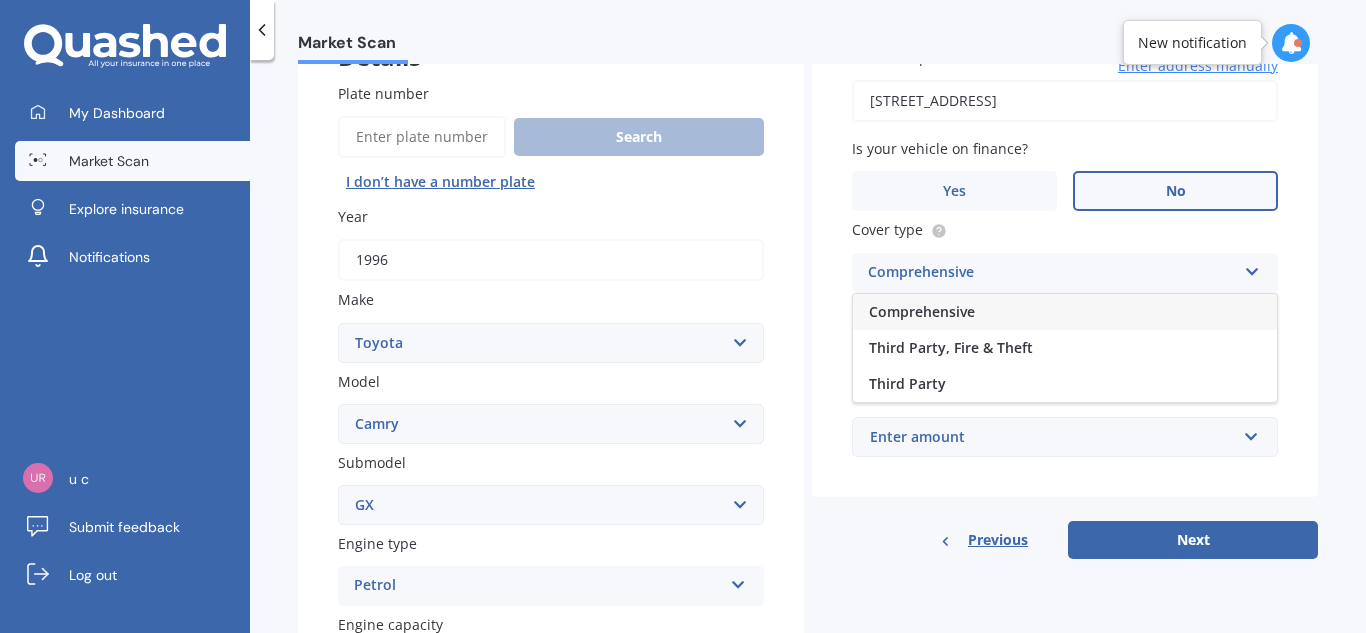 click on "Comprehensive" at bounding box center (922, 311) 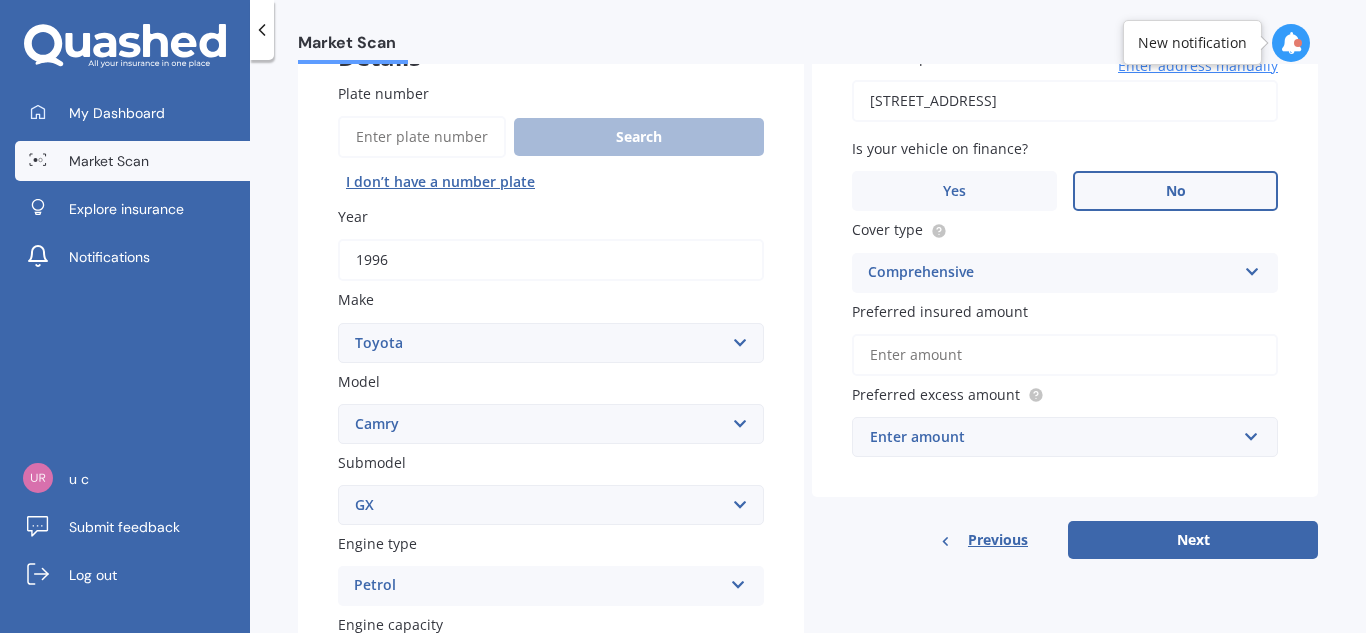 click on "Preferred insured amount" at bounding box center (1065, 355) 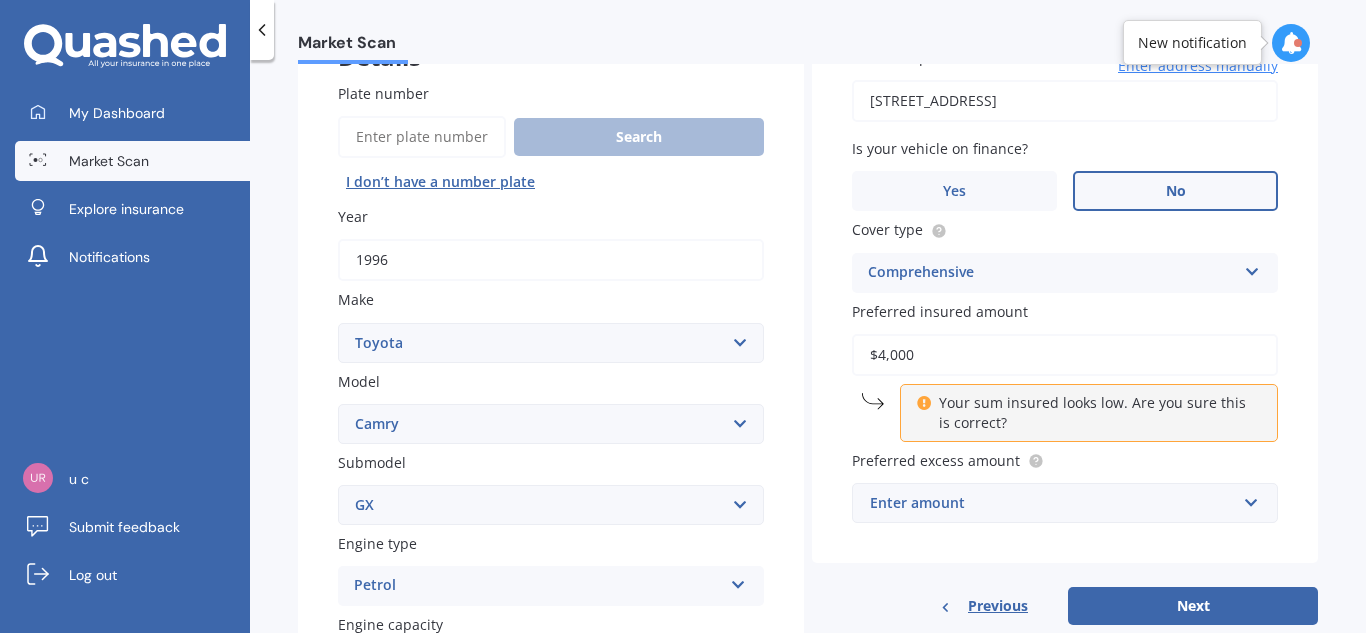 type on "$4,000" 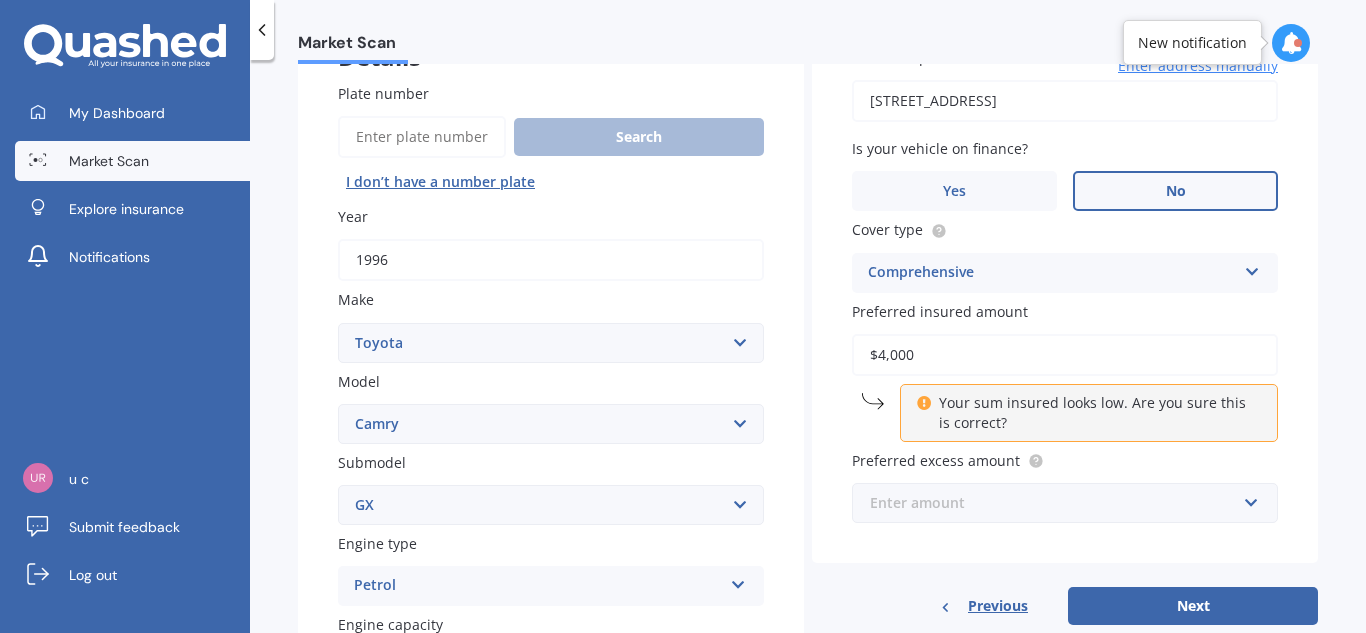 click at bounding box center [1058, 503] 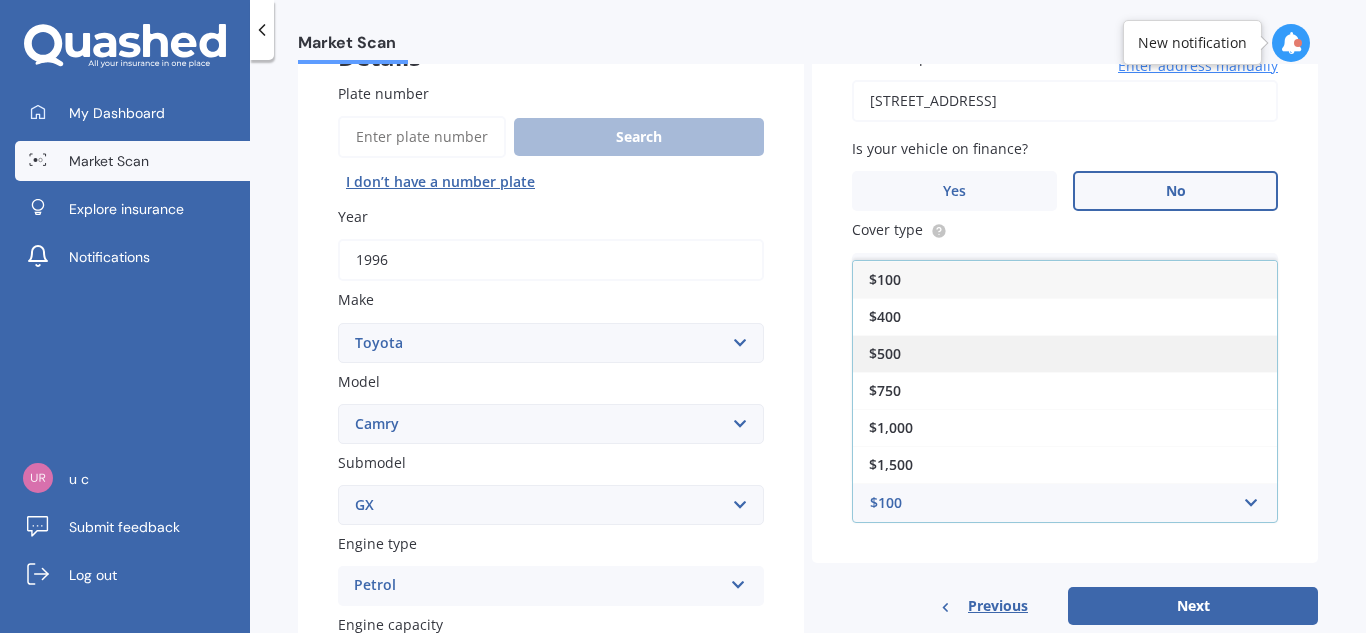click on "$500" at bounding box center (1065, 353) 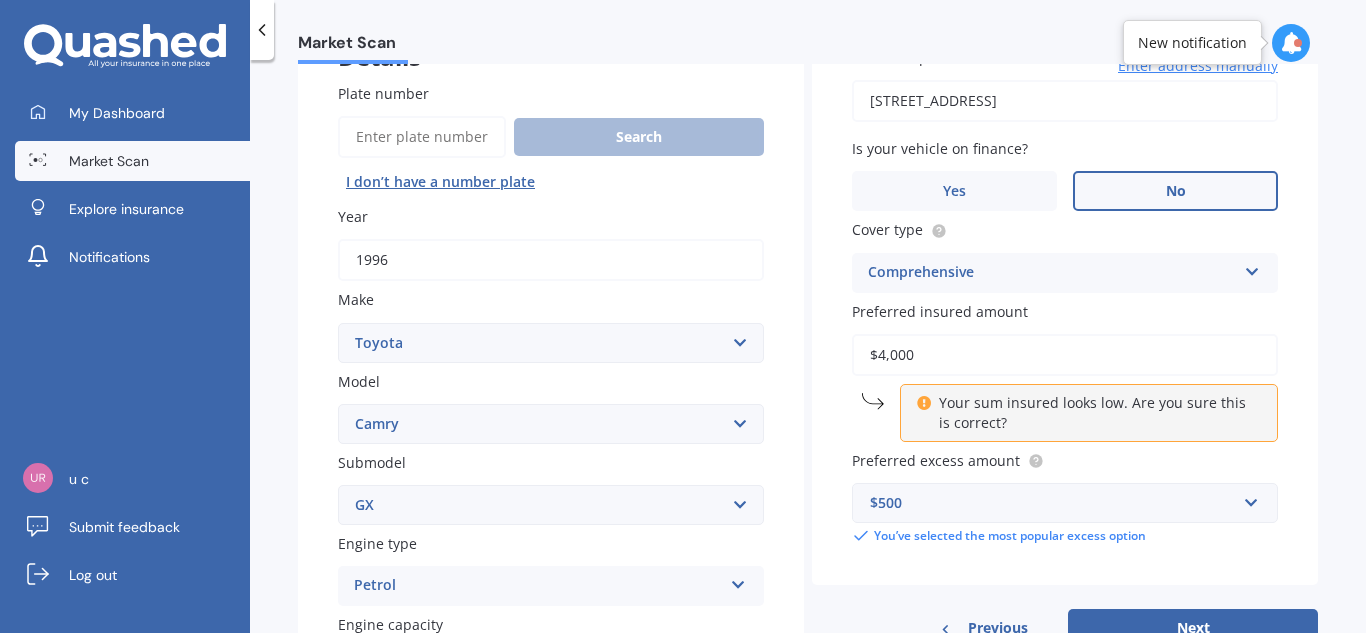 click on "Your sum insured looks low. Are you sure this is correct?" at bounding box center [1096, 413] 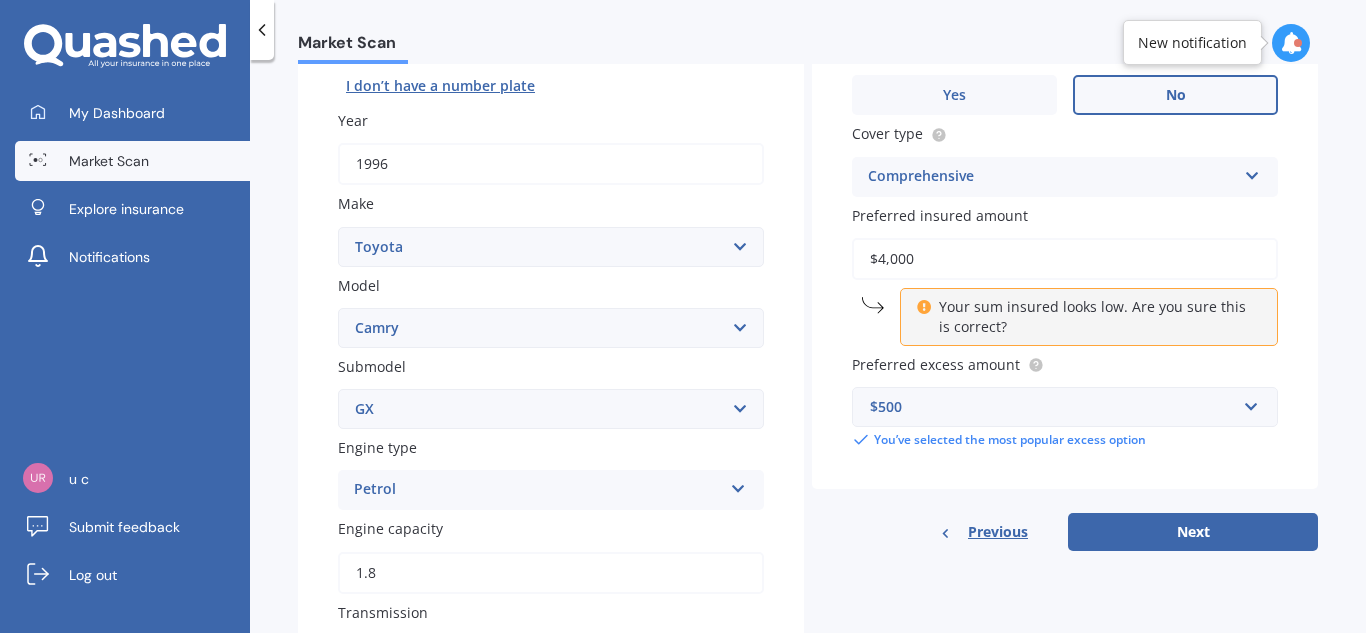 scroll, scrollTop: 248, scrollLeft: 0, axis: vertical 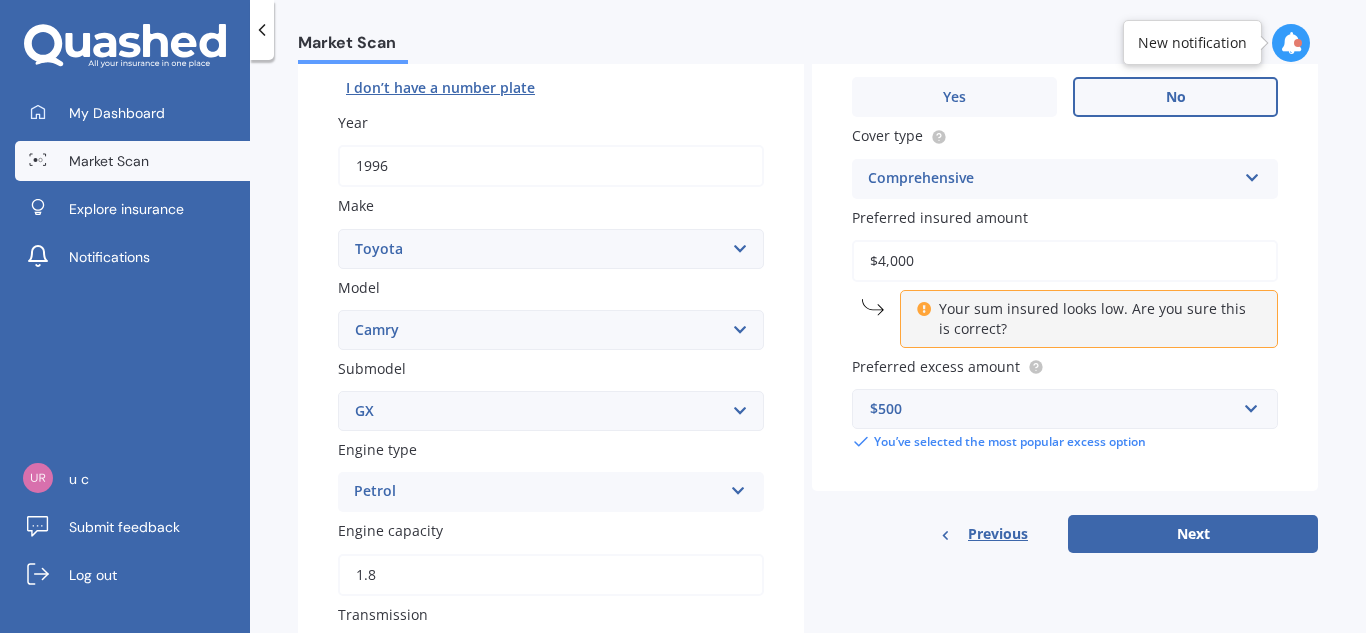 click on "Select submodel (All other) Altise 2.4 Altise 3.0 V6 Ateva 2.4 Ateva 3.0 V6 Azura 3.0 V6 GL GL V6 GLI GLX GLX V6 [PERSON_NAME] 2.2 GS GX GX V6 Hybrid G Package SE Sportivo Sportivo 3.0 V6 Touring V6 Ultima 2.0 Ultima 2.2 V6 [PERSON_NAME] 2.5" at bounding box center (551, 411) 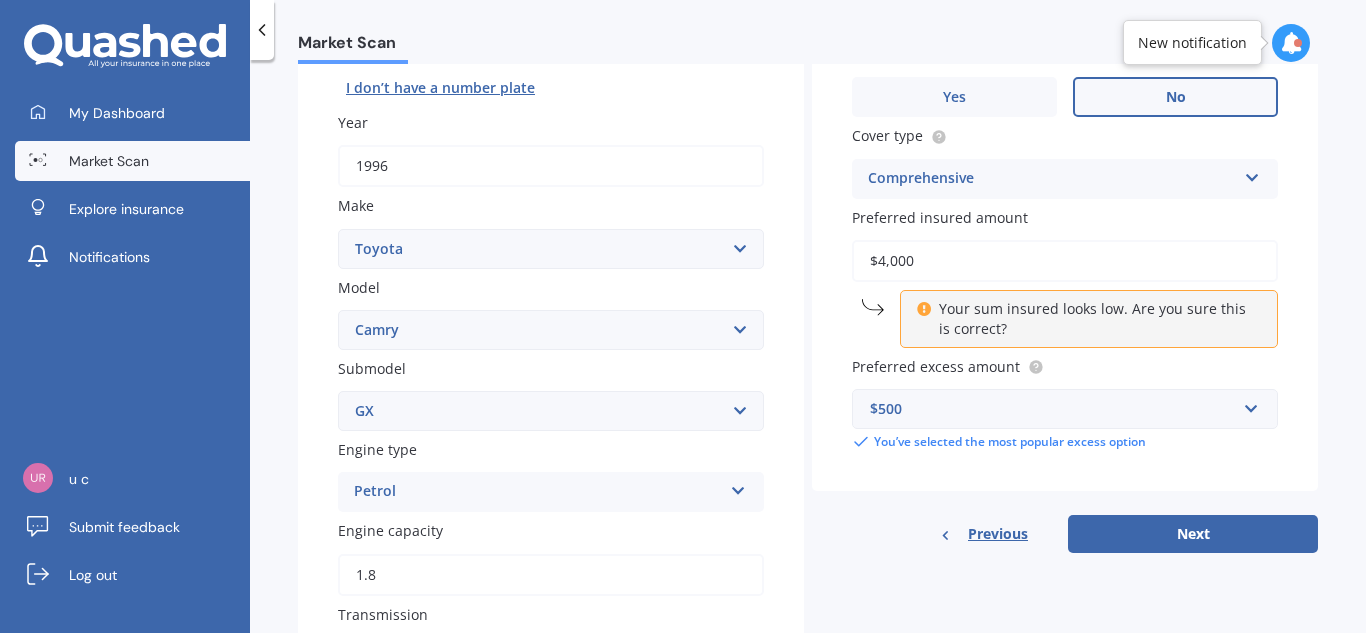 select on "(ALL OTHER)" 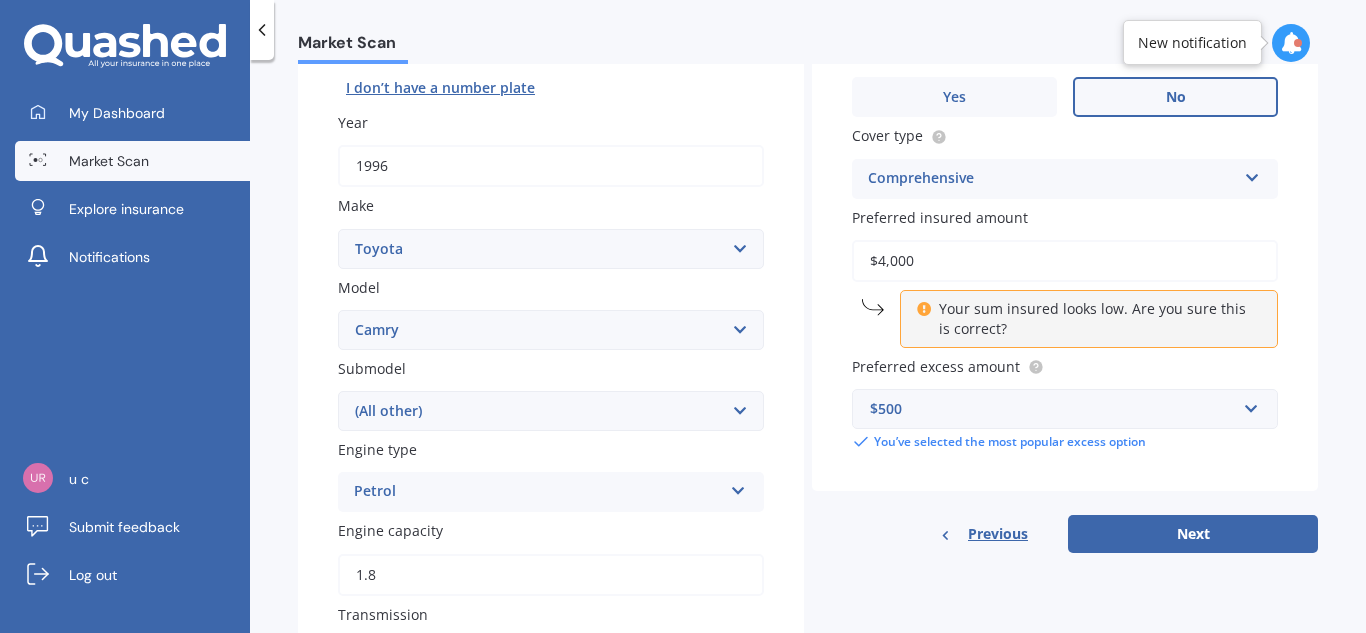 click on "Select submodel (All other) Altise 2.4 Altise 3.0 V6 Ateva 2.4 Ateva 3.0 V6 Azura 3.0 V6 GL GL V6 GLI GLX GLX V6 [PERSON_NAME] 2.2 GS GX GX V6 Hybrid G Package SE Sportivo Sportivo 3.0 V6 Touring V6 Ultima 2.0 Ultima 2.2 V6 [PERSON_NAME] 2.5" at bounding box center (551, 411) 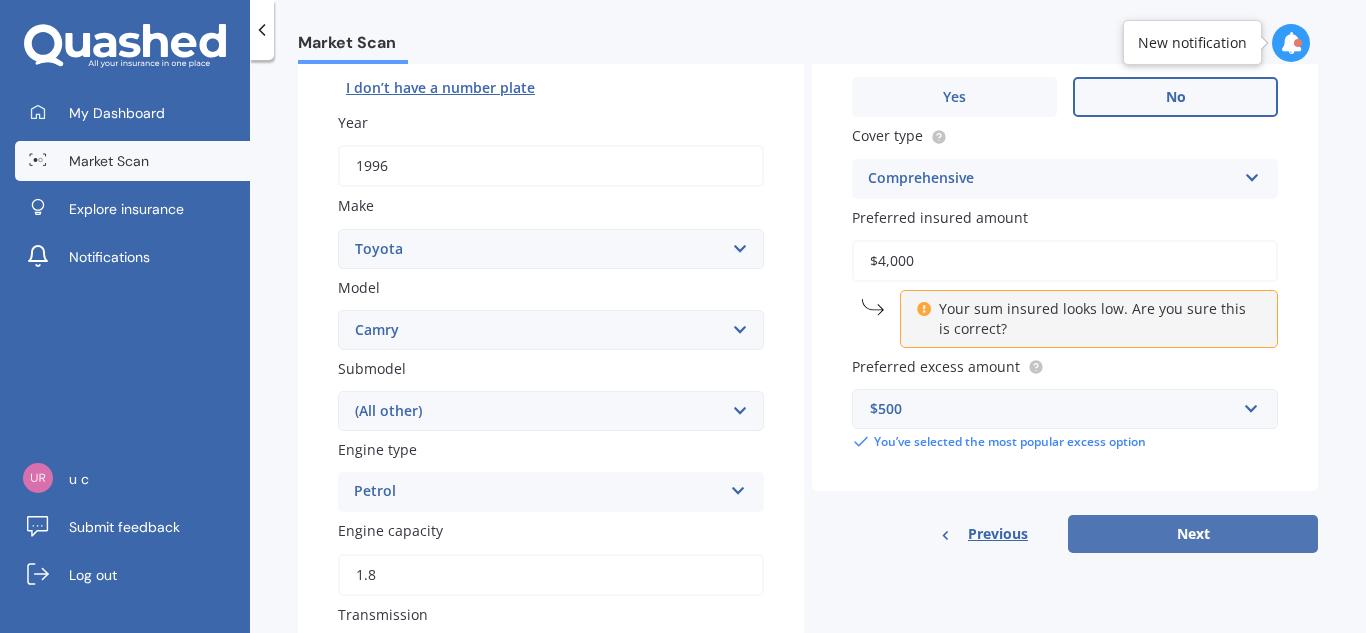 click on "Next" at bounding box center (1193, 534) 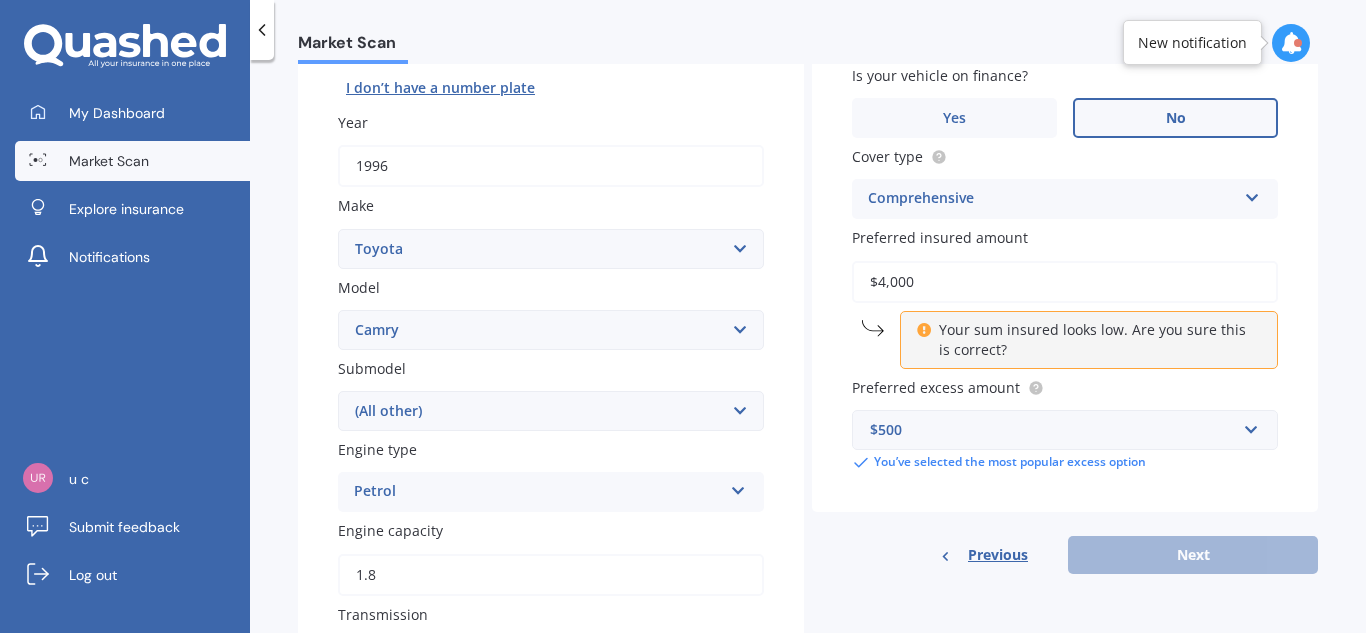scroll, scrollTop: 137, scrollLeft: 0, axis: vertical 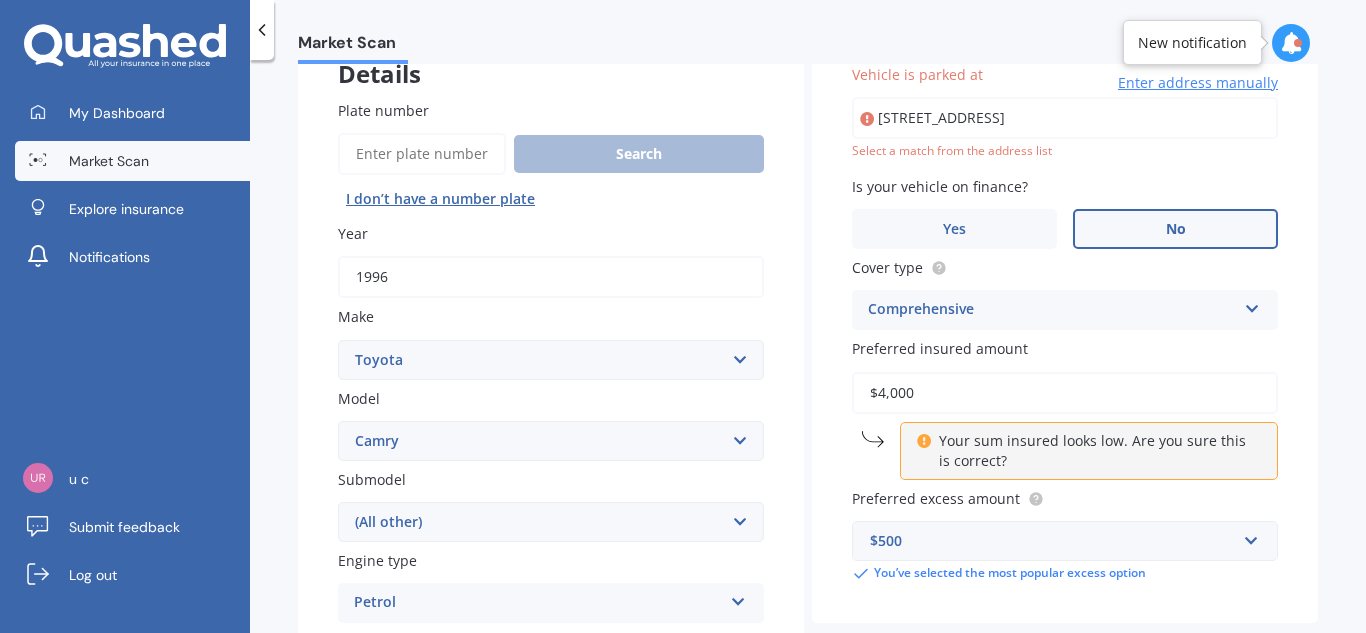 type on "[STREET_ADDRESS]" 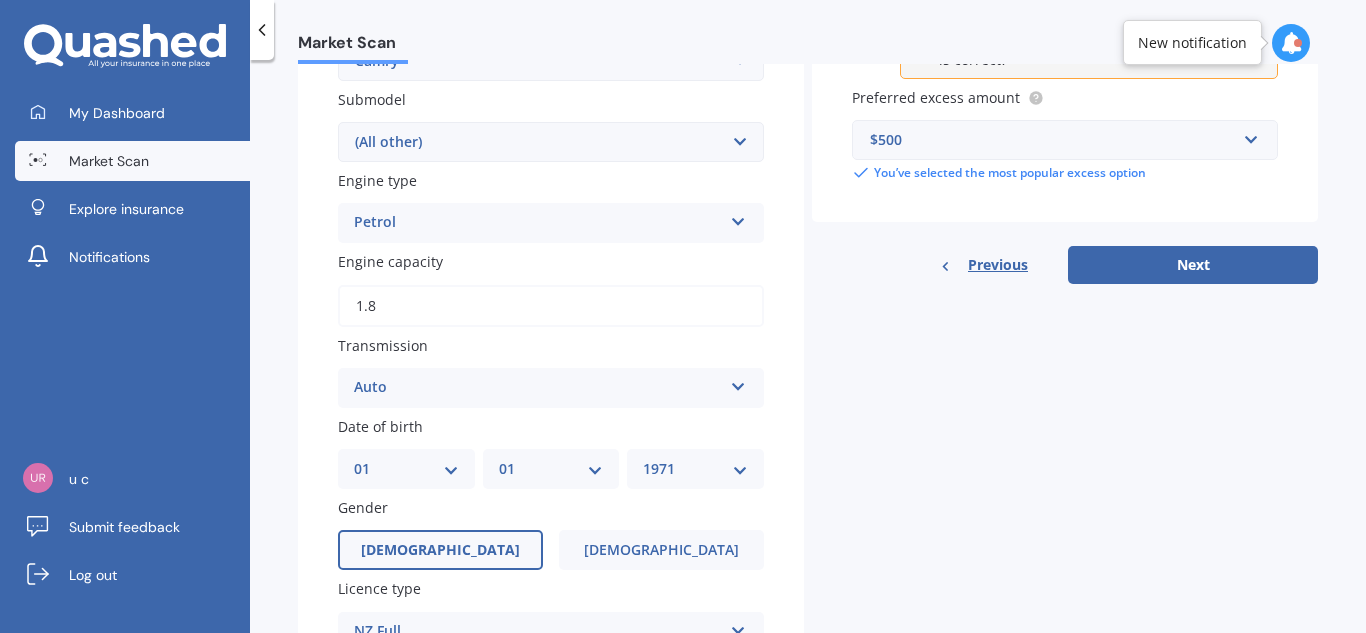 scroll, scrollTop: 518, scrollLeft: 0, axis: vertical 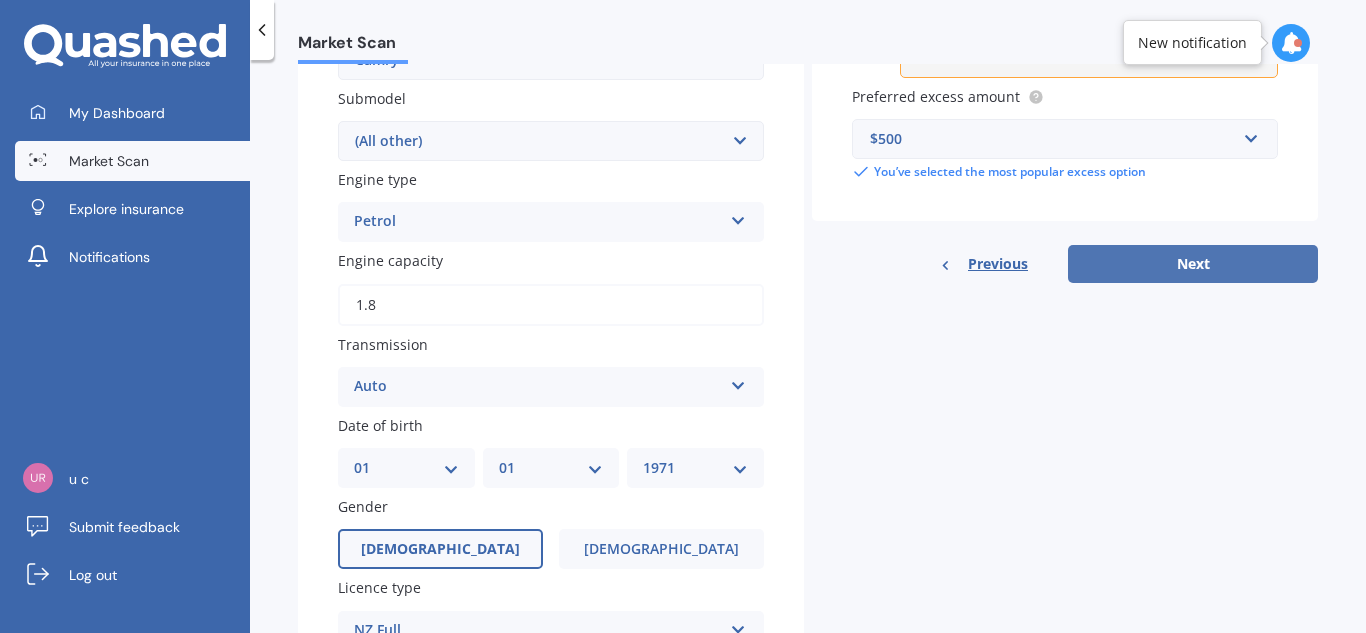 click on "Next" at bounding box center [1193, 264] 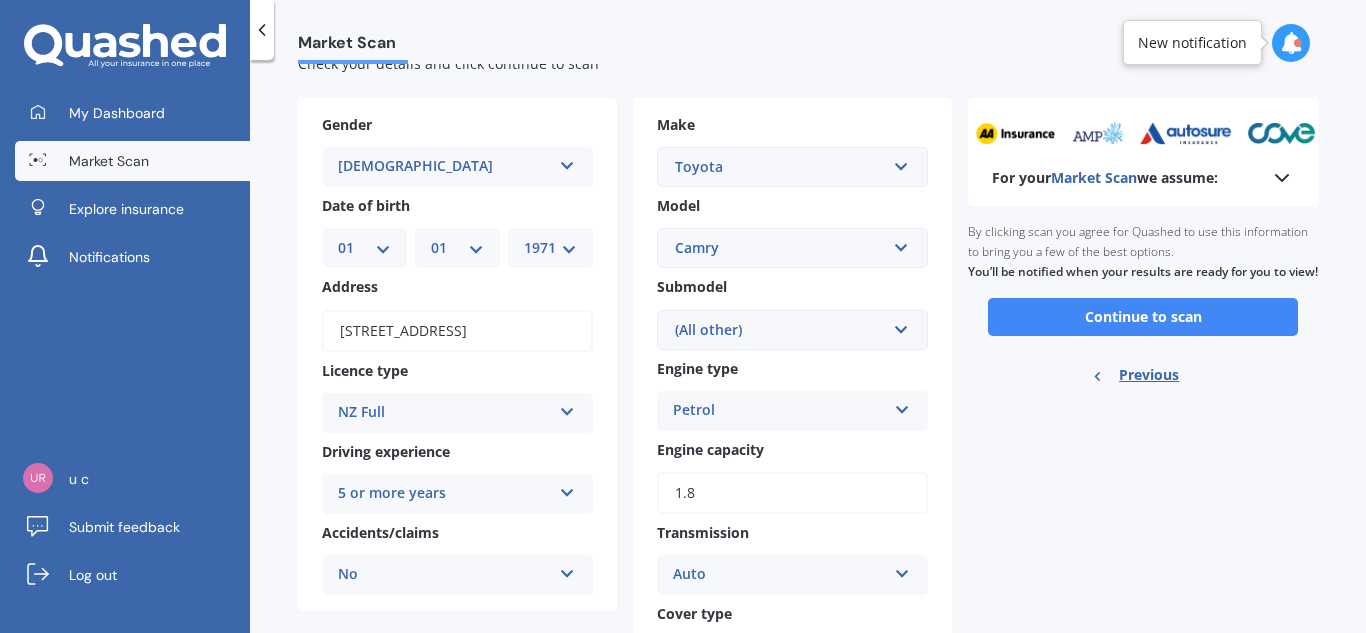 scroll, scrollTop: 0, scrollLeft: 0, axis: both 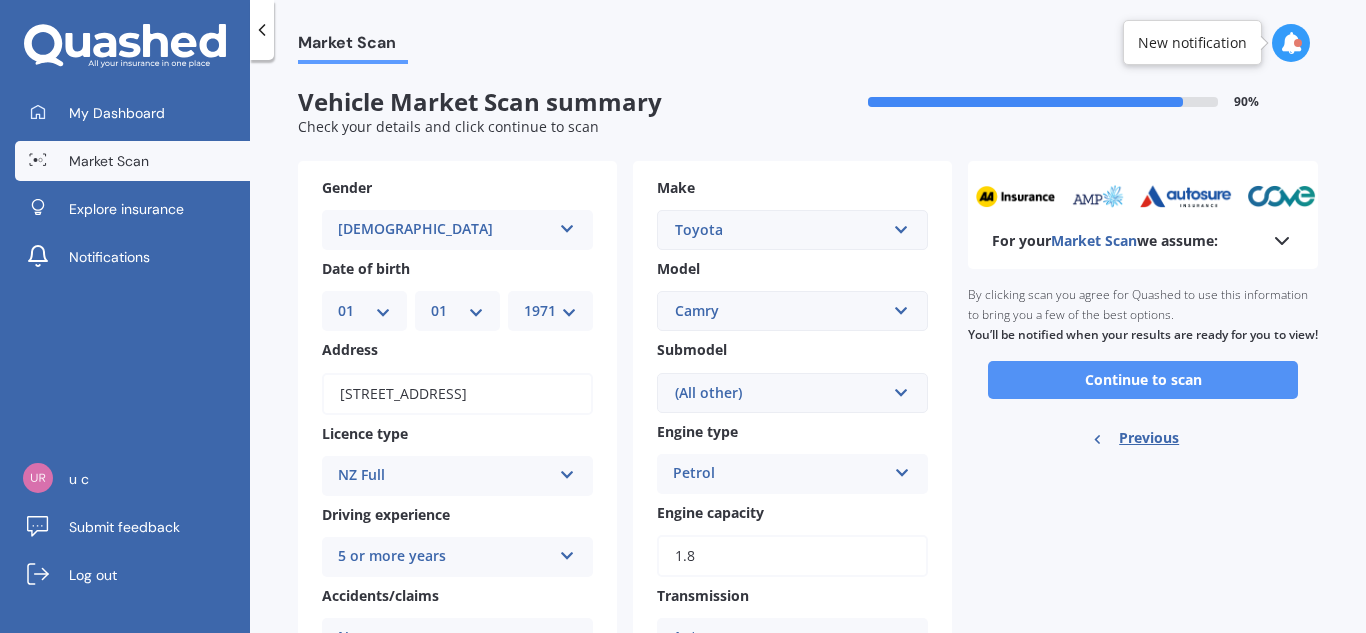 click on "Continue to scan" at bounding box center (1143, 380) 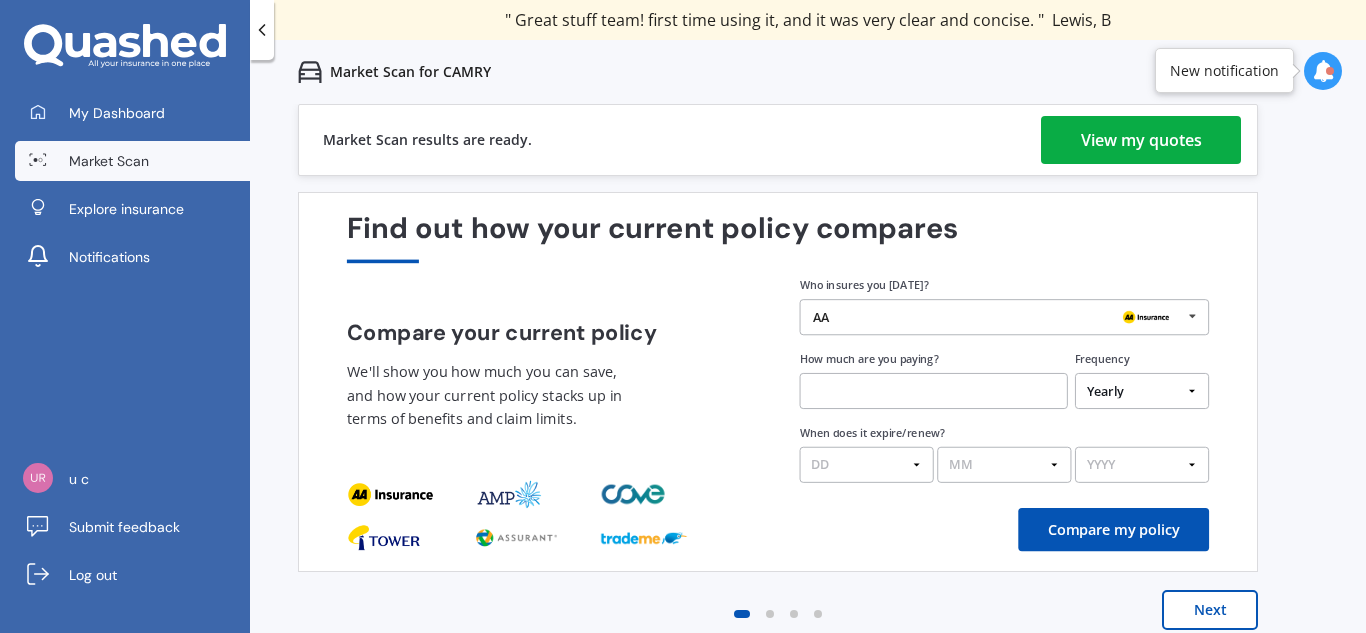click on "View my quotes" at bounding box center [1141, 140] 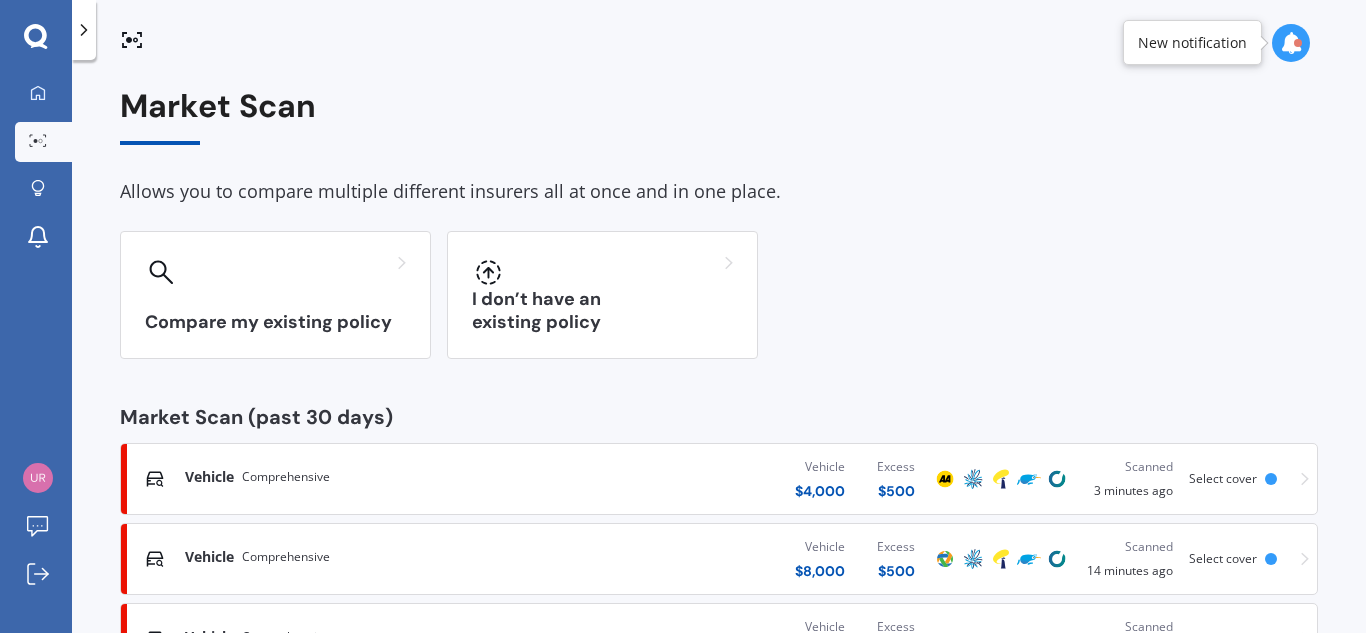 scroll, scrollTop: 86, scrollLeft: 0, axis: vertical 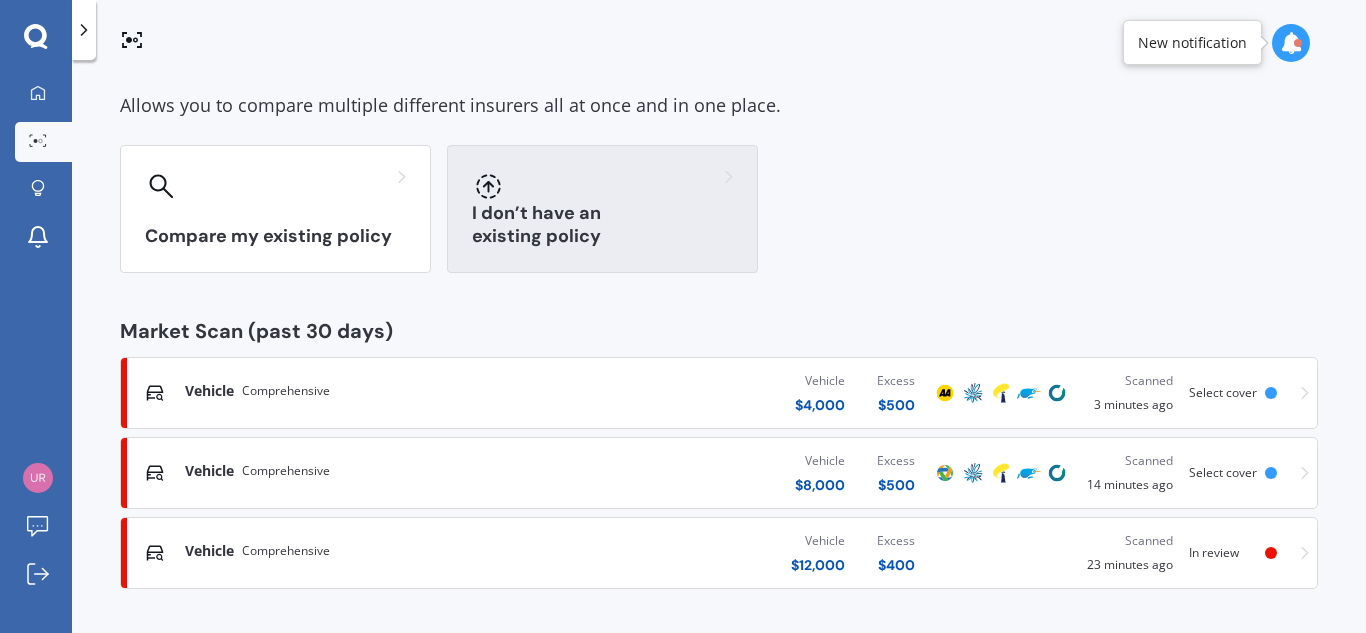 click on "I don’t have an existing policy" at bounding box center (602, 209) 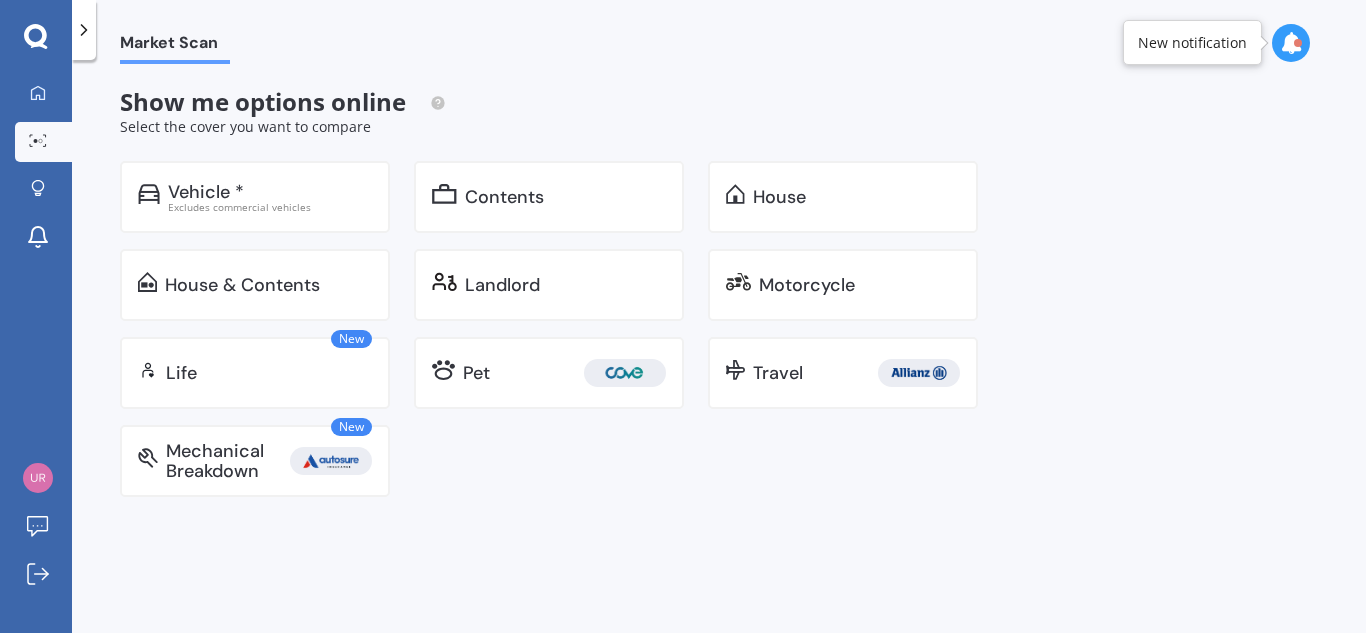 scroll, scrollTop: 0, scrollLeft: 0, axis: both 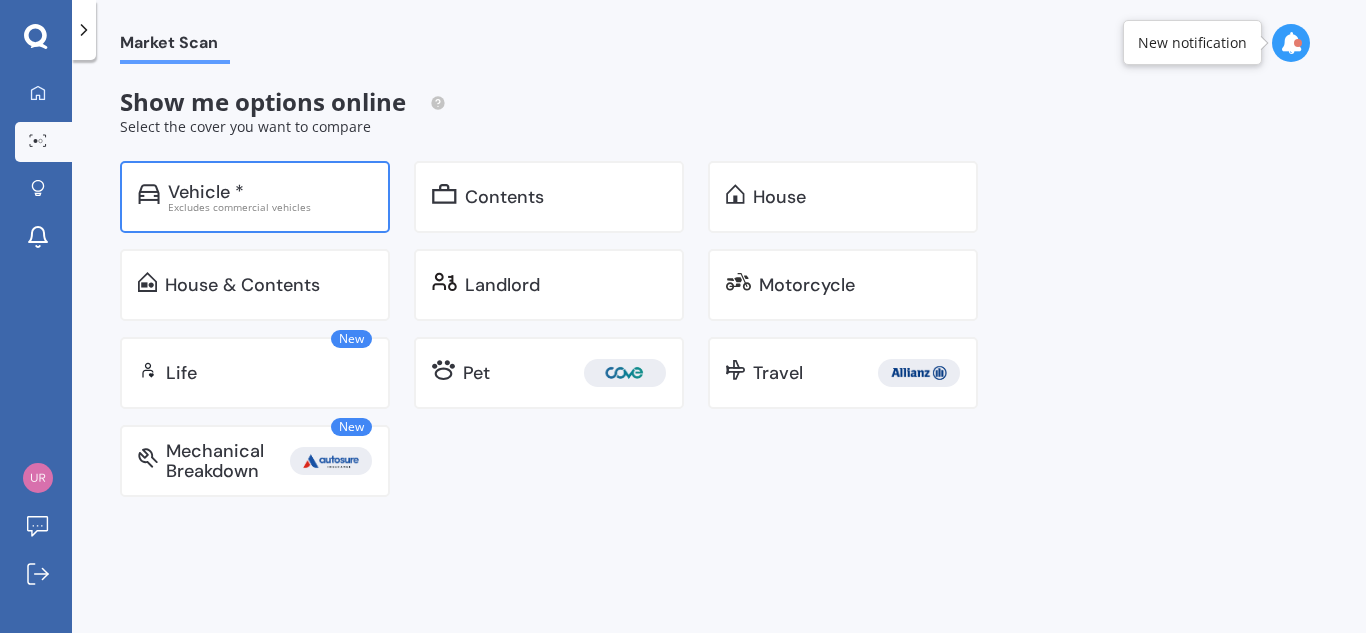 click on "Excludes commercial vehicles" at bounding box center [270, 207] 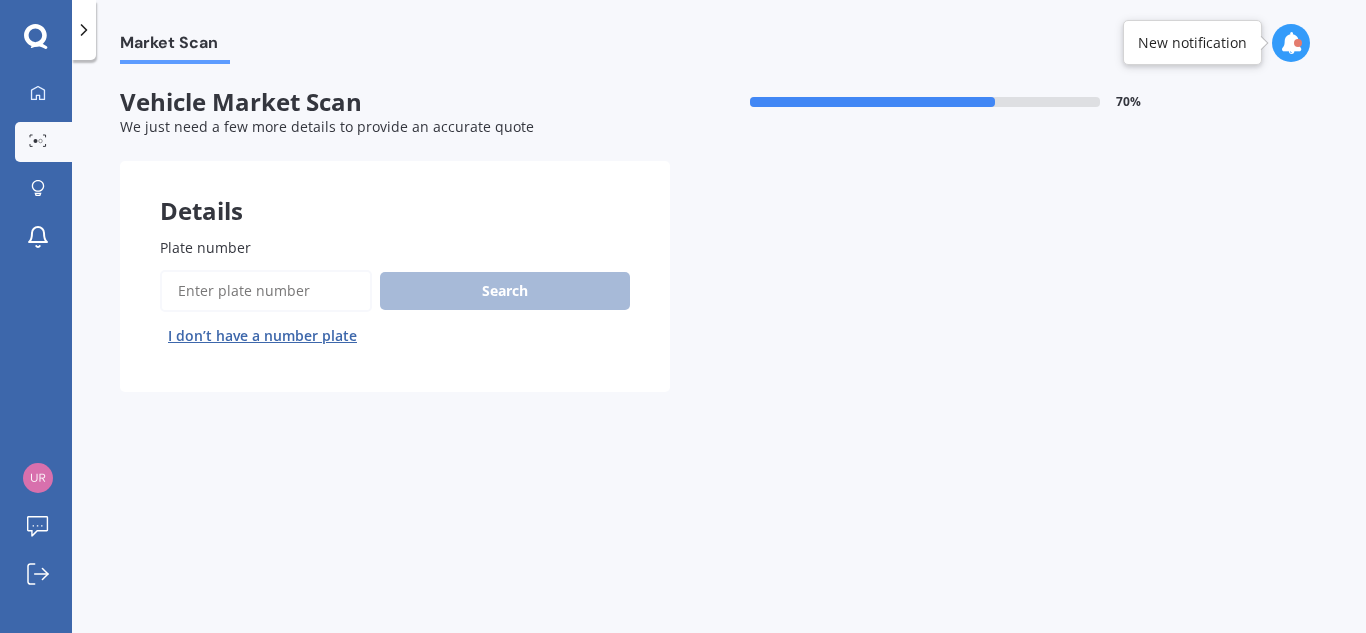 click on "I don’t have a number plate" at bounding box center [262, 336] 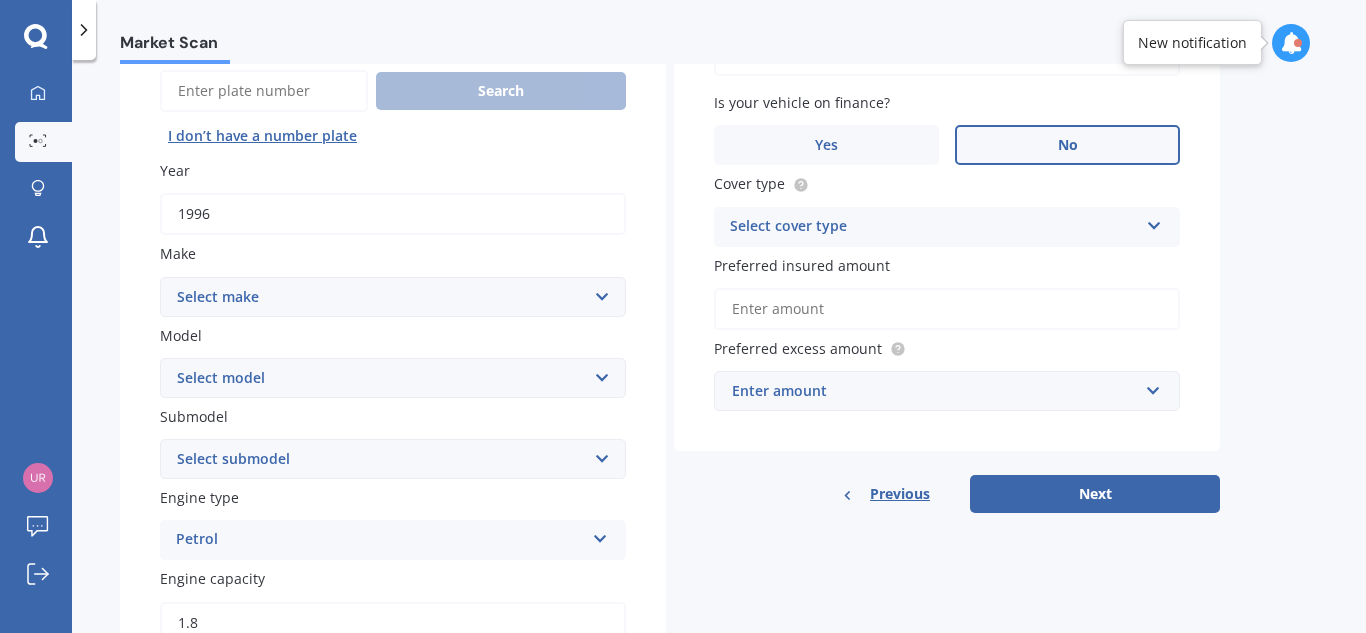 scroll, scrollTop: 207, scrollLeft: 0, axis: vertical 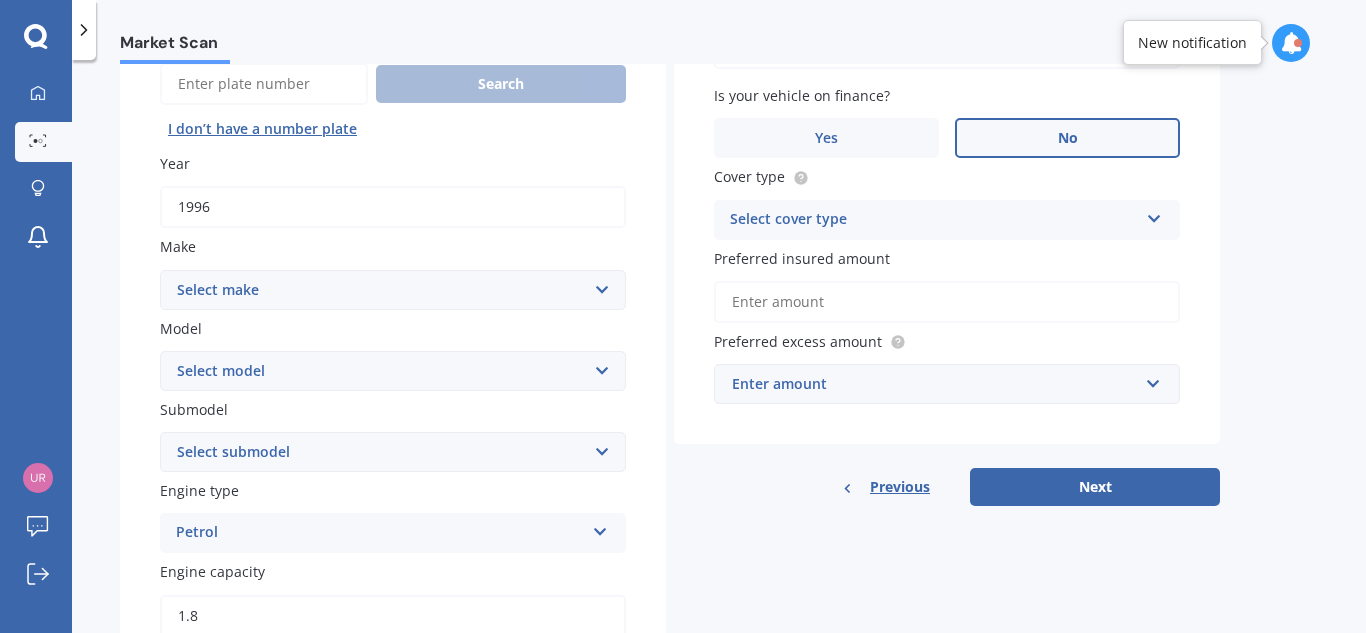click on "Select make AC ALFA ROMEO ASTON [PERSON_NAME] AUDI AUSTIN BEDFORD Bentley BMW BYD CADILLAC CAN-AM CHERY CHEVROLET CHRYSLER Citroen CRUISEAIR CUPRA DAEWOO DAIHATSU DAIMLER DAMON DIAHATSU DODGE EXOCET FACTORY FIVE FERRARI FIAT Fiord FLEETWOOD FORD FOTON FRASER GEELY GENESIS GEORGIE BOY GMC GREAT WALL GWM [PERSON_NAME] HINO [PERSON_NAME] HOLIDAY RAMBLER HONDA HUMMER HYUNDAI INFINITI ISUZU IVECO JAC JAECOO JAGUAR JEEP KGM KIA LADA LAMBORGHINI LANCIA LANDROVER LDV LEXUS LINCOLN LOTUS LUNAR M.G M.G. MAHINDRA MASERATI MAZDA MCLAREN MERCEDES AMG Mercedes Benz MERCEDES-AMG MERCURY MINI MITSUBISHI [PERSON_NAME] NEWMAR Nissan OMODA OPEL OXFORD PEUGEOT Plymouth Polestar PONTIAC PORSCHE PROTON RAM Range Rover Rayne RENAULT ROLLS ROYCE ROVER SAAB SATURN SEAT SHELBY SKODA SMART SSANGYONG SUBARU SUZUKI TATA TESLA TIFFIN Toyota TRIUMPH TVR Vauxhall VOLKSWAGEN VOLVO WESTFIELD WINNEBAGO ZX" at bounding box center (393, 290) 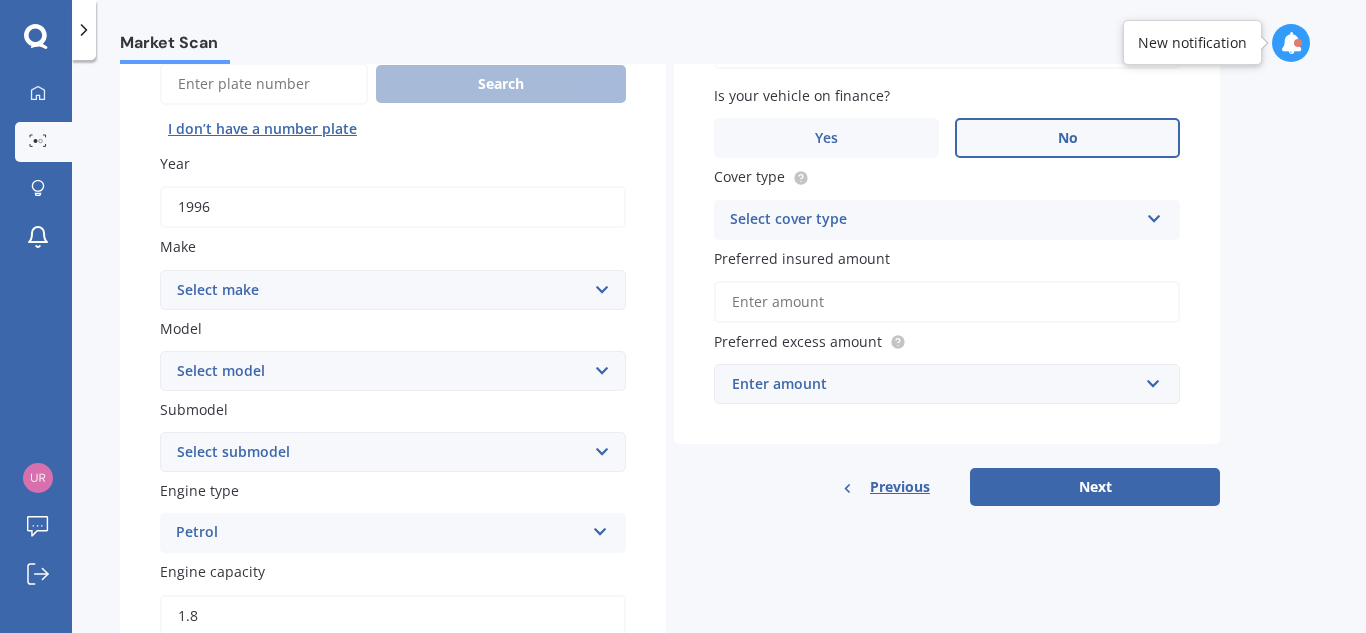 select on "TOYOTA" 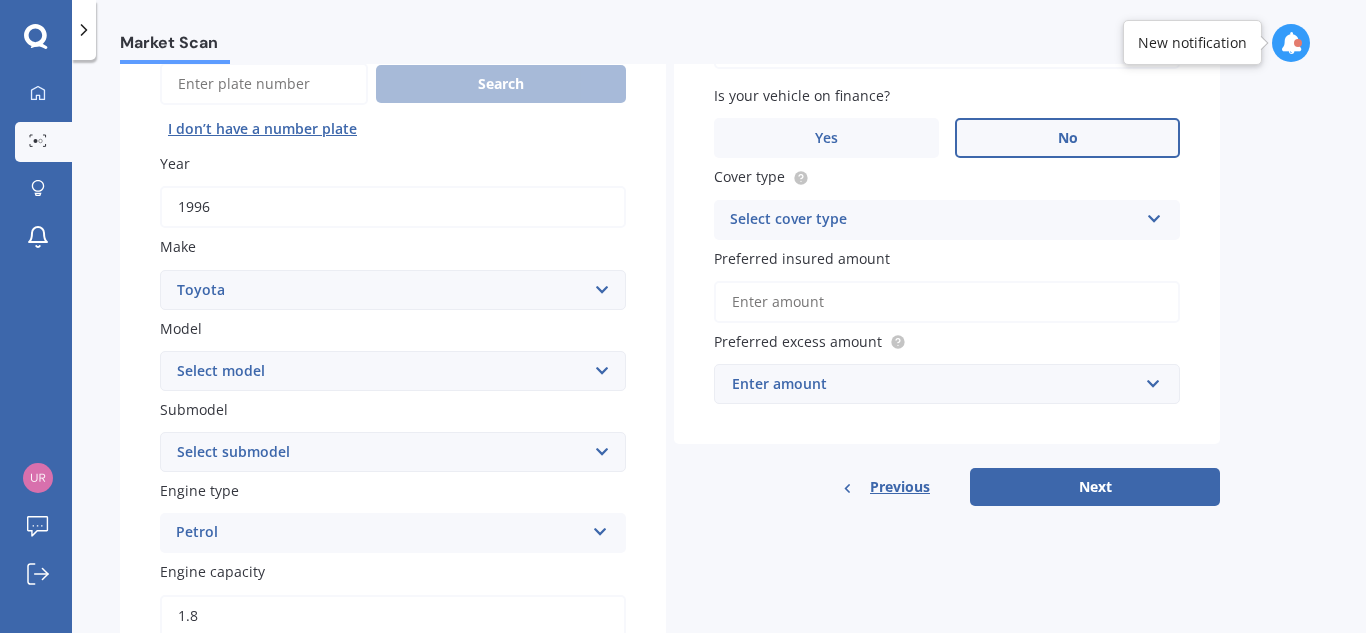 click on "Select make AC ALFA ROMEO ASTON [PERSON_NAME] AUDI AUSTIN BEDFORD Bentley BMW BYD CADILLAC CAN-AM CHERY CHEVROLET CHRYSLER Citroen CRUISEAIR CUPRA DAEWOO DAIHATSU DAIMLER DAMON DIAHATSU DODGE EXOCET FACTORY FIVE FERRARI FIAT Fiord FLEETWOOD FORD FOTON FRASER GEELY GENESIS GEORGIE BOY GMC GREAT WALL GWM [PERSON_NAME] HINO [PERSON_NAME] HOLIDAY RAMBLER HONDA HUMMER HYUNDAI INFINITI ISUZU IVECO JAC JAECOO JAGUAR JEEP KGM KIA LADA LAMBORGHINI LANCIA LANDROVER LDV LEXUS LINCOLN LOTUS LUNAR M.G M.G. MAHINDRA MASERATI MAZDA MCLAREN MERCEDES AMG Mercedes Benz MERCEDES-AMG MERCURY MINI MITSUBISHI [PERSON_NAME] NEWMAR Nissan OMODA OPEL OXFORD PEUGEOT Plymouth Polestar PONTIAC PORSCHE PROTON RAM Range Rover Rayne RENAULT ROLLS ROYCE ROVER SAAB SATURN SEAT SHELBY SKODA SMART SSANGYONG SUBARU SUZUKI TATA TESLA TIFFIN Toyota TRIUMPH TVR Vauxhall VOLKSWAGEN VOLVO WESTFIELD WINNEBAGO ZX" at bounding box center [393, 290] 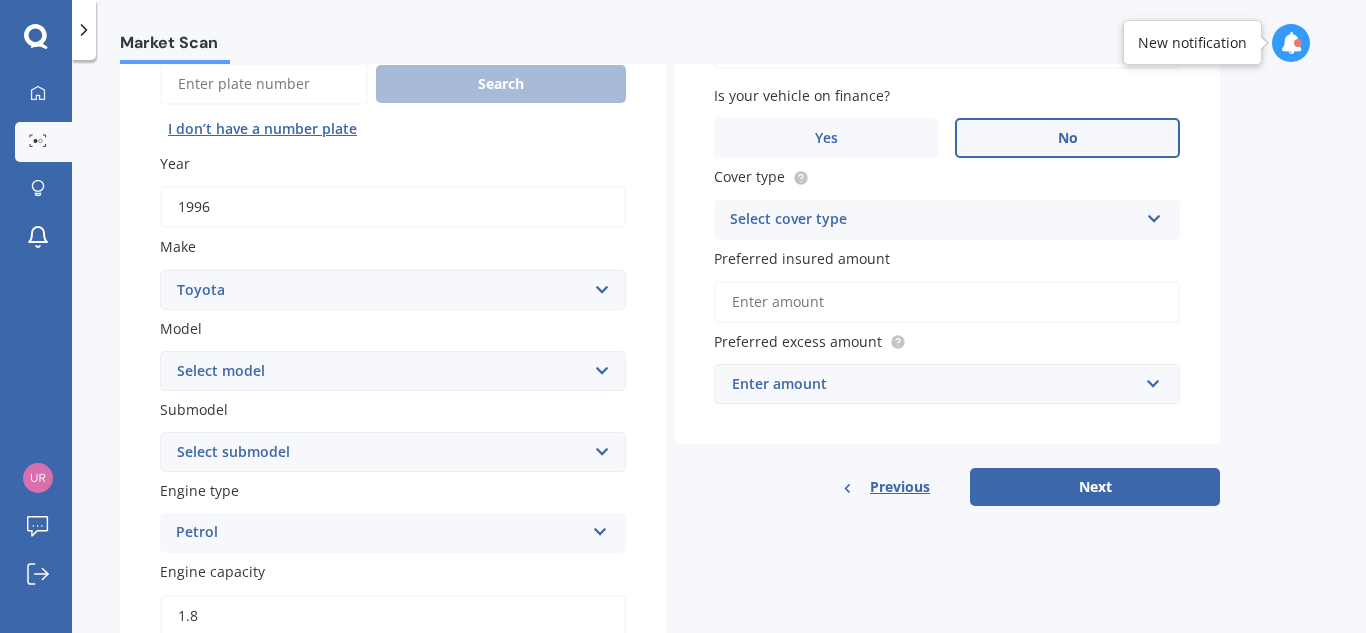click on "Select model 4 Runner 86 [PERSON_NAME] Alphard Altezza Aqua Aristo Aurion Auris Avalon Avensis AYGO bB Belta Blade Blizzard 4WD Brevis Bundera 4WD C-HR Caldina Cami Camry Carib [PERSON_NAME] Celica Celsior Century Ceres Chaser Coaster Corolla Corona Corsa Cressida Cresta Crown Curren Cynos Deliboy Duet Dyna Echo Esquire Estima FJ Fortuner Funcargo Gaia [PERSON_NAME] Granvia Harrier Hiace Highlander HILUX Ipsum iQ Isis IST Kluger Landcruiser LANDCRUISER [PERSON_NAME] [PERSON_NAME] Liteace [PERSON_NAME] 2 Mark X Mirai MR-S MR2 [PERSON_NAME] Nova Opa Paseo Passo Pixis Platz Porte Premio Previa MPV Prius Probox Progres Qualis Ractis RAIZE Raum RAV-4 Regius Van Runx Rush Sai Scepter Sera Sienta Soarer Spacio Spade Sprinter Starlet Succeed Supra Surf Tank Tarago Tercel Townace Toyo-ace Trueno Tundra Vanguard Vellfire Verossa Vienta Vista Vitz [PERSON_NAME] Voxy Will [PERSON_NAME] Wish Yaris" at bounding box center (393, 371) 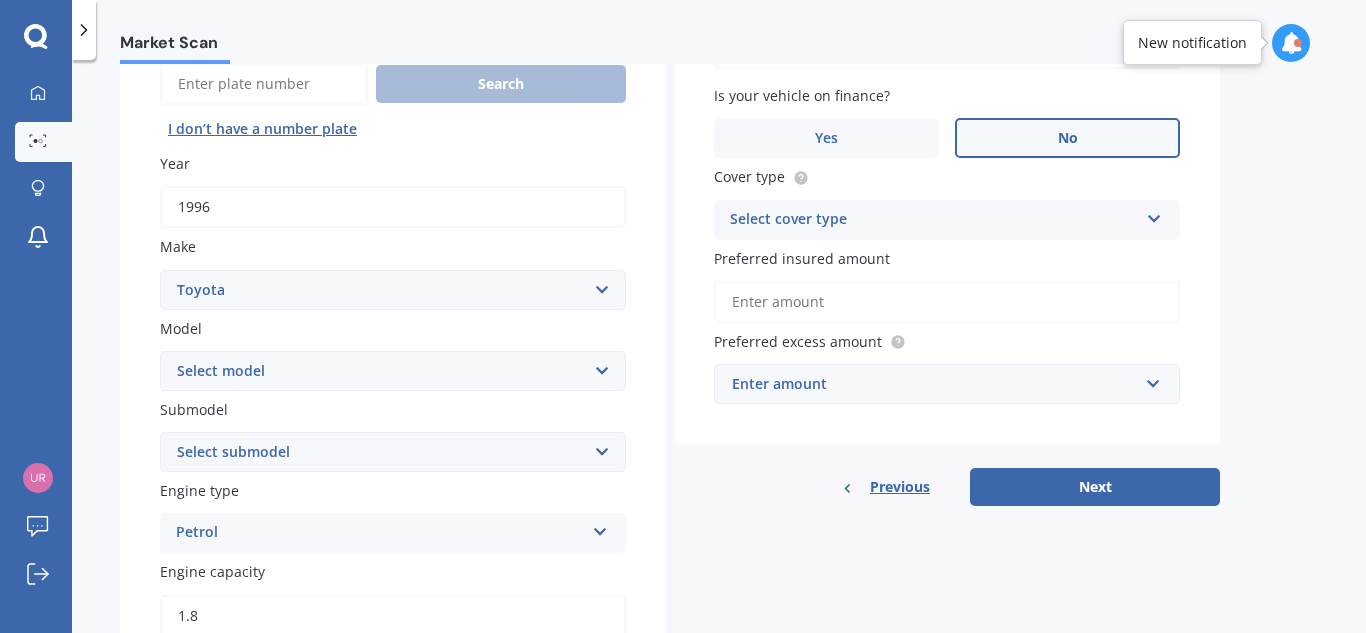 select on "ESTIMA" 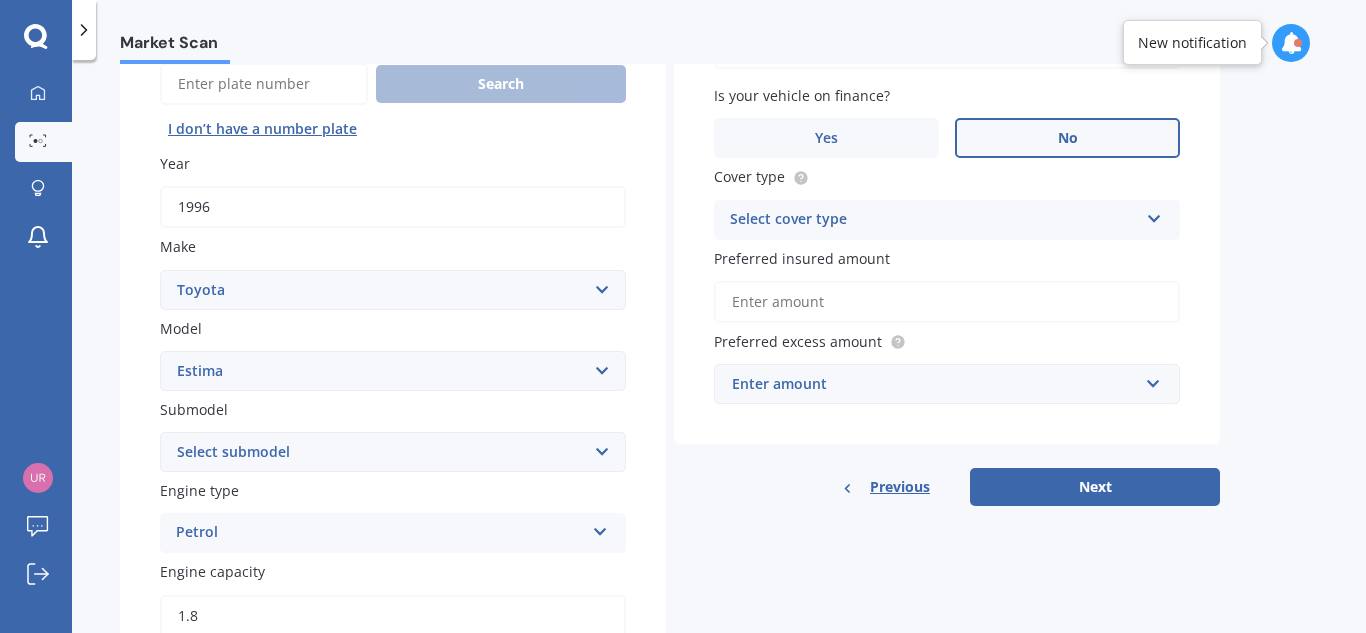 click on "Select model 4 Runner 86 [PERSON_NAME] Alphard Altezza Aqua Aristo Aurion Auris Avalon Avensis AYGO bB Belta Blade Blizzard 4WD Brevis Bundera 4WD C-HR Caldina Cami Camry Carib [PERSON_NAME] Celica Celsior Century Ceres Chaser Coaster Corolla Corona Corsa Cressida Cresta Crown Curren Cynos Deliboy Duet Dyna Echo Esquire Estima FJ Fortuner Funcargo Gaia [PERSON_NAME] Granvia Harrier Hiace Highlander HILUX Ipsum iQ Isis IST Kluger Landcruiser LANDCRUISER [PERSON_NAME] [PERSON_NAME] Liteace [PERSON_NAME] 2 Mark X Mirai MR-S MR2 [PERSON_NAME] Nova Opa Paseo Passo Pixis Platz Porte Premio Previa MPV Prius Probox Progres Qualis Ractis RAIZE Raum RAV-4 Regius Van Runx Rush Sai Scepter Sera Sienta Soarer Spacio Spade Sprinter Starlet Succeed Supra Surf Tank Tarago Tercel Townace Toyo-ace Trueno Tundra Vanguard Vellfire Verossa Vienta Vista Vitz [PERSON_NAME] Voxy Will [PERSON_NAME] Wish Yaris" at bounding box center [393, 371] 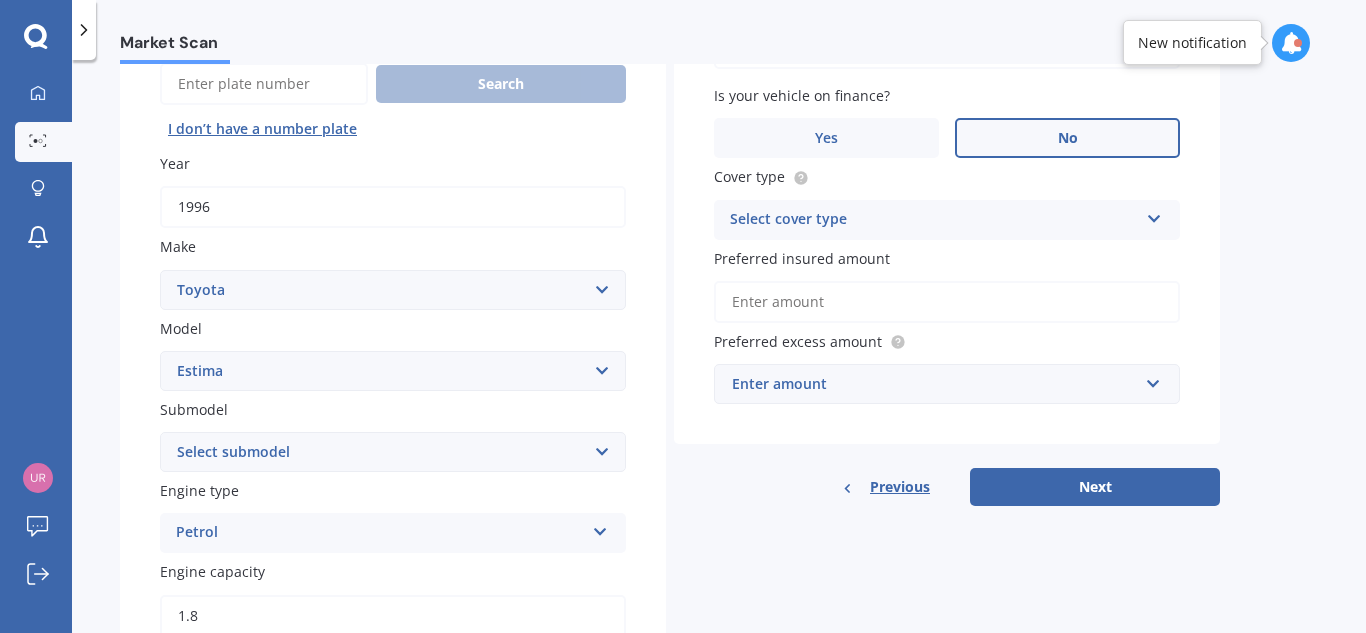 click on "Select submodel (All other) Diesel Emina Hybrid Hybrid X Lucida Lucida Hybrid Station Wagon V6 Aeras" at bounding box center (393, 452) 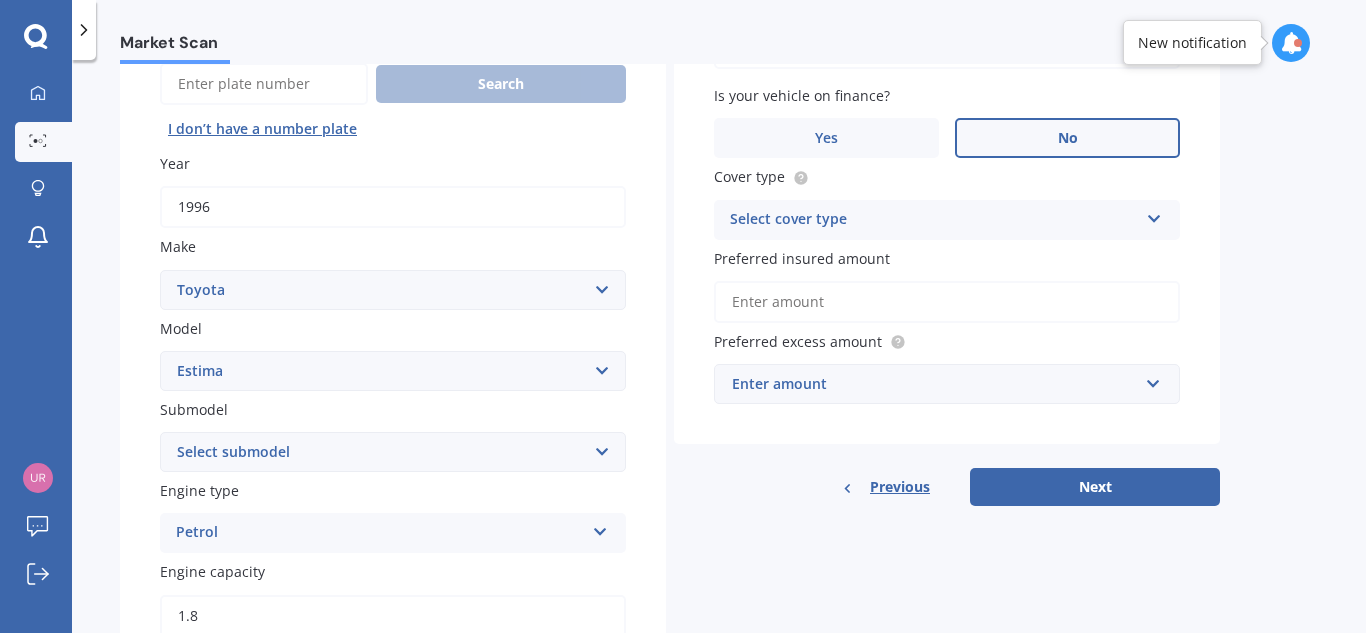 select on "LUCIDA" 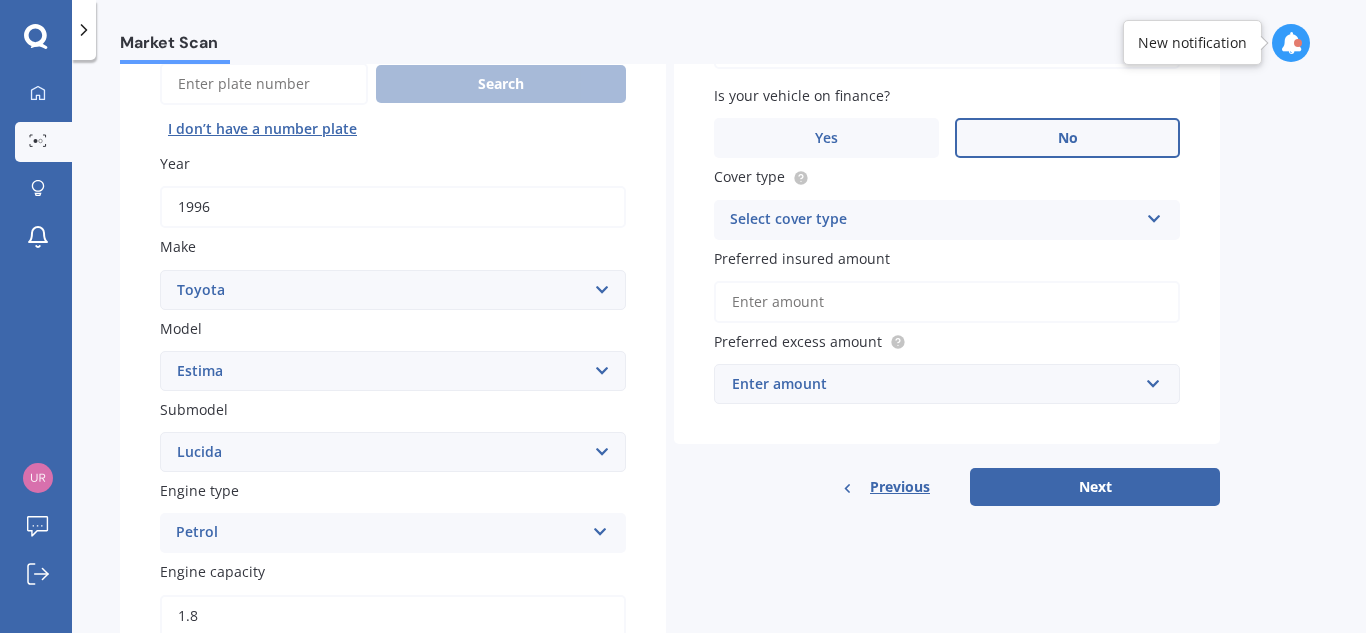 click on "Select submodel (All other) Diesel Emina Hybrid Hybrid X Lucida Lucida Hybrid Station Wagon V6 Aeras" at bounding box center [393, 452] 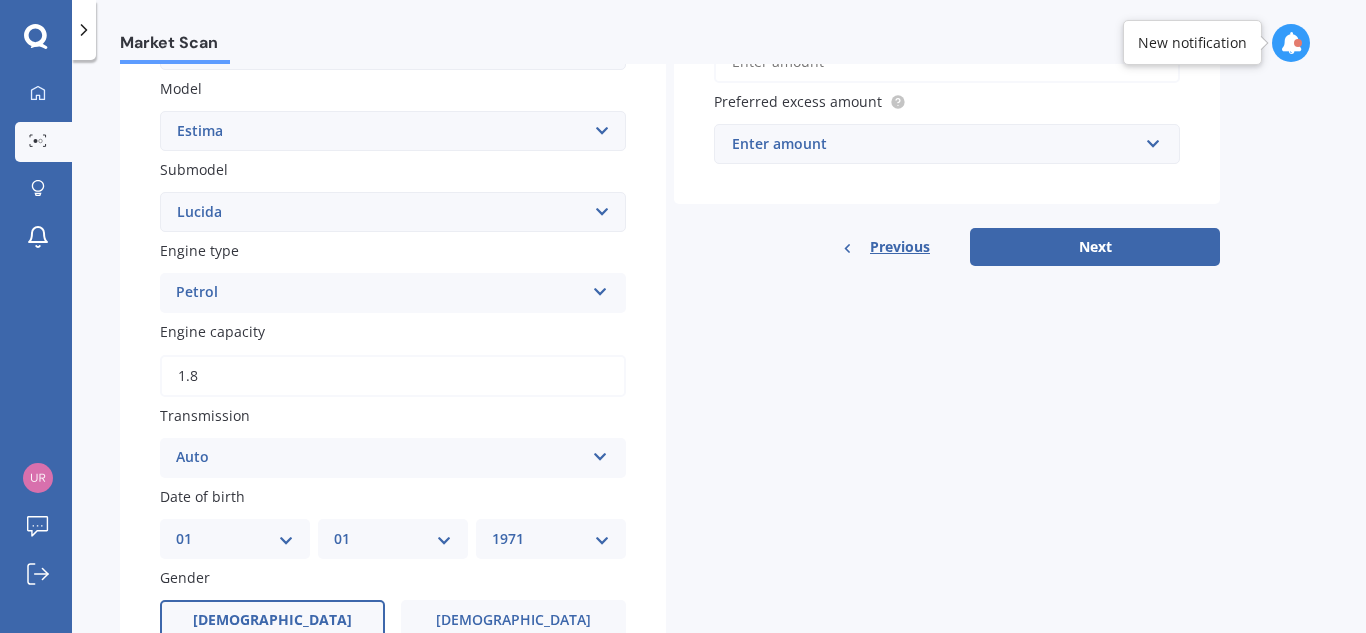 scroll, scrollTop: 467, scrollLeft: 0, axis: vertical 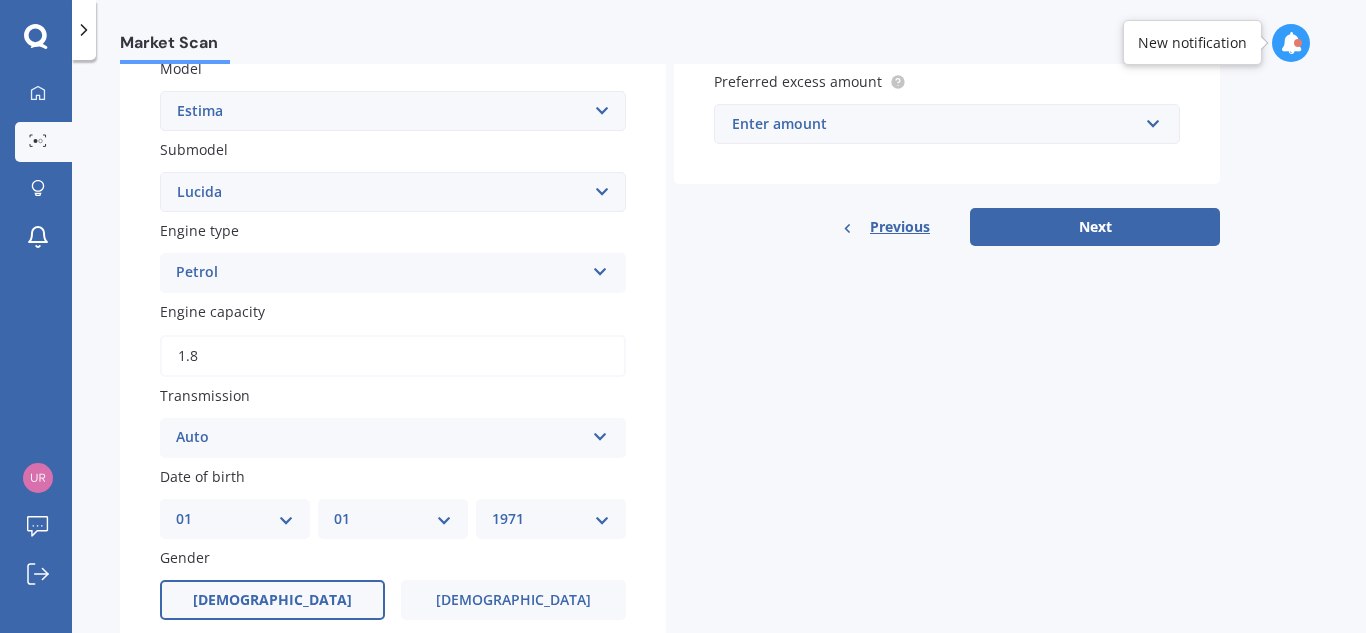 click on "1.8" at bounding box center [393, 356] 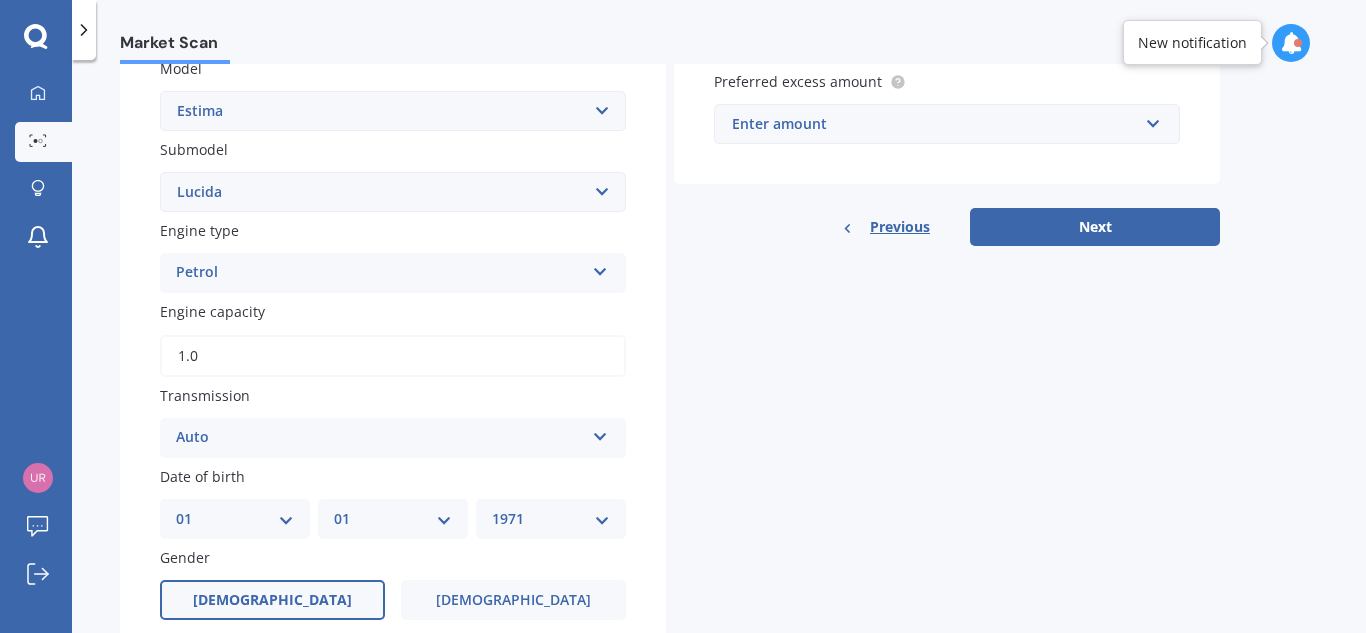 type on "1.0" 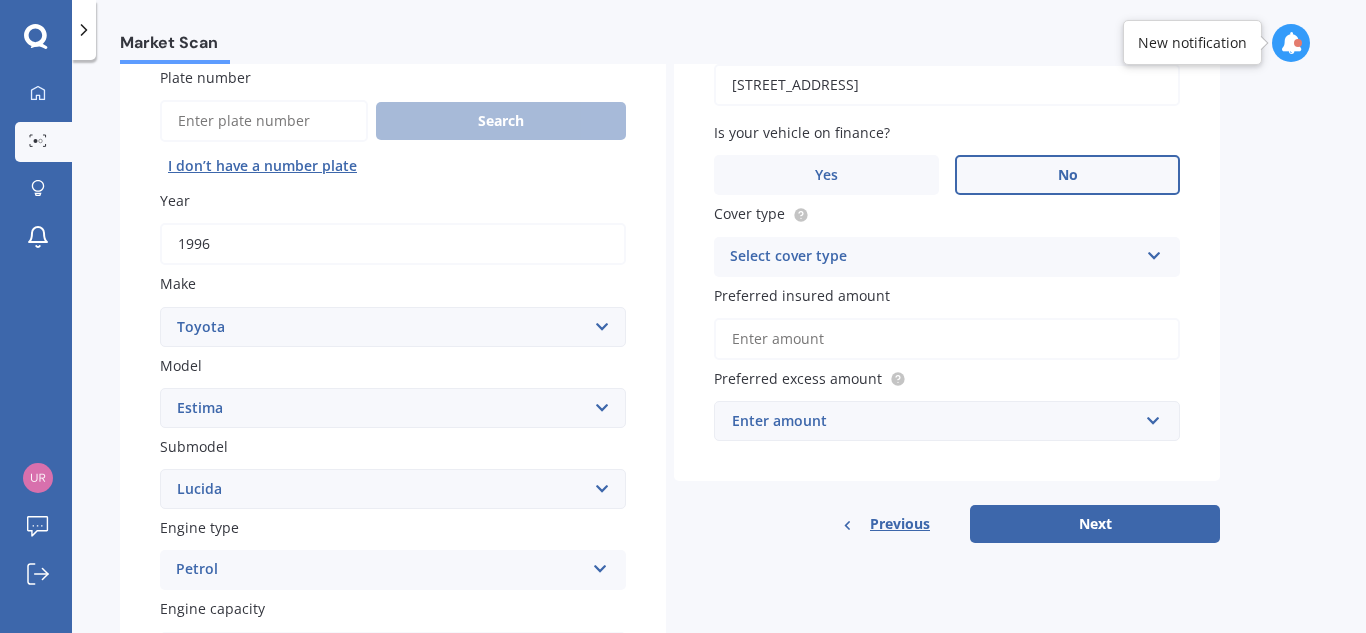 scroll, scrollTop: 171, scrollLeft: 0, axis: vertical 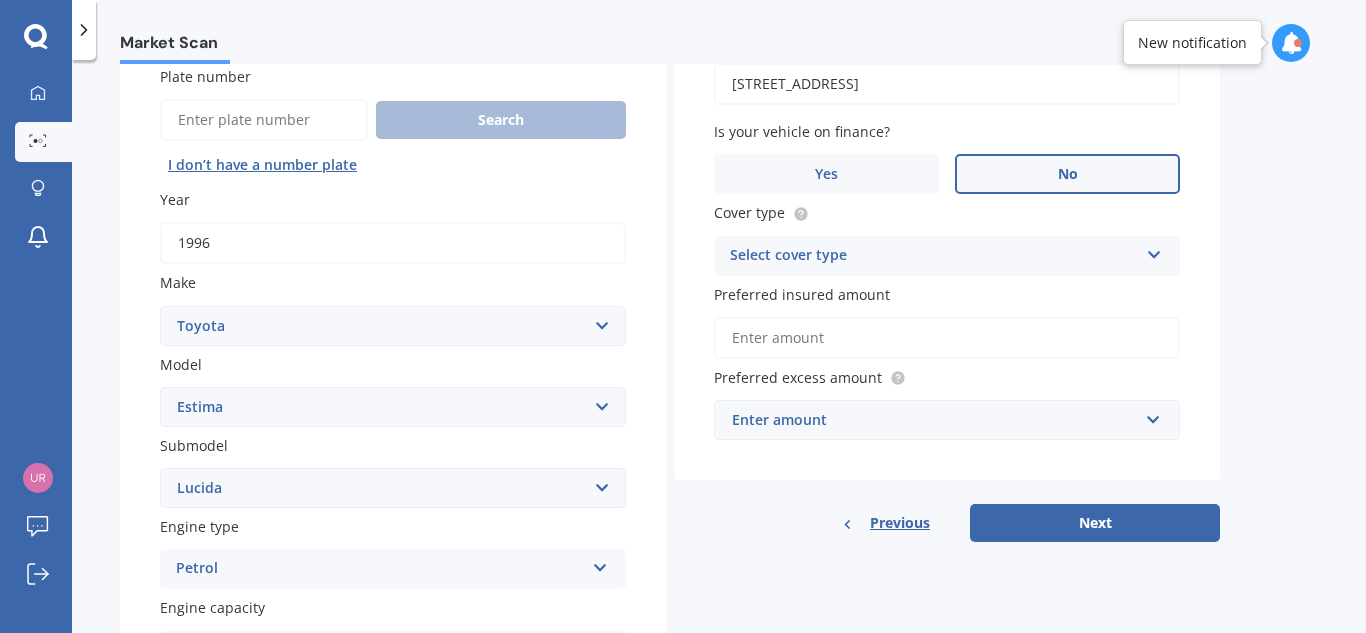 type on "2.2" 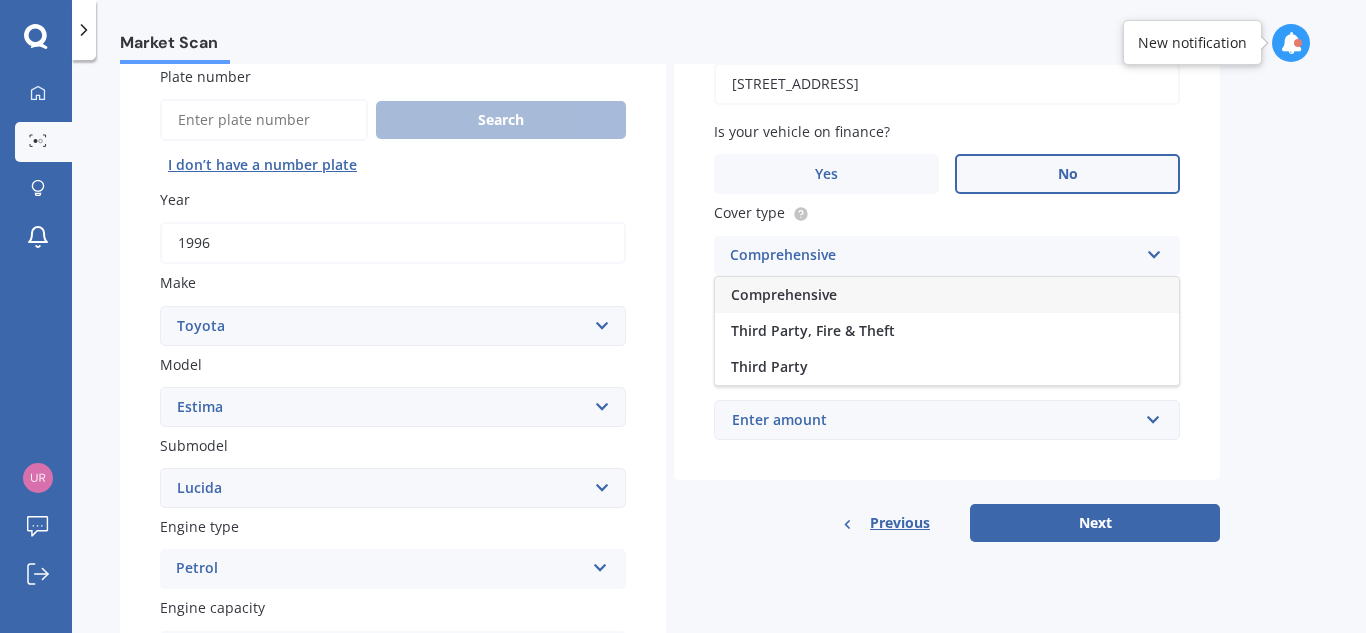 click on "Comprehensive" at bounding box center (947, 295) 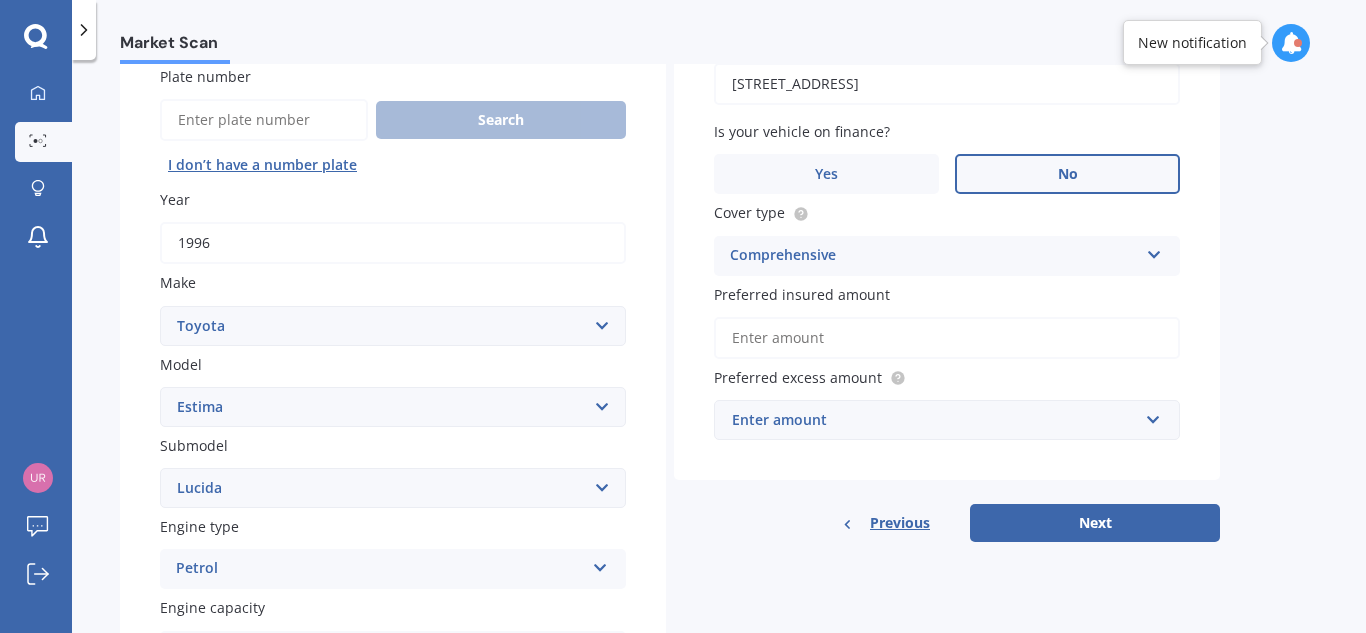 click on "Preferred insured amount" at bounding box center (947, 338) 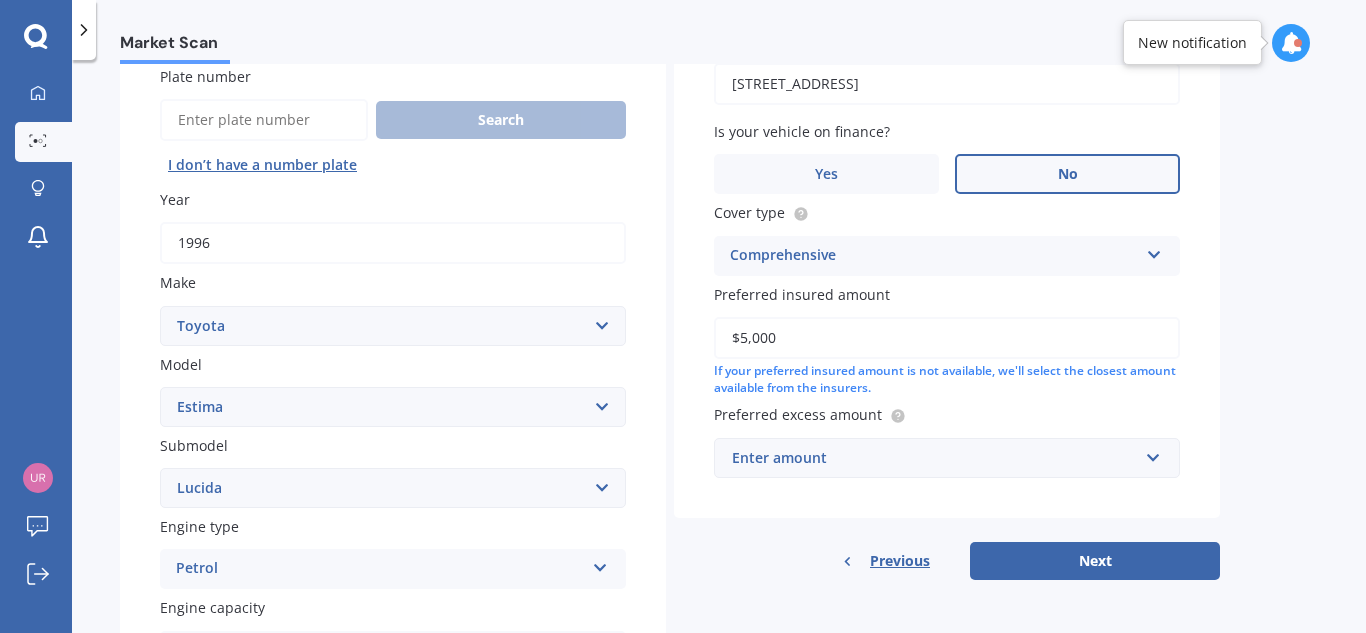 type on "$5,000" 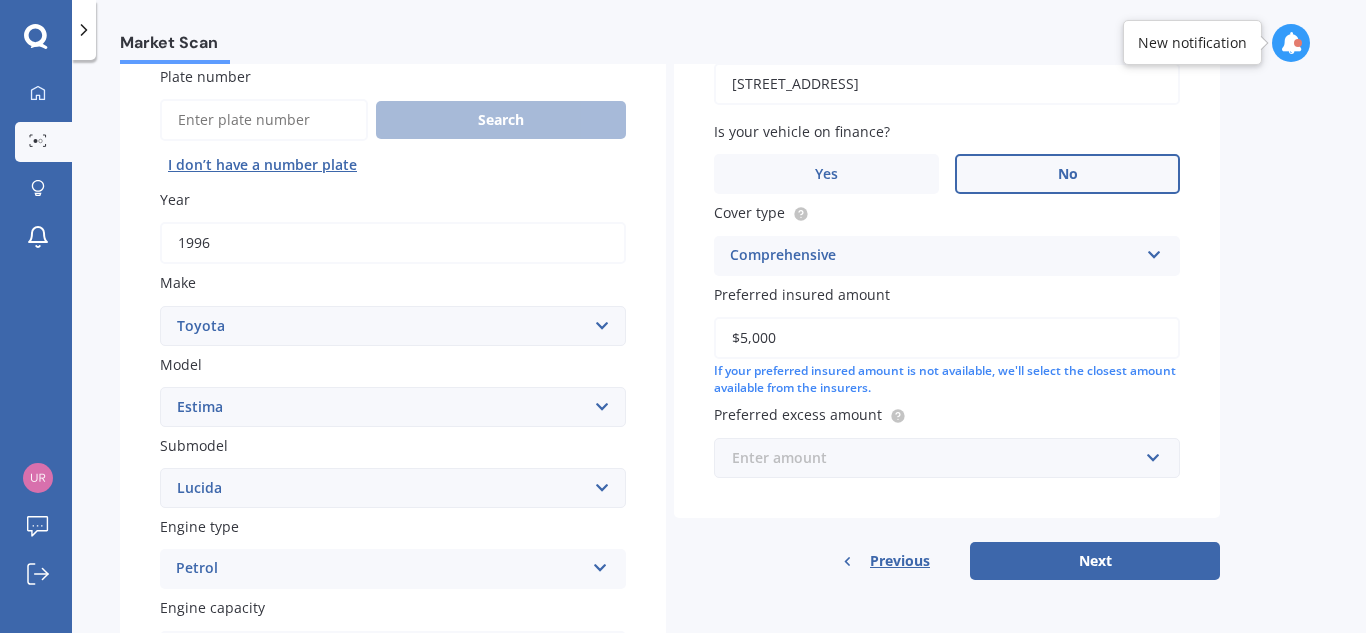 click at bounding box center [940, 458] 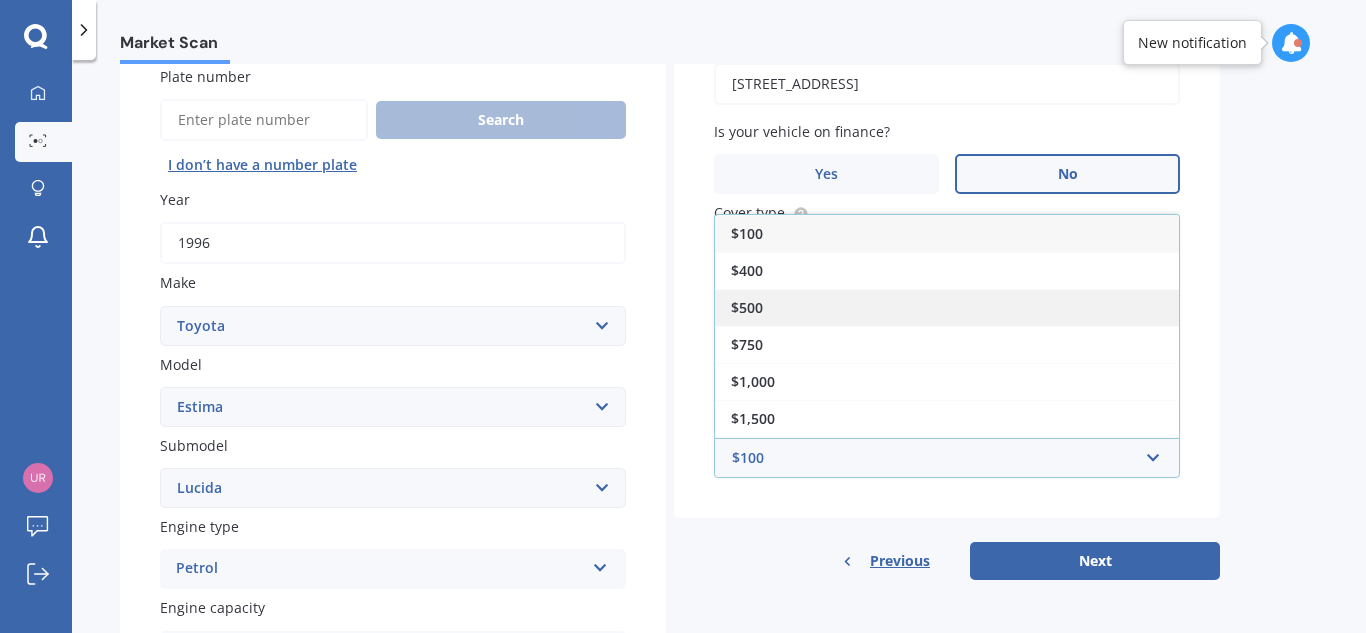 click on "$500" at bounding box center [947, 307] 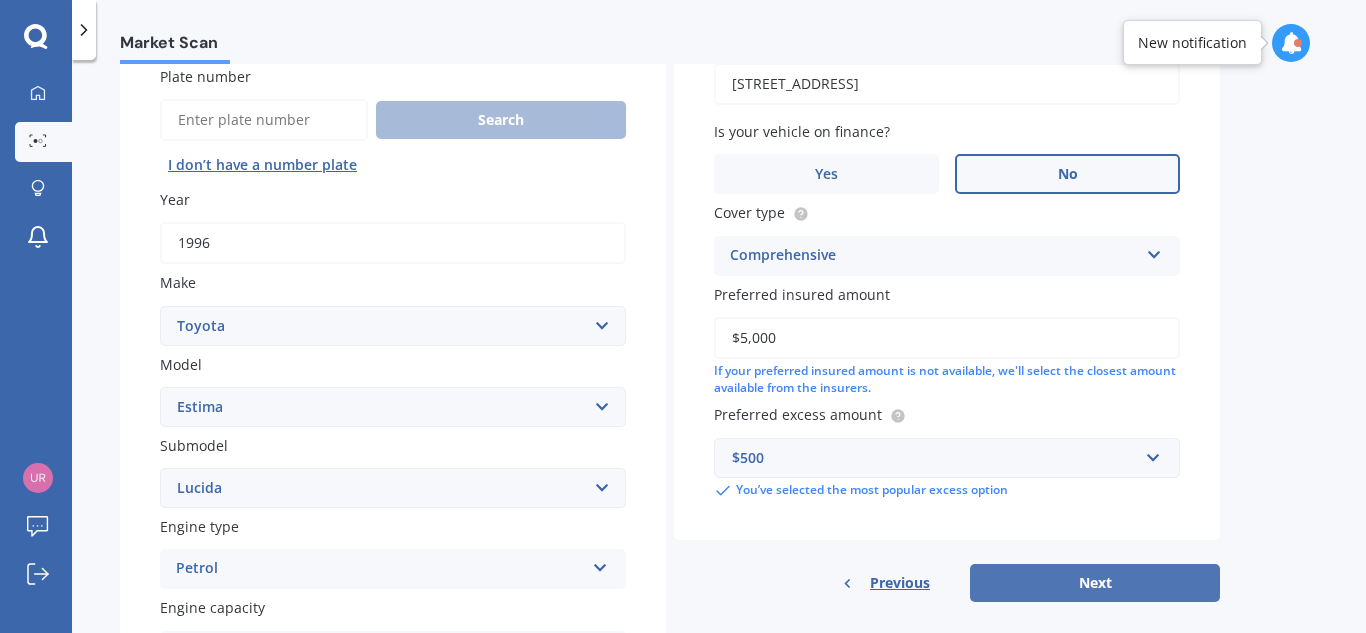 click on "Next" at bounding box center (1095, 583) 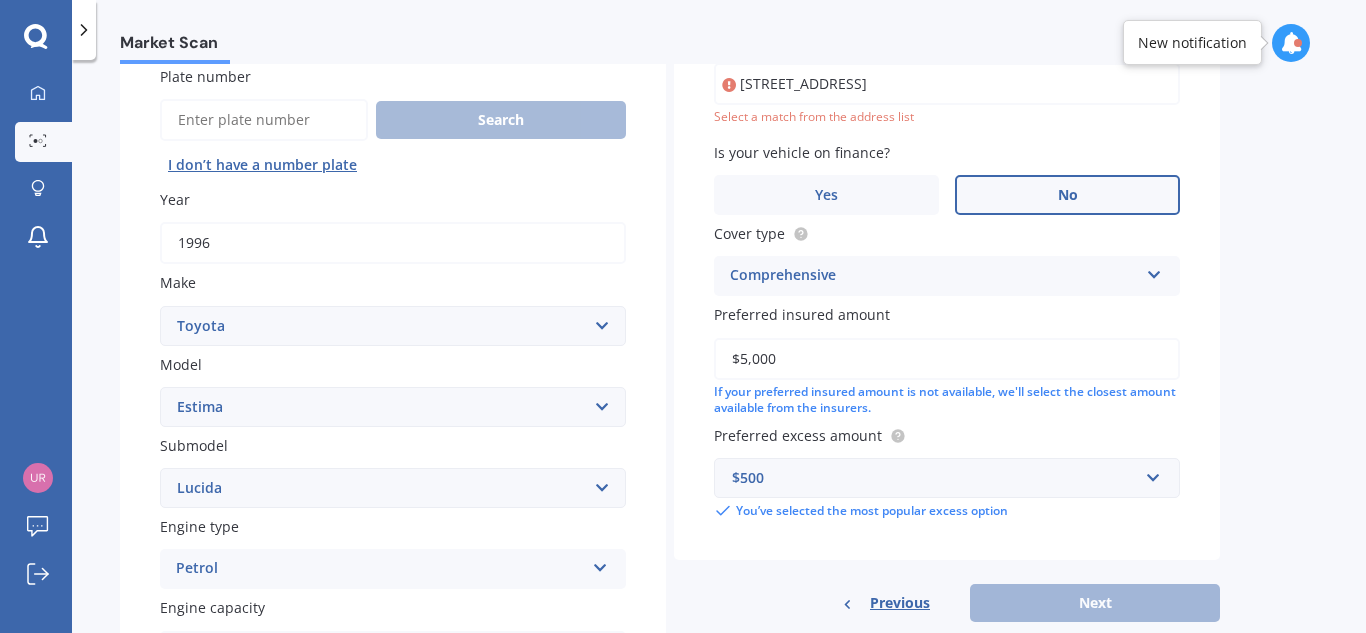 scroll, scrollTop: 137, scrollLeft: 0, axis: vertical 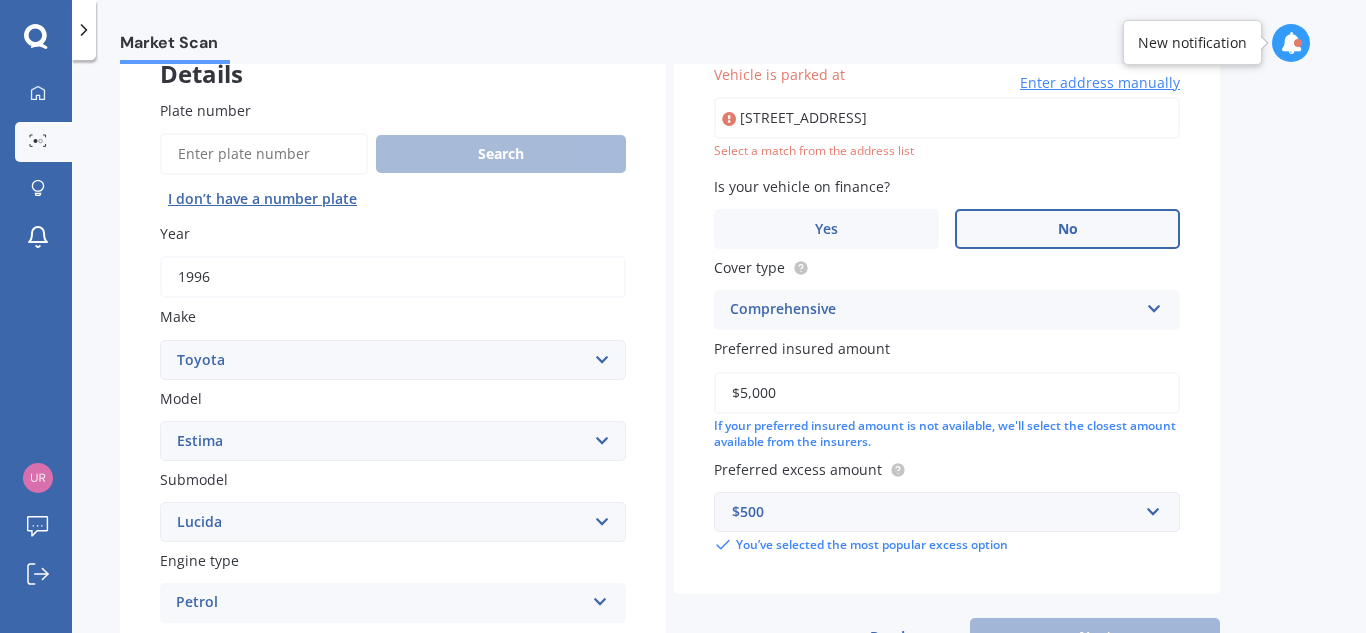 type on "[STREET_ADDRESS]" 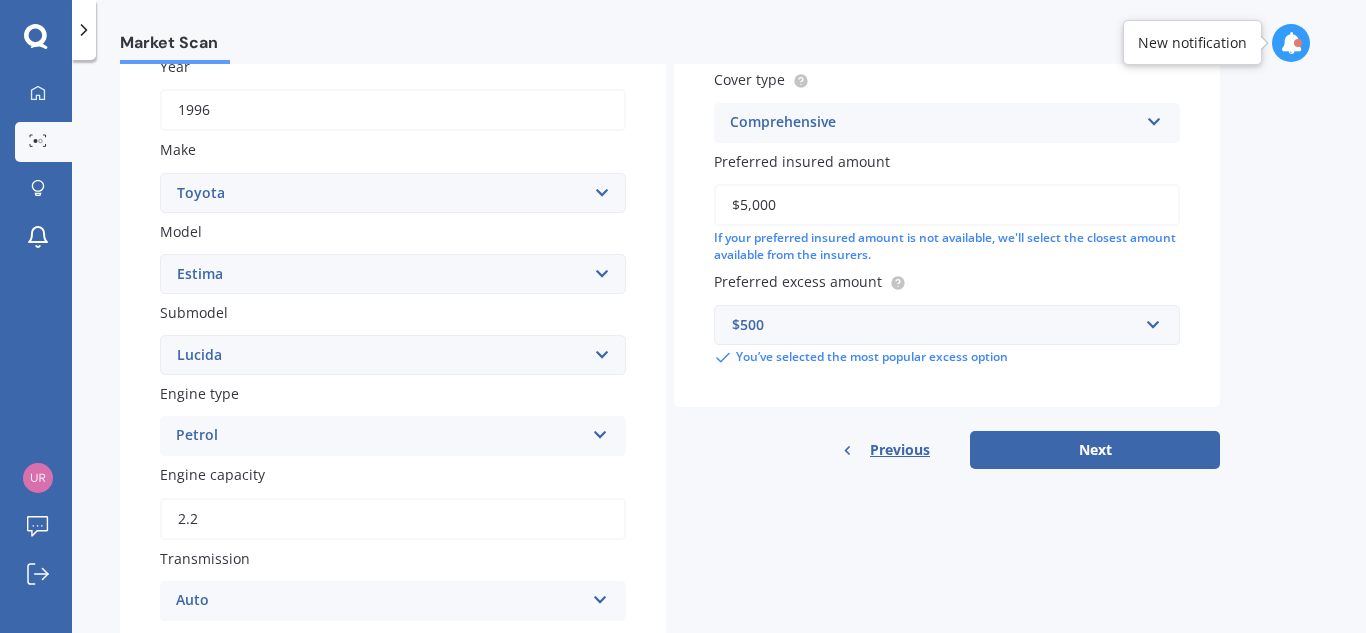 scroll, scrollTop: 310, scrollLeft: 0, axis: vertical 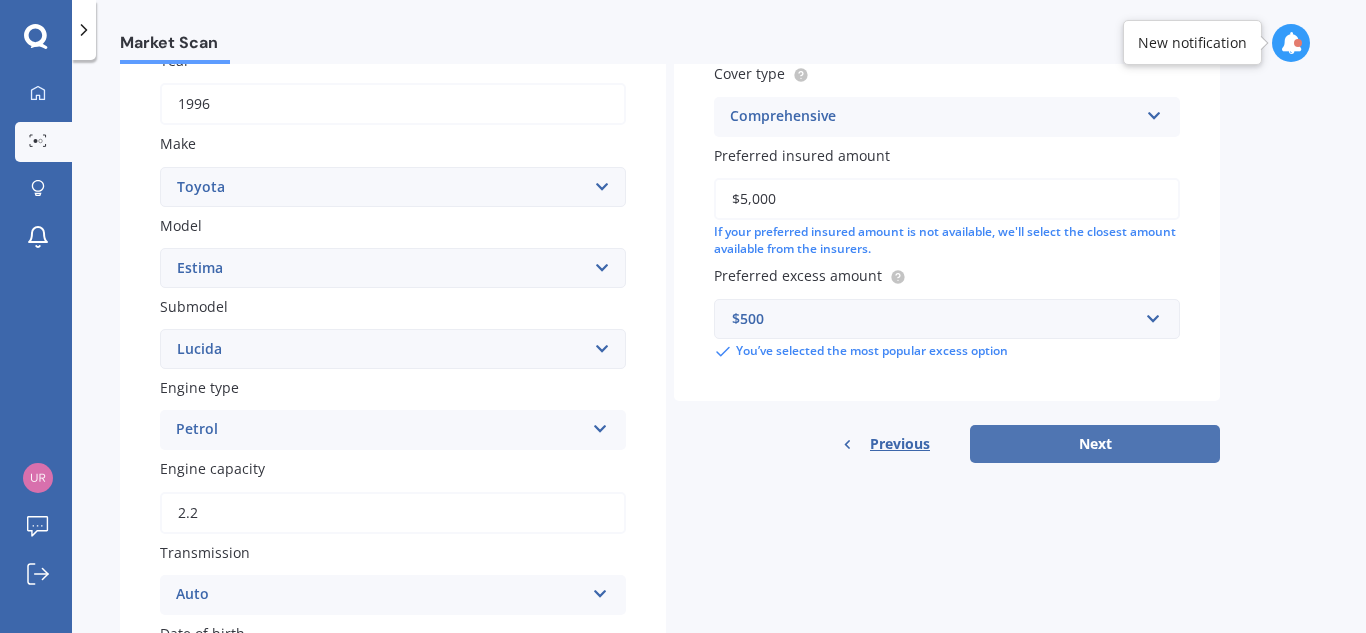 click on "Next" at bounding box center (1095, 444) 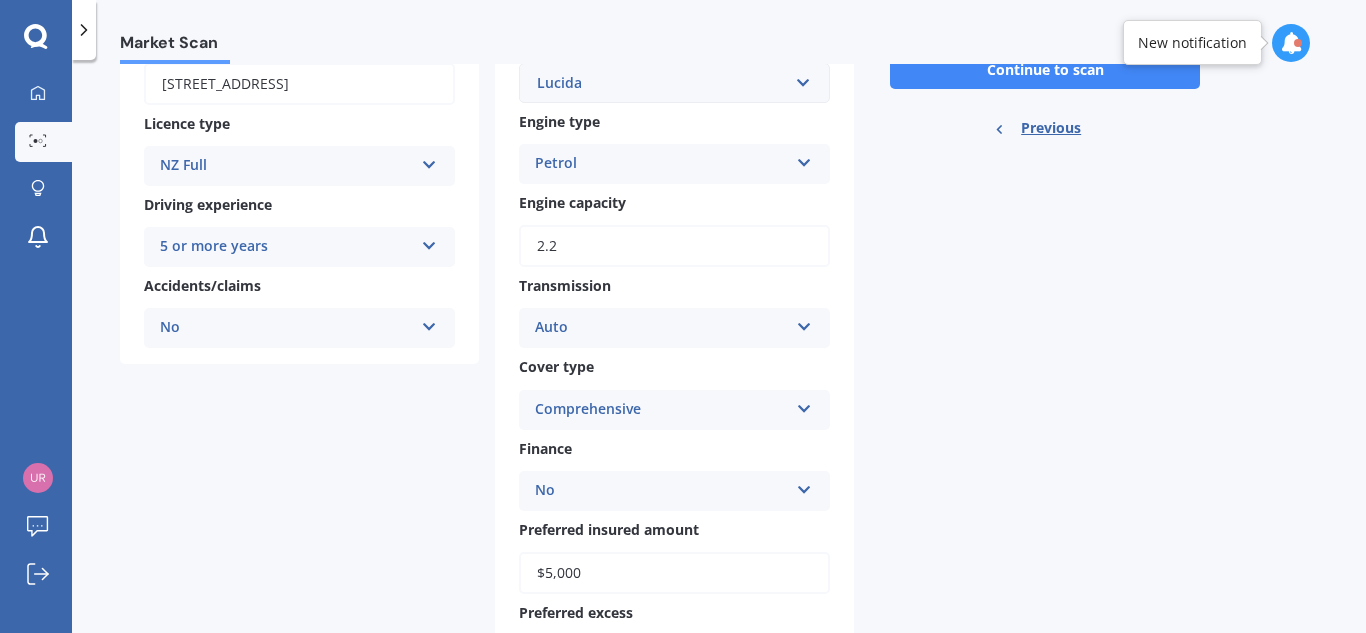 scroll, scrollTop: 0, scrollLeft: 0, axis: both 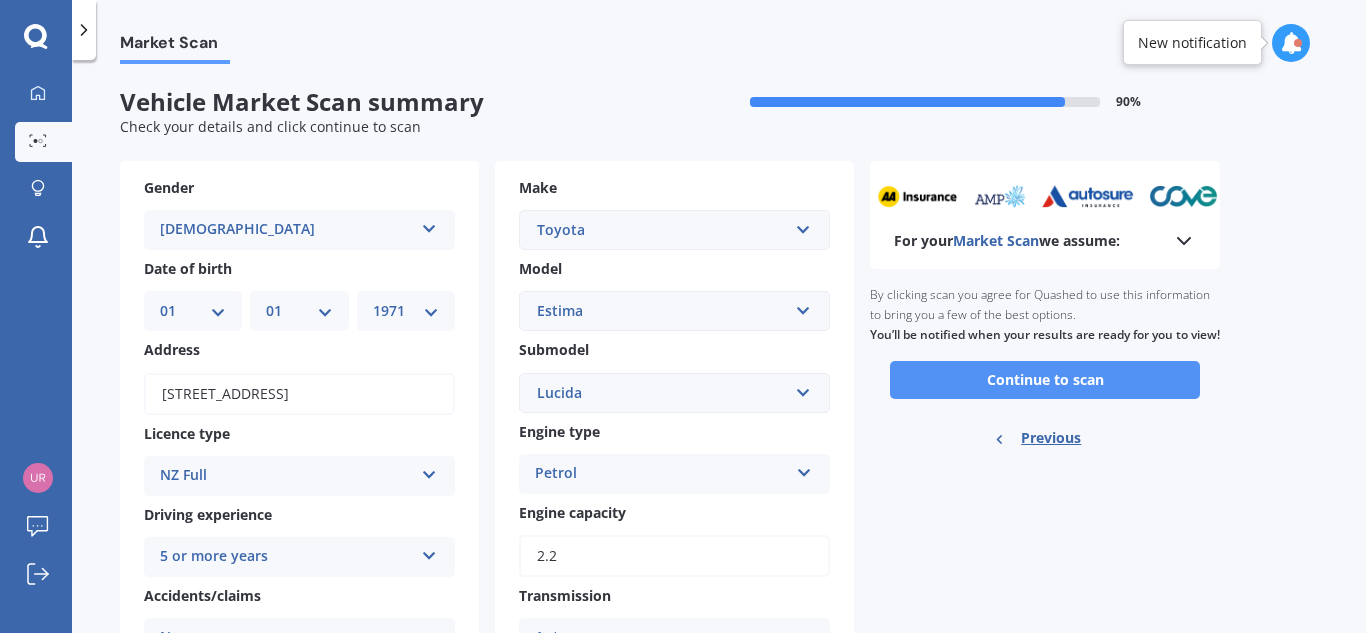 click on "Continue to scan" at bounding box center [1045, 380] 